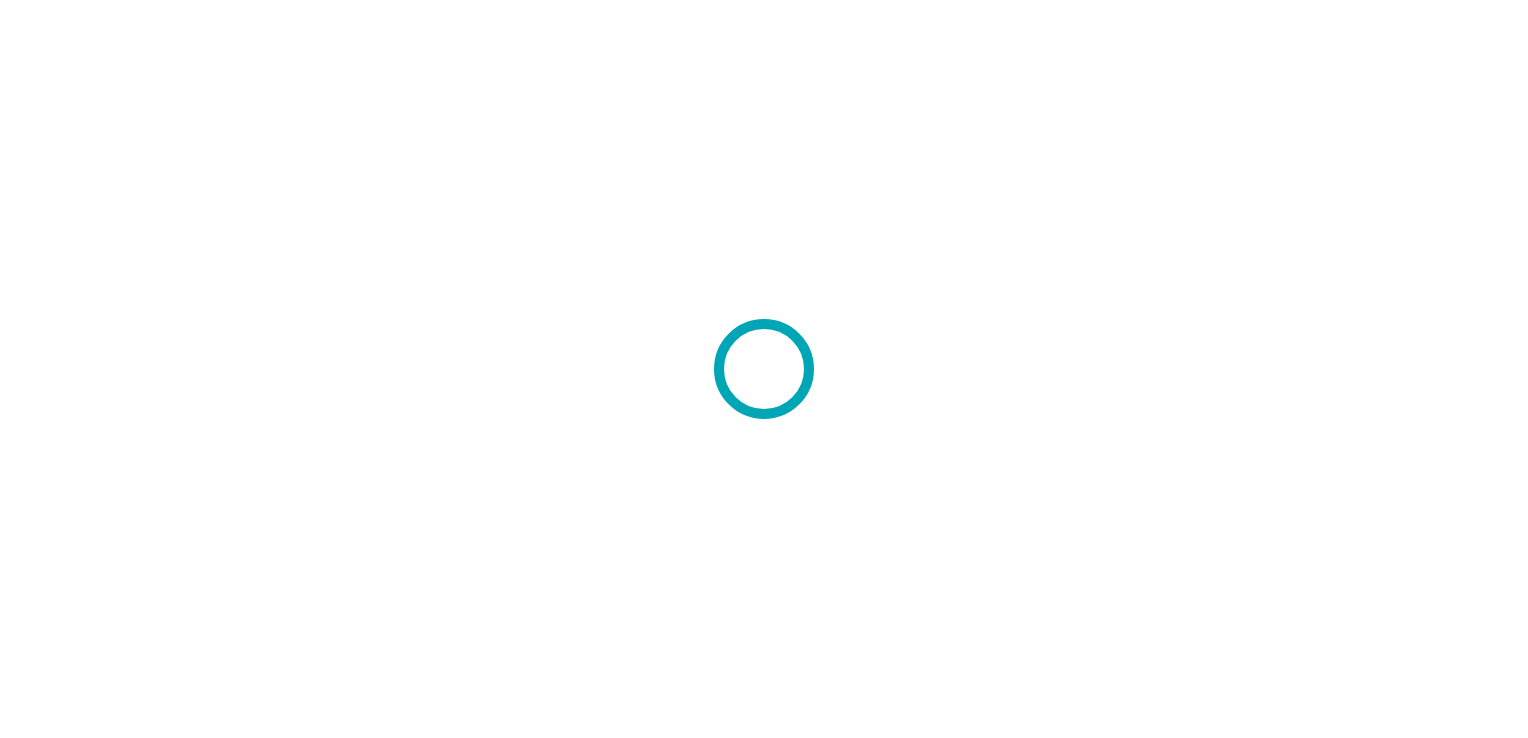 scroll, scrollTop: 0, scrollLeft: 0, axis: both 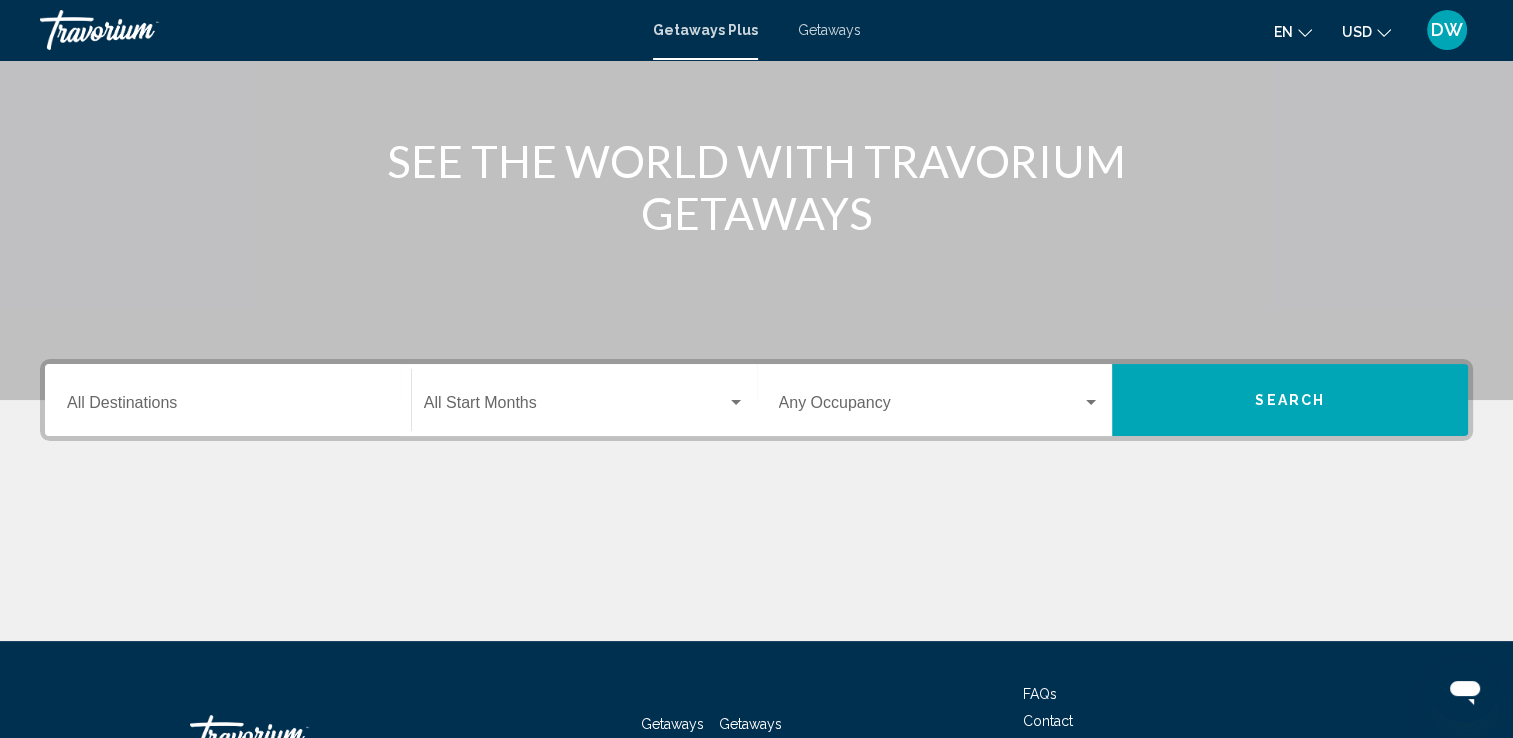 click on "Destination All Destinations" at bounding box center (228, 407) 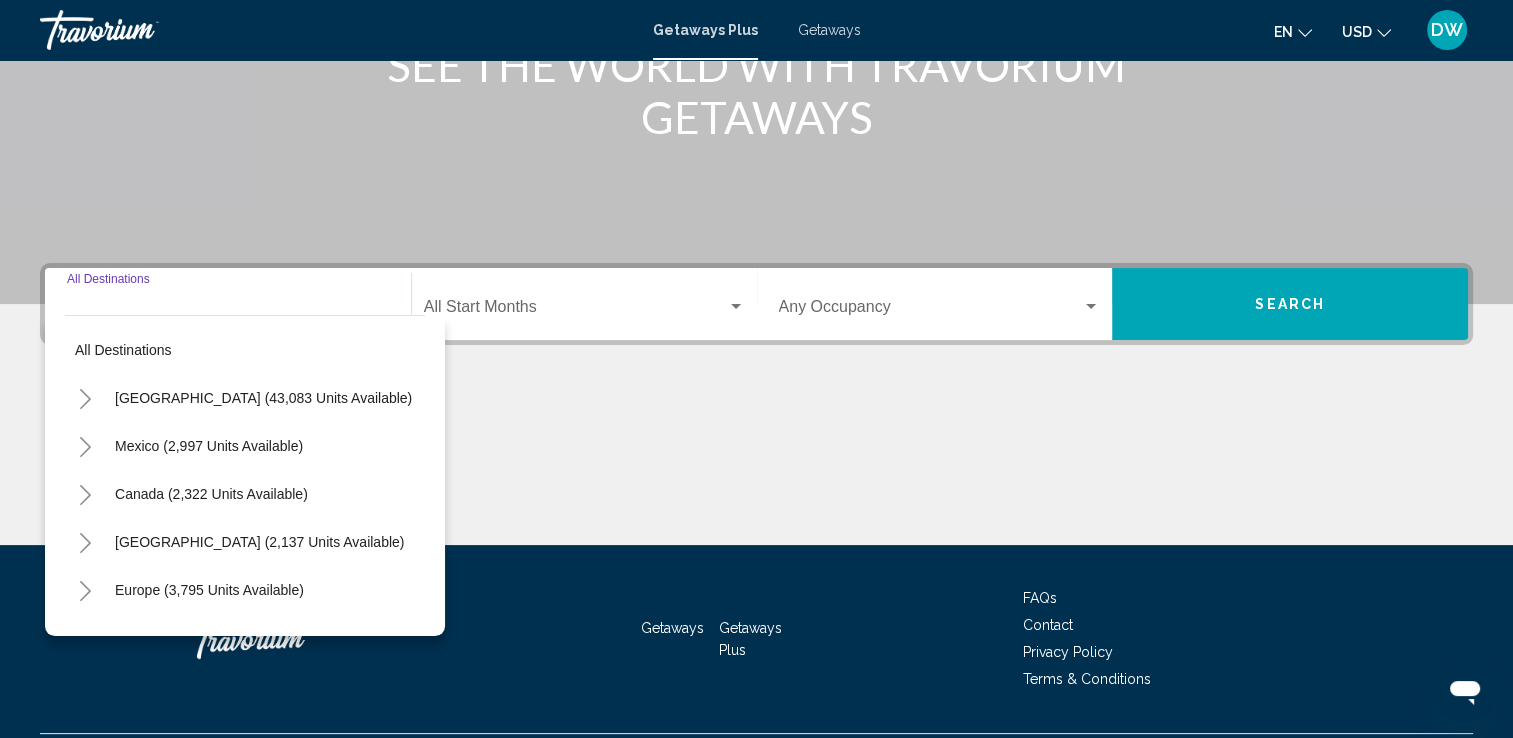 scroll, scrollTop: 347, scrollLeft: 0, axis: vertical 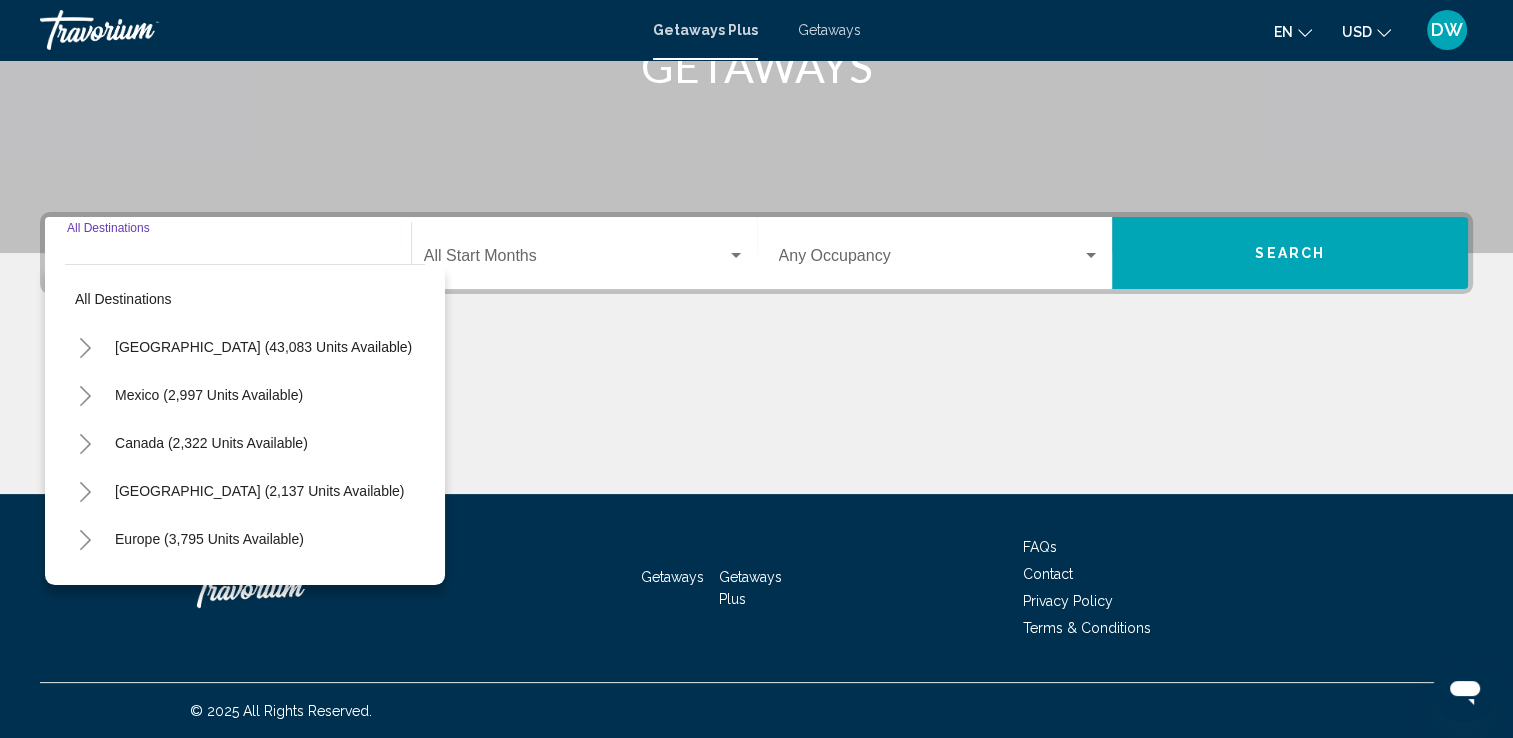 click on "[GEOGRAPHIC_DATA] (2,137 units available)" at bounding box center [209, 539] 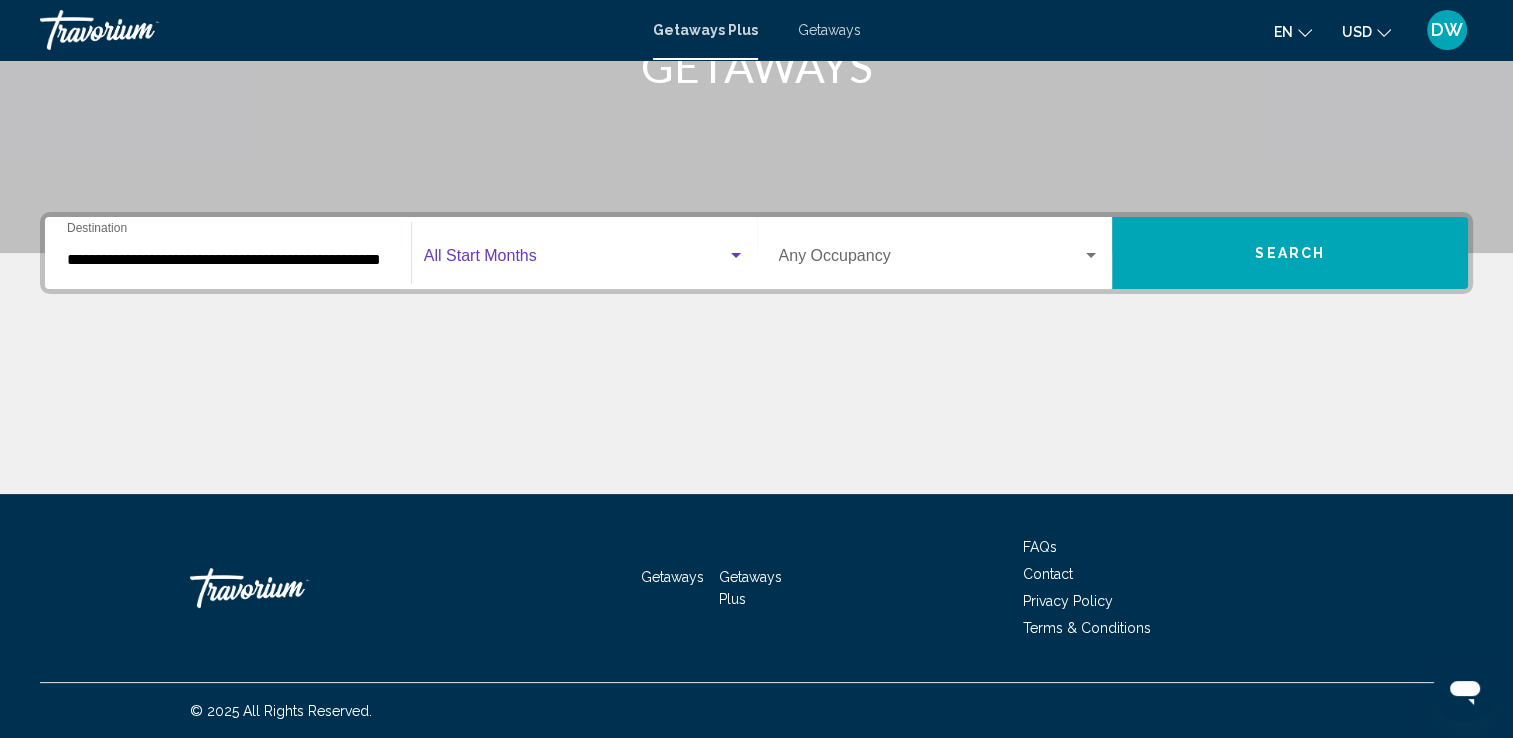click at bounding box center [575, 260] 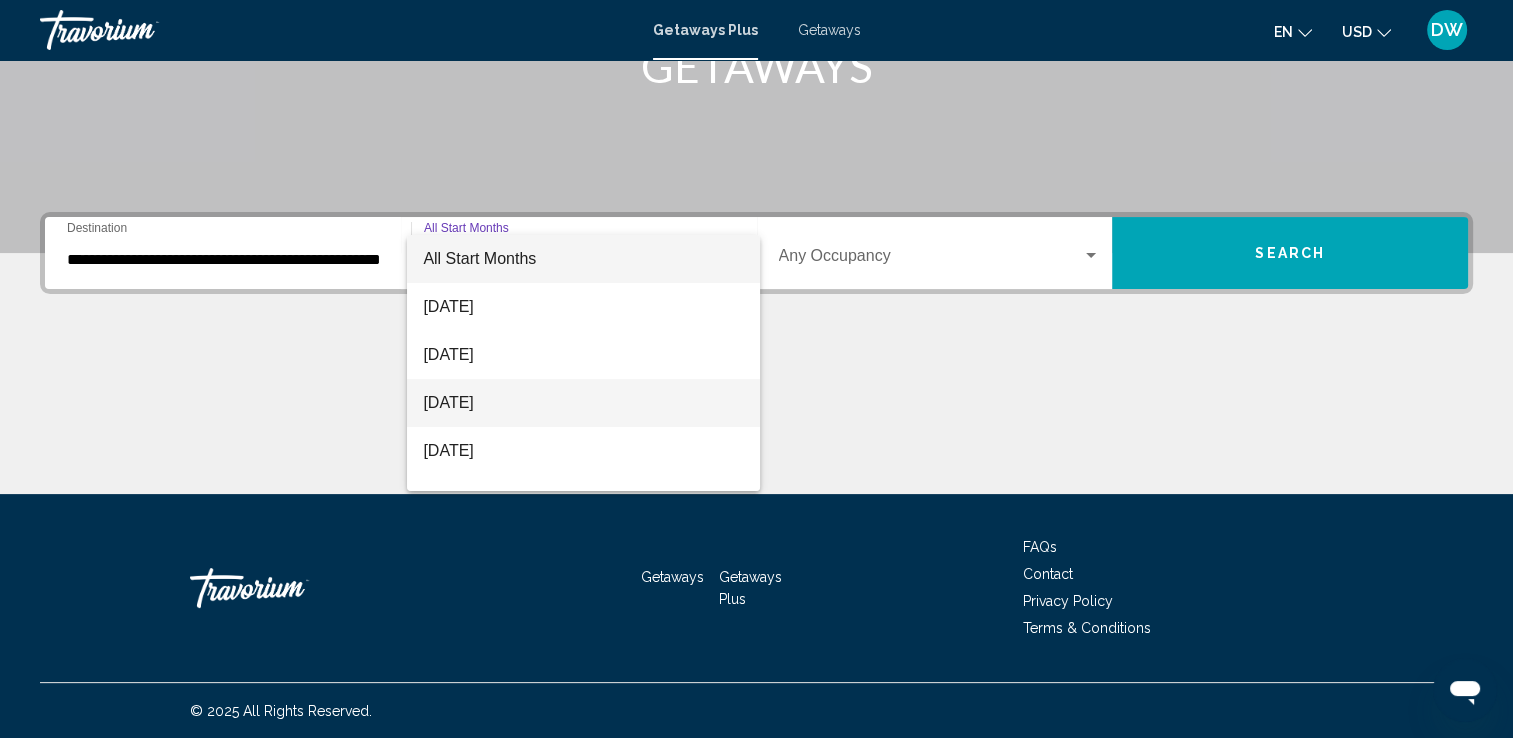 click on "[DATE]" at bounding box center (583, 403) 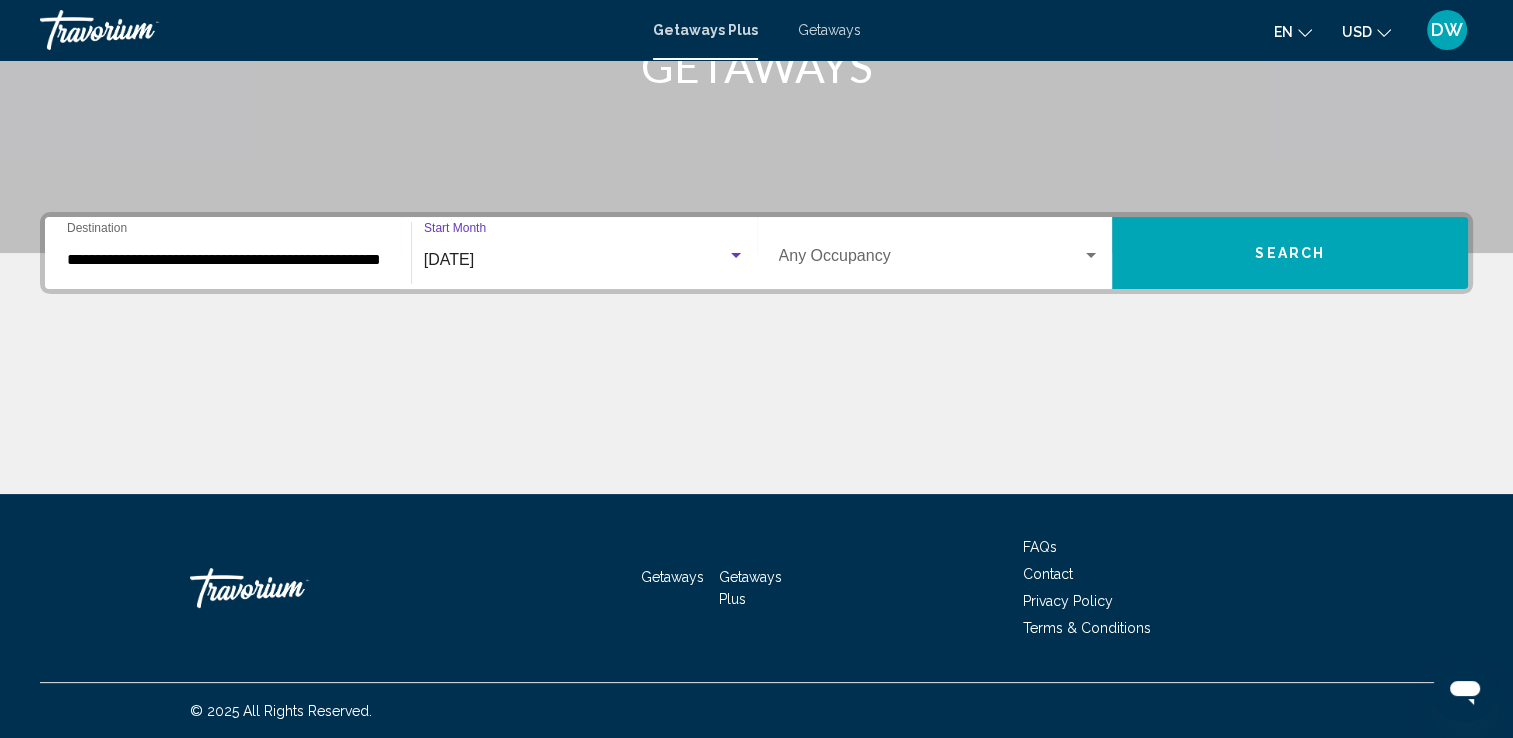 click at bounding box center [931, 260] 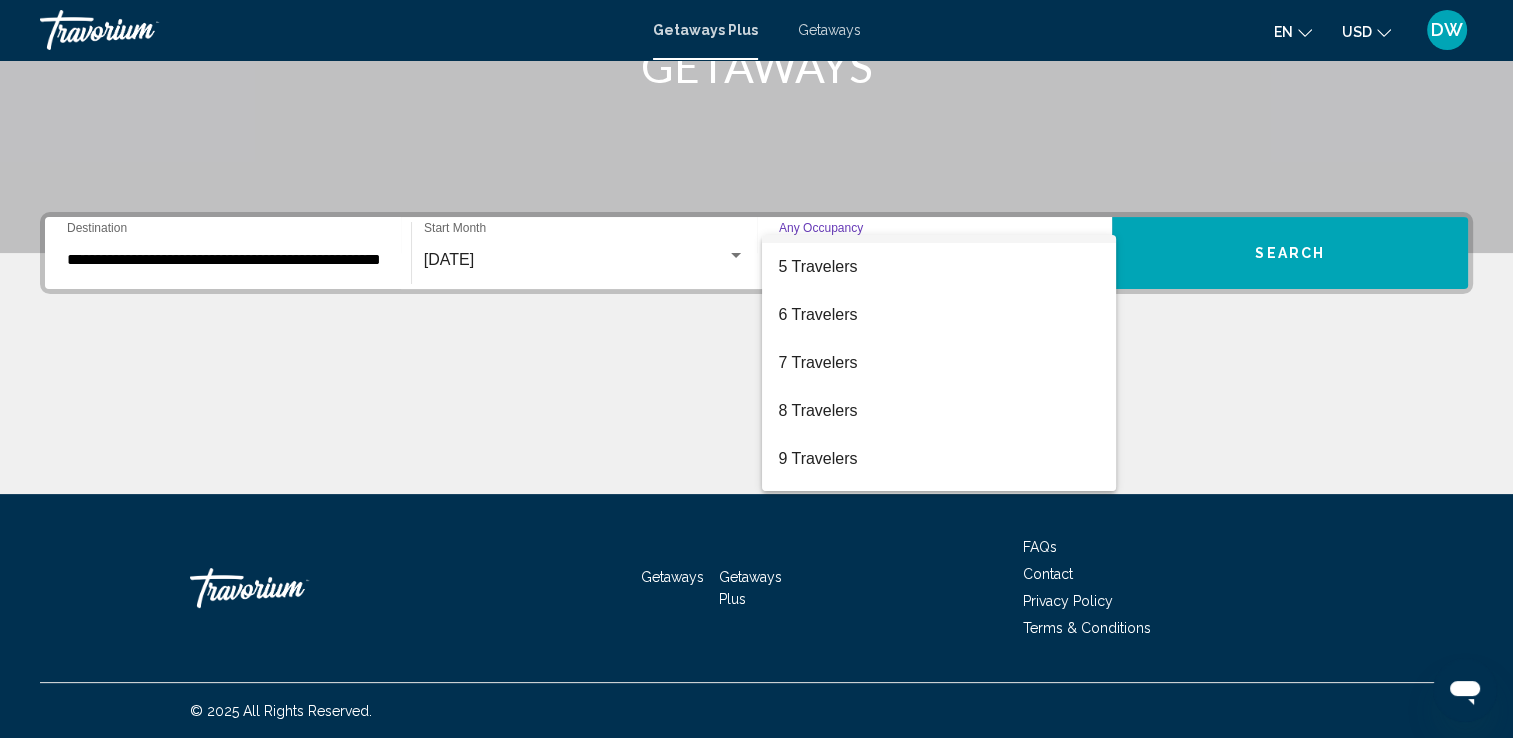 scroll, scrollTop: 200, scrollLeft: 0, axis: vertical 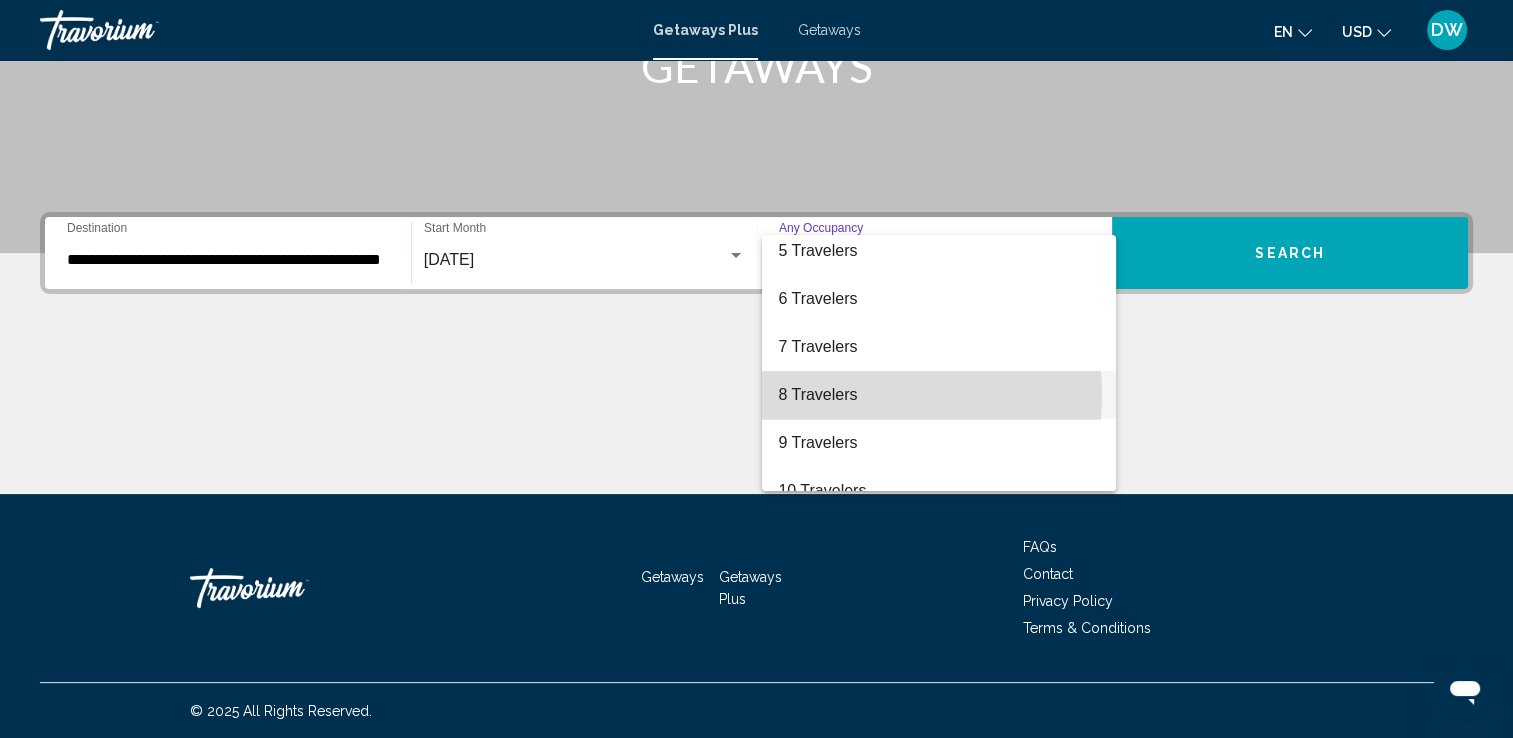click on "8 Travelers" at bounding box center [939, 395] 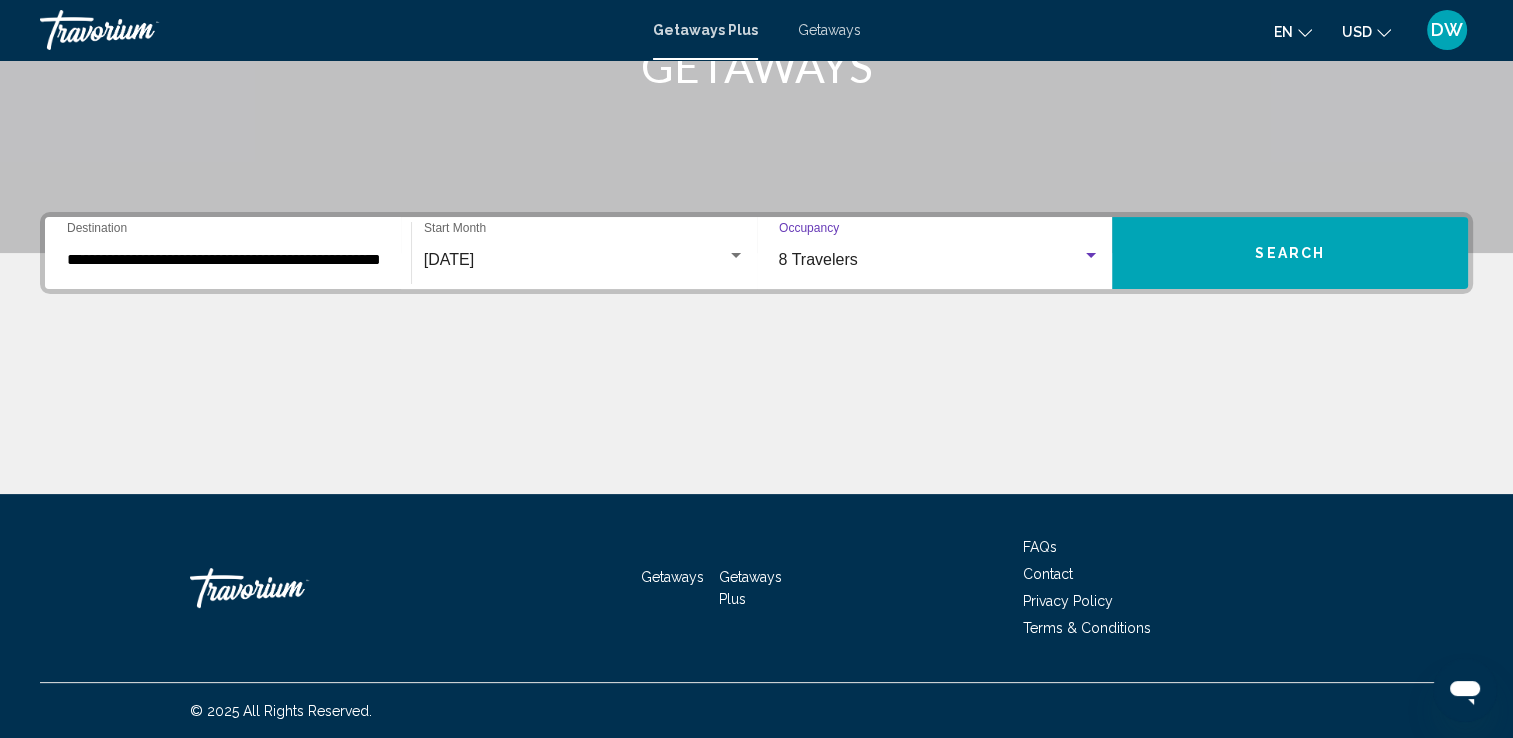 click on "Search" at bounding box center [1290, 253] 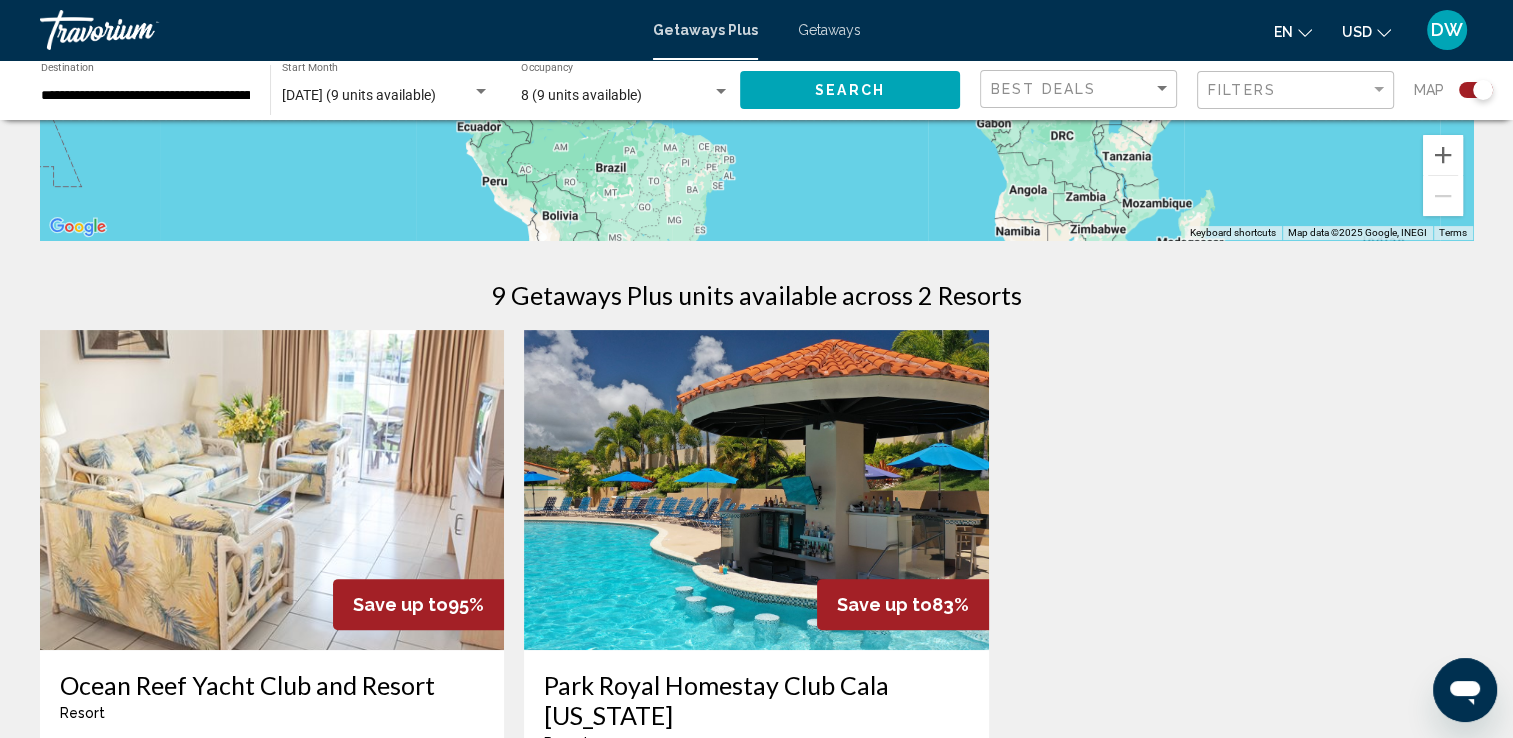 scroll, scrollTop: 400, scrollLeft: 0, axis: vertical 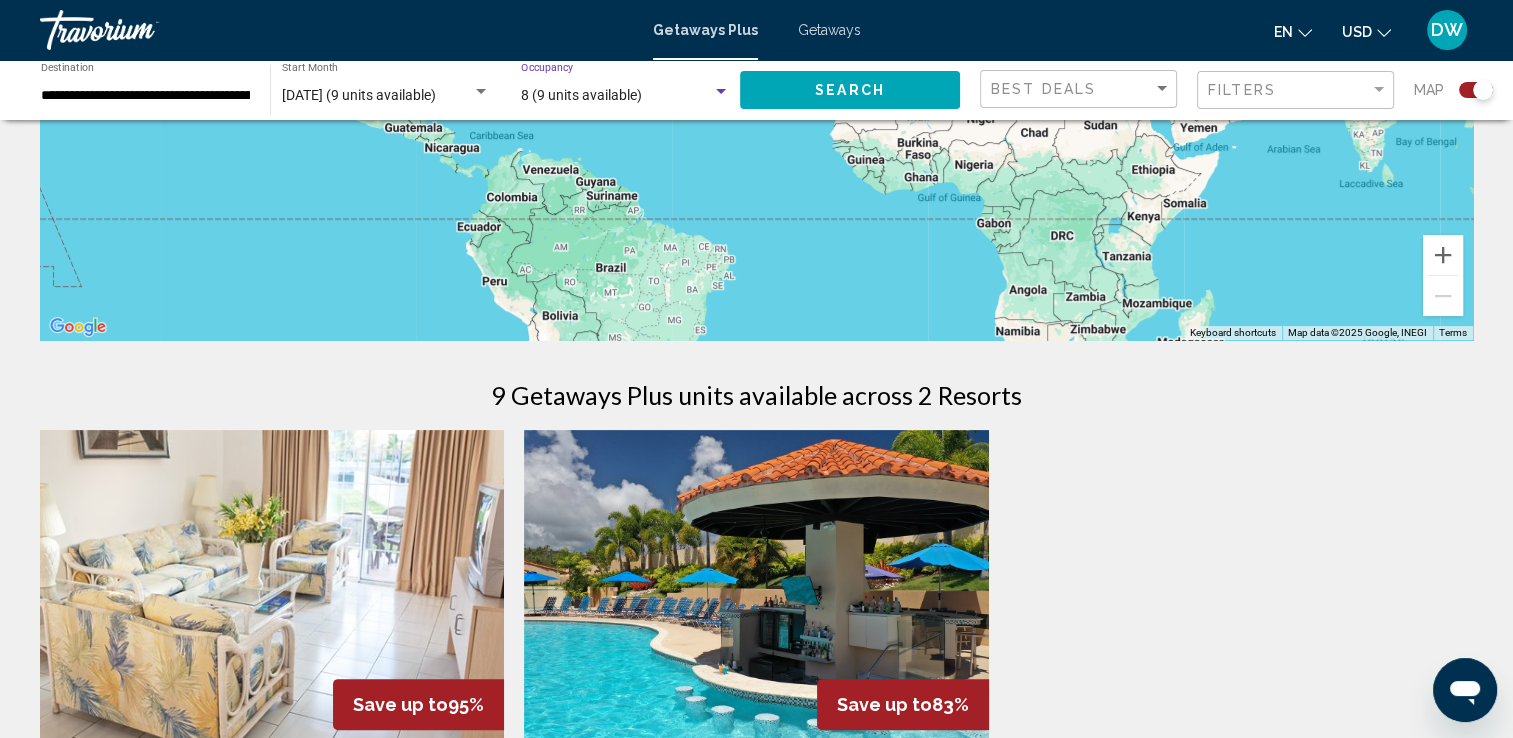 click on "8 (9 units available)" at bounding box center (581, 95) 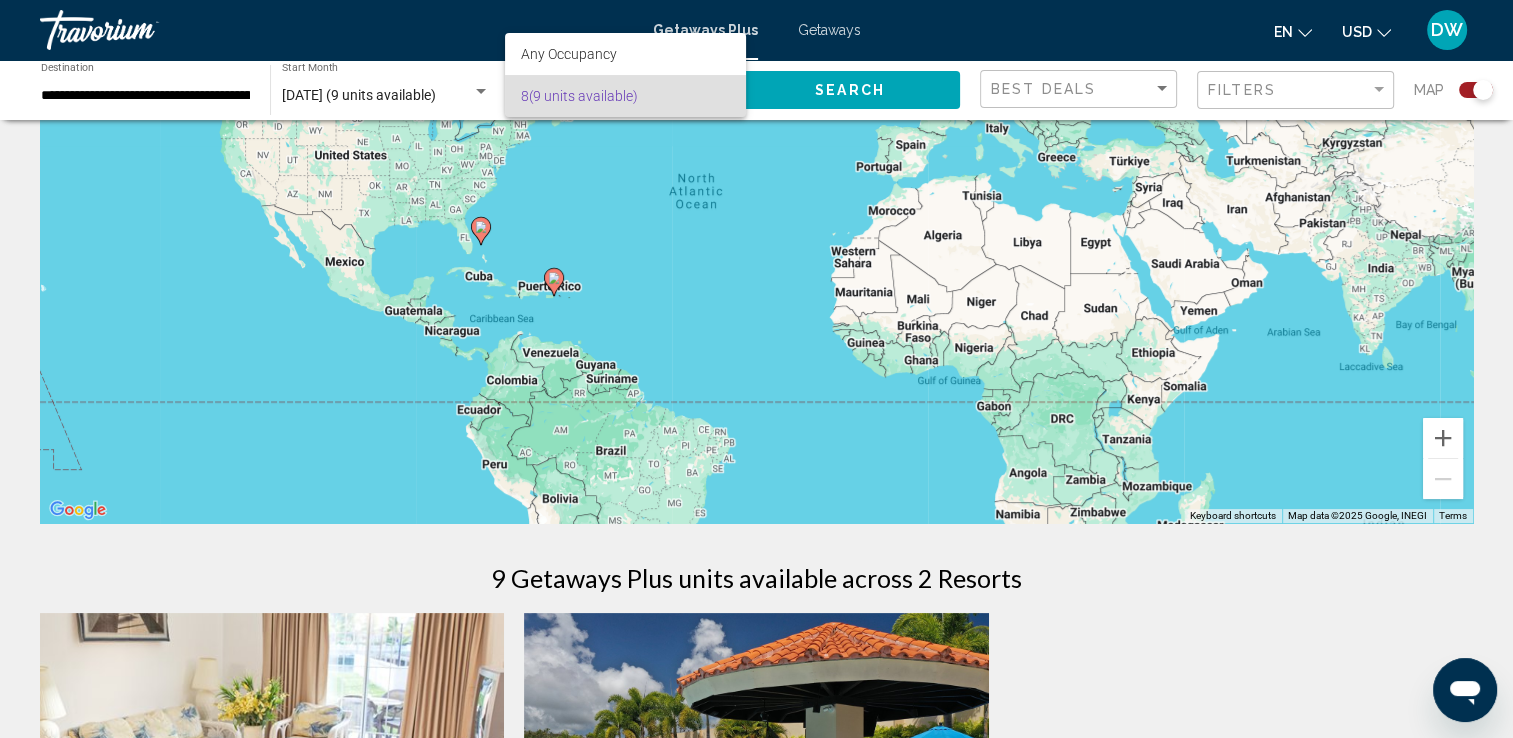 scroll, scrollTop: 200, scrollLeft: 0, axis: vertical 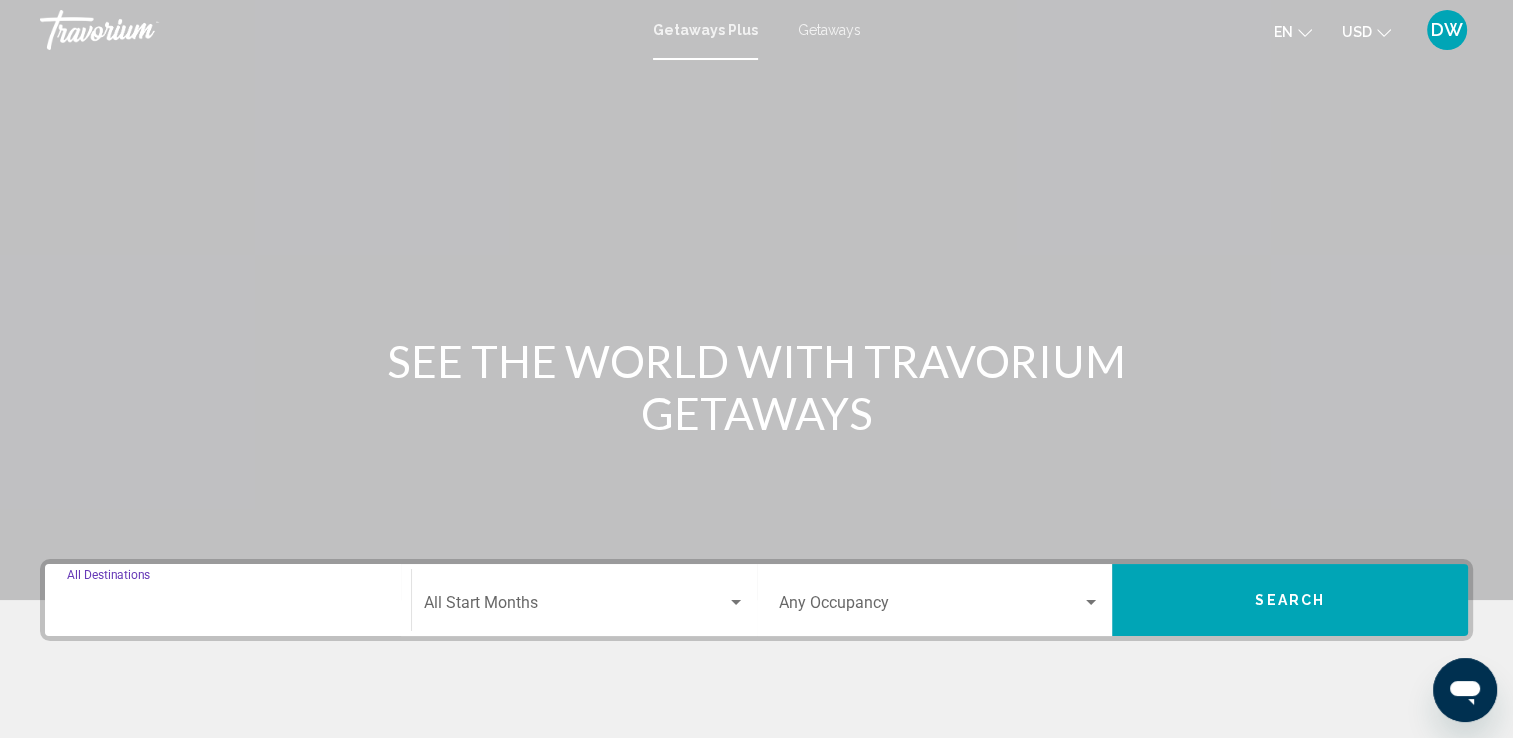 click on "Destination All Destinations" at bounding box center [228, 607] 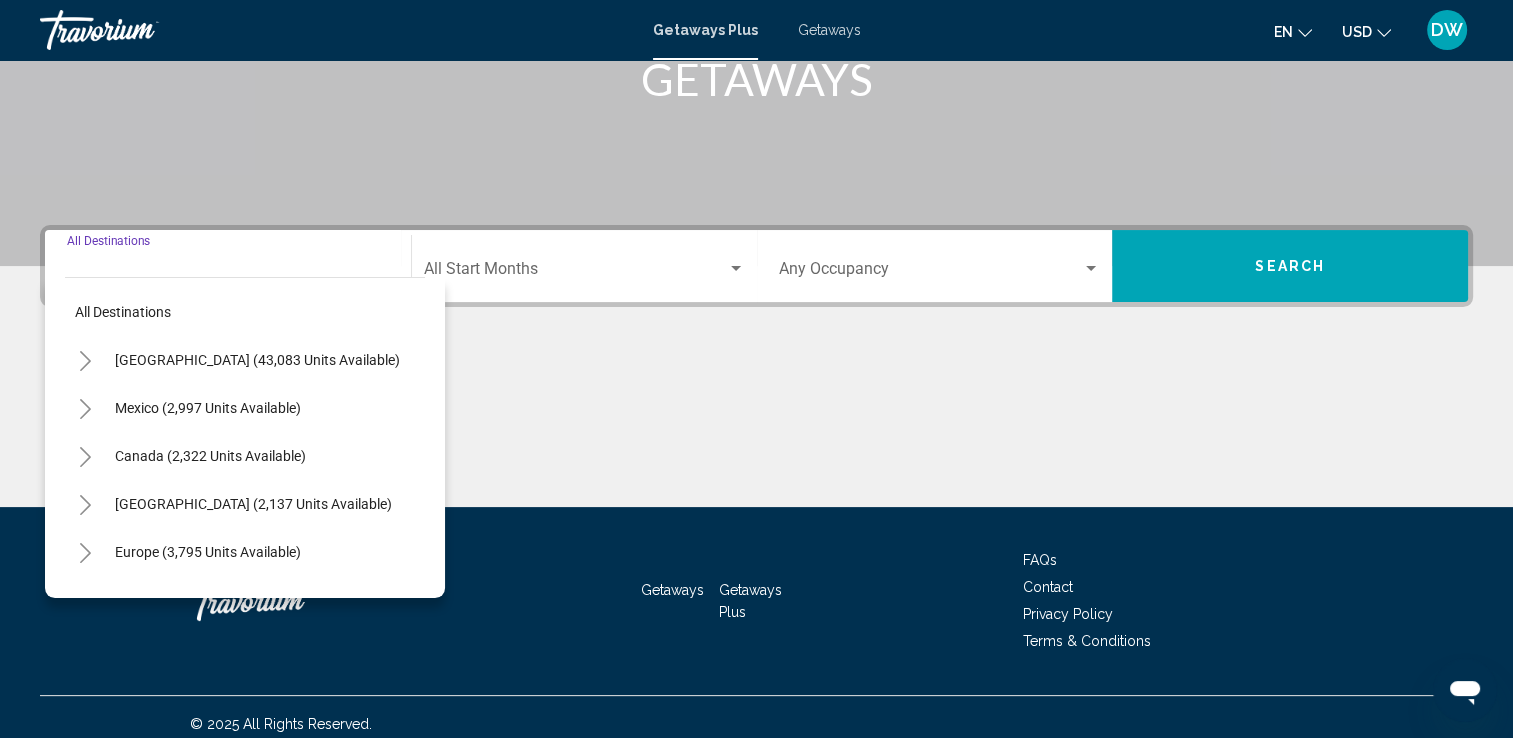 scroll, scrollTop: 347, scrollLeft: 0, axis: vertical 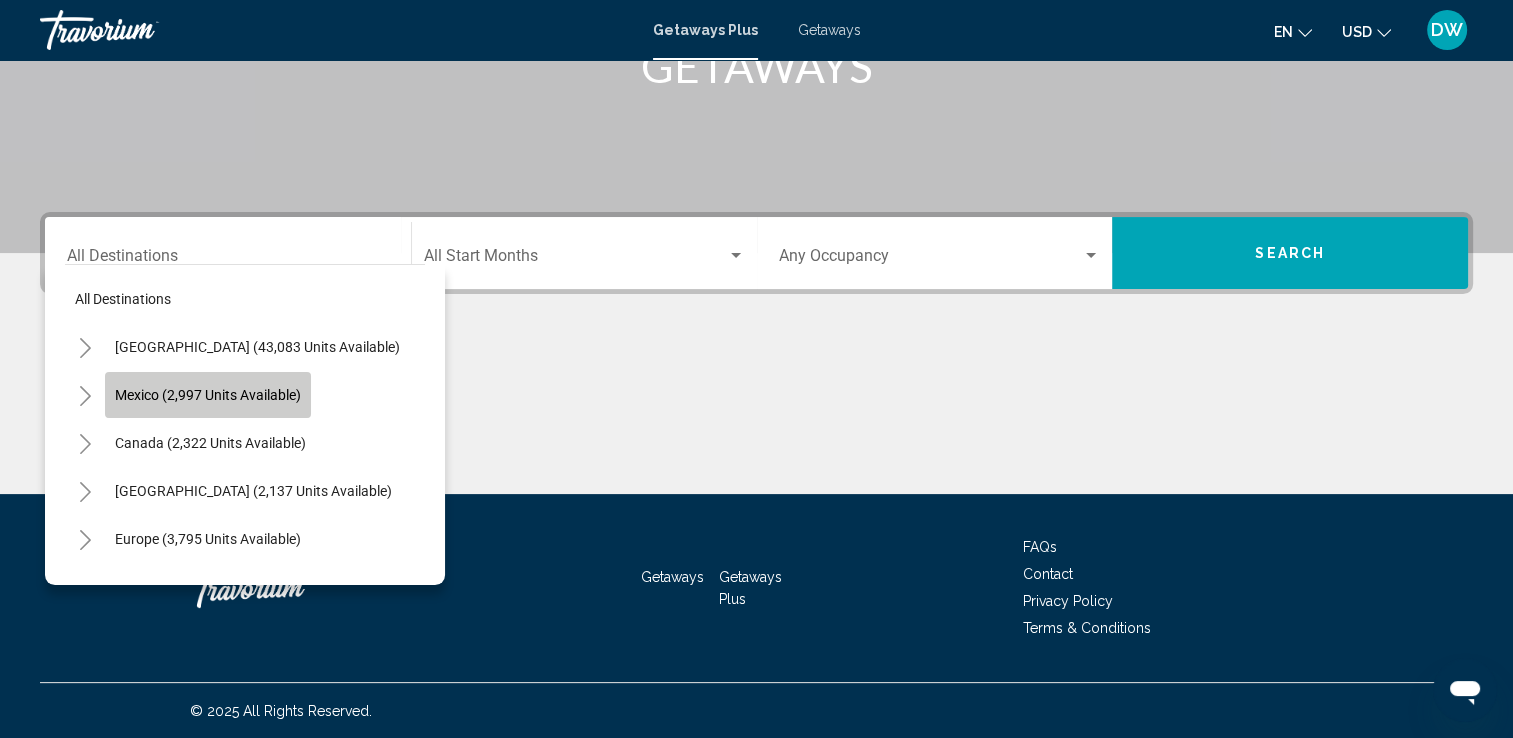 click on "Mexico (2,997 units available)" 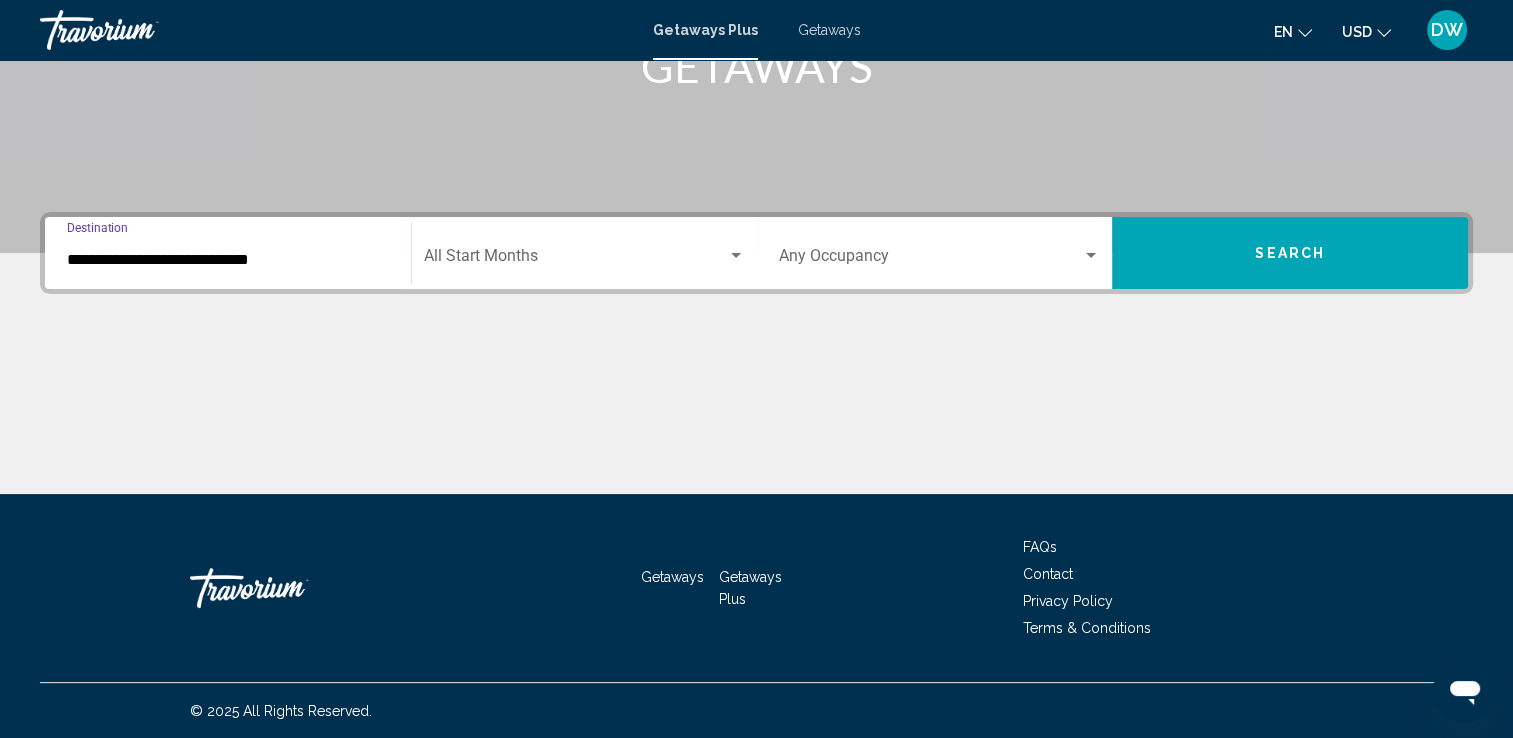 click at bounding box center [575, 260] 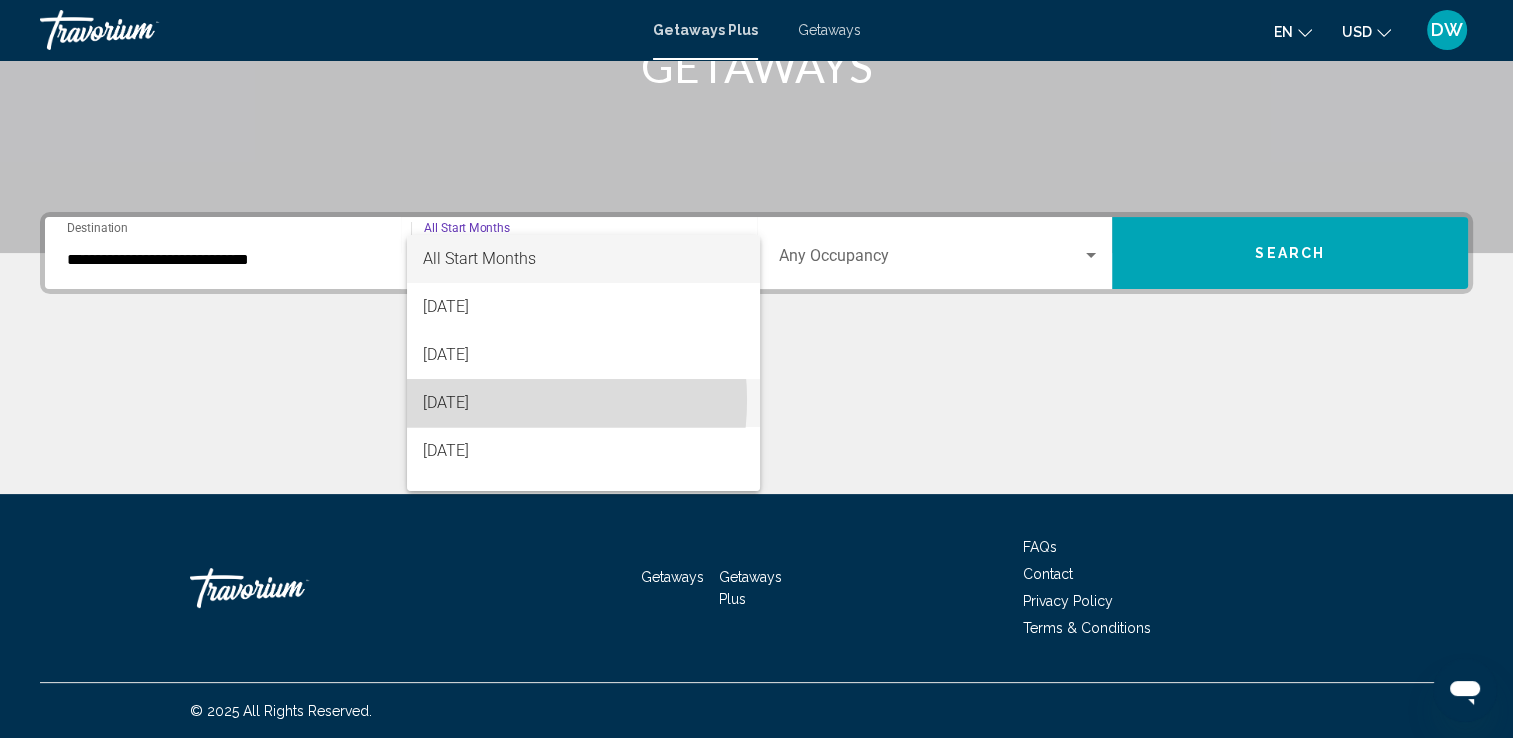 click on "[DATE]" at bounding box center (583, 403) 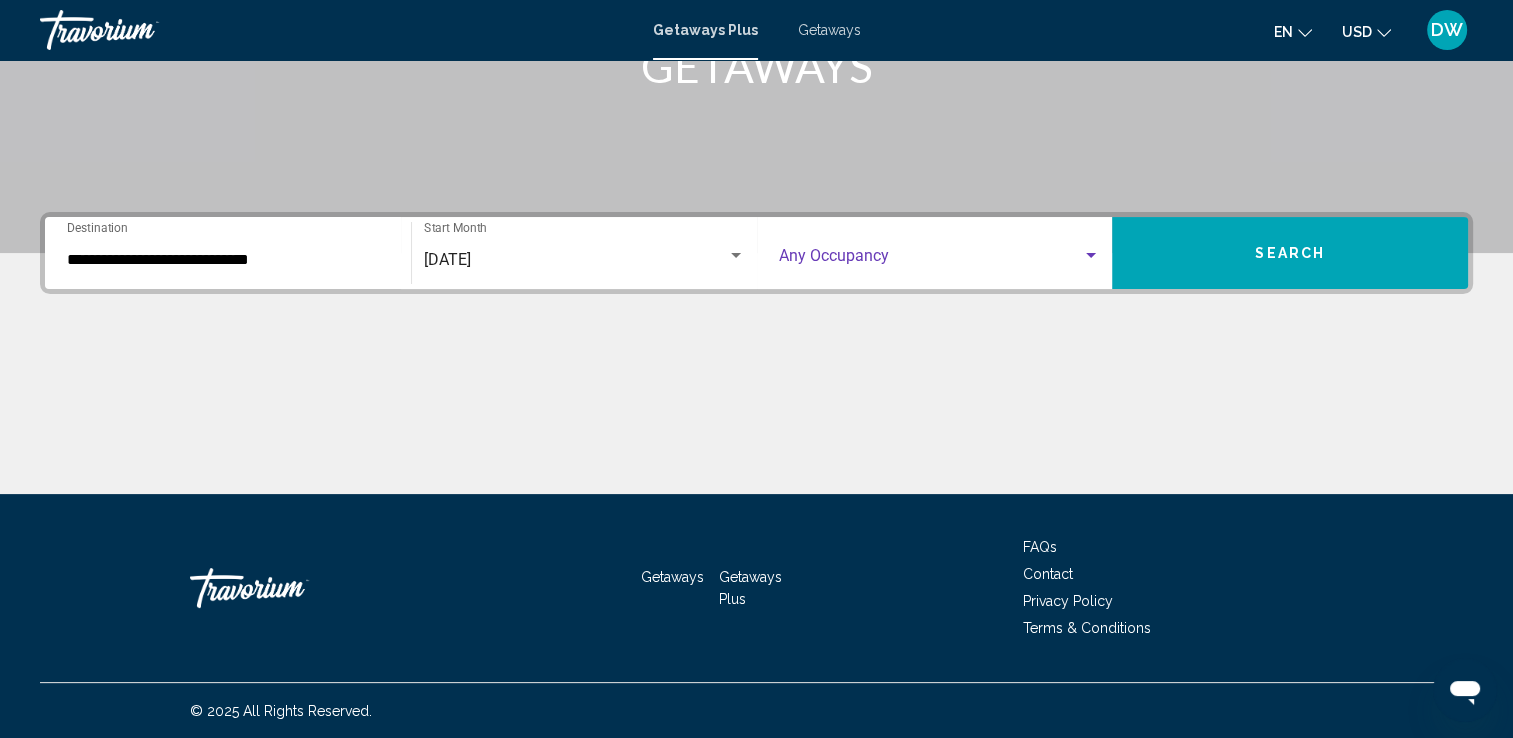 click at bounding box center (931, 260) 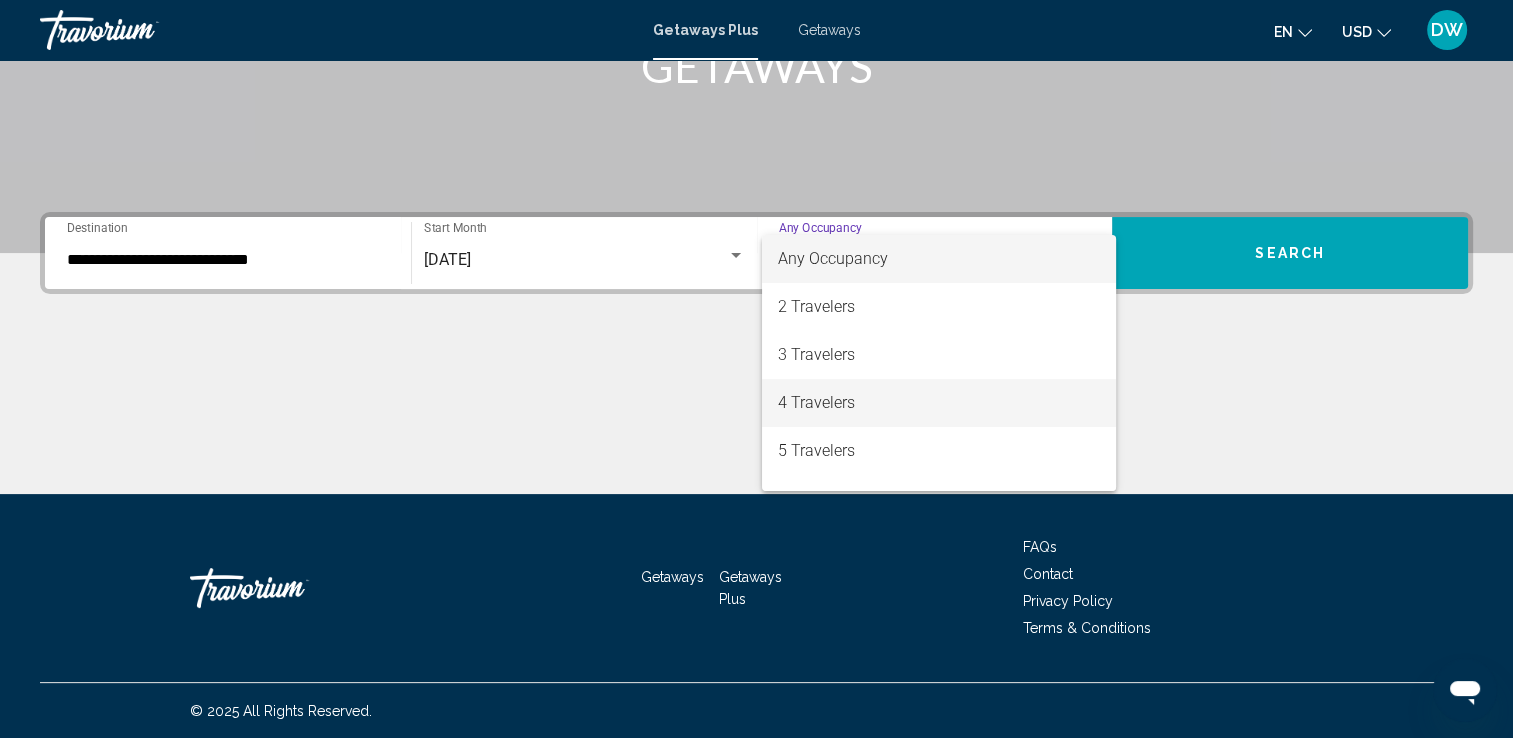 click on "4 Travelers" at bounding box center (939, 403) 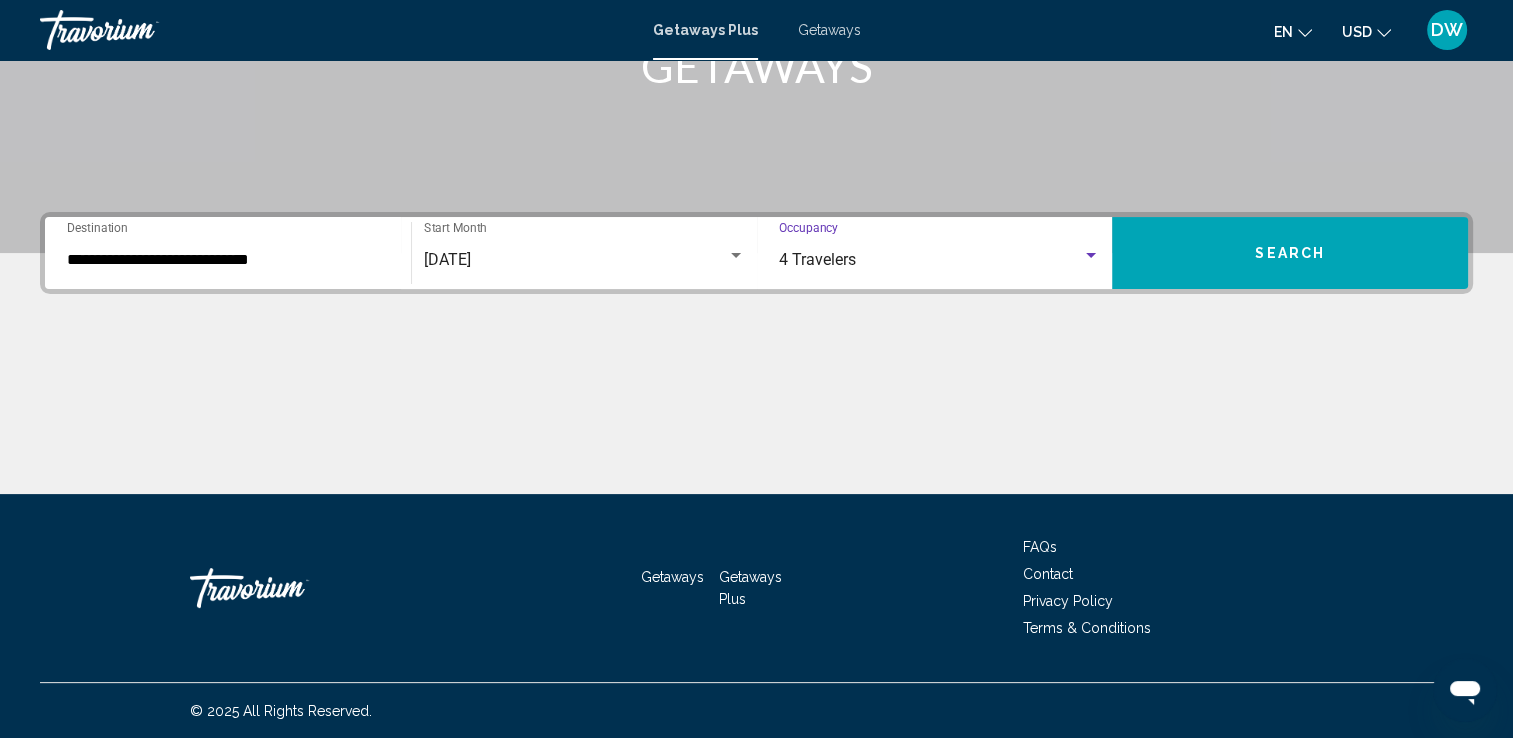 click on "Search" at bounding box center [1290, 253] 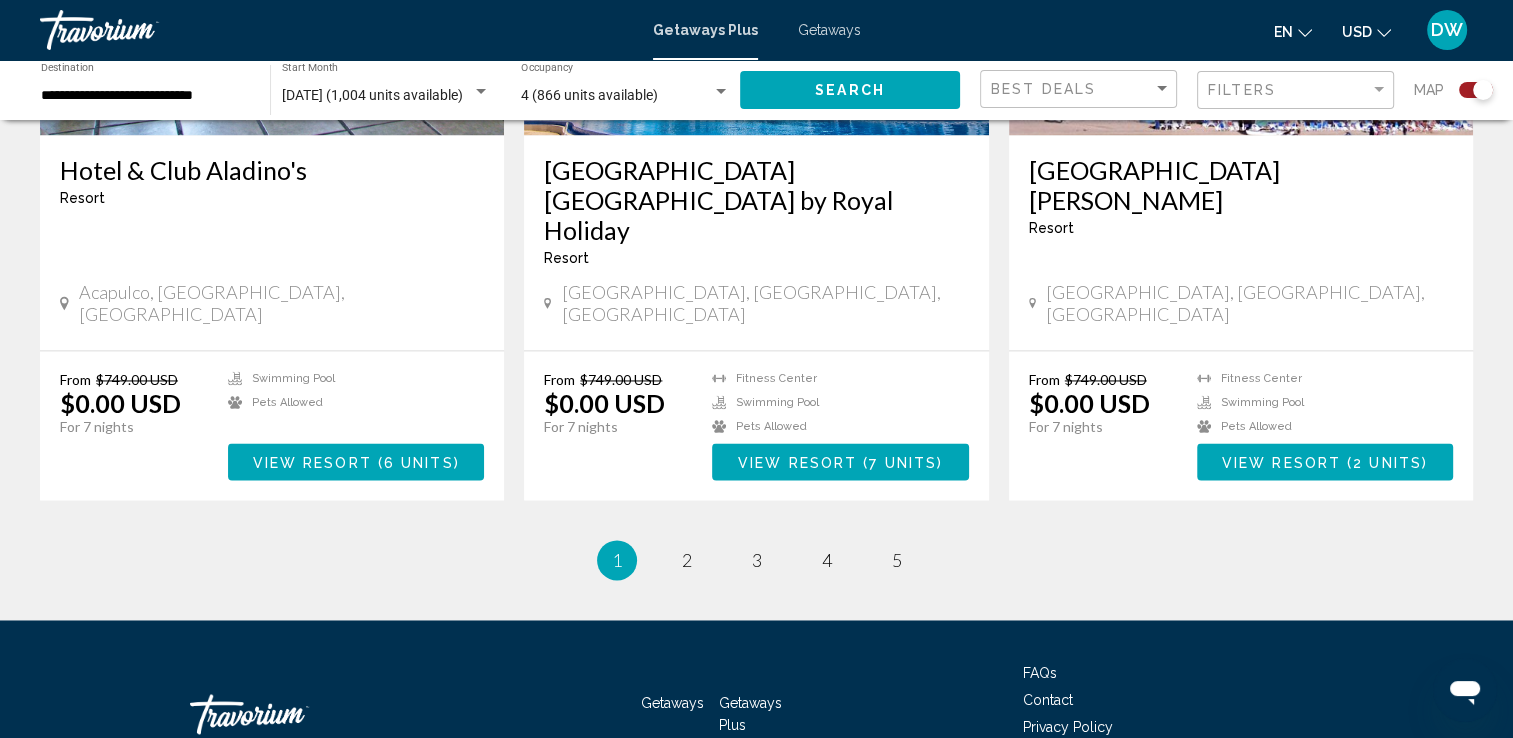 scroll, scrollTop: 3048, scrollLeft: 0, axis: vertical 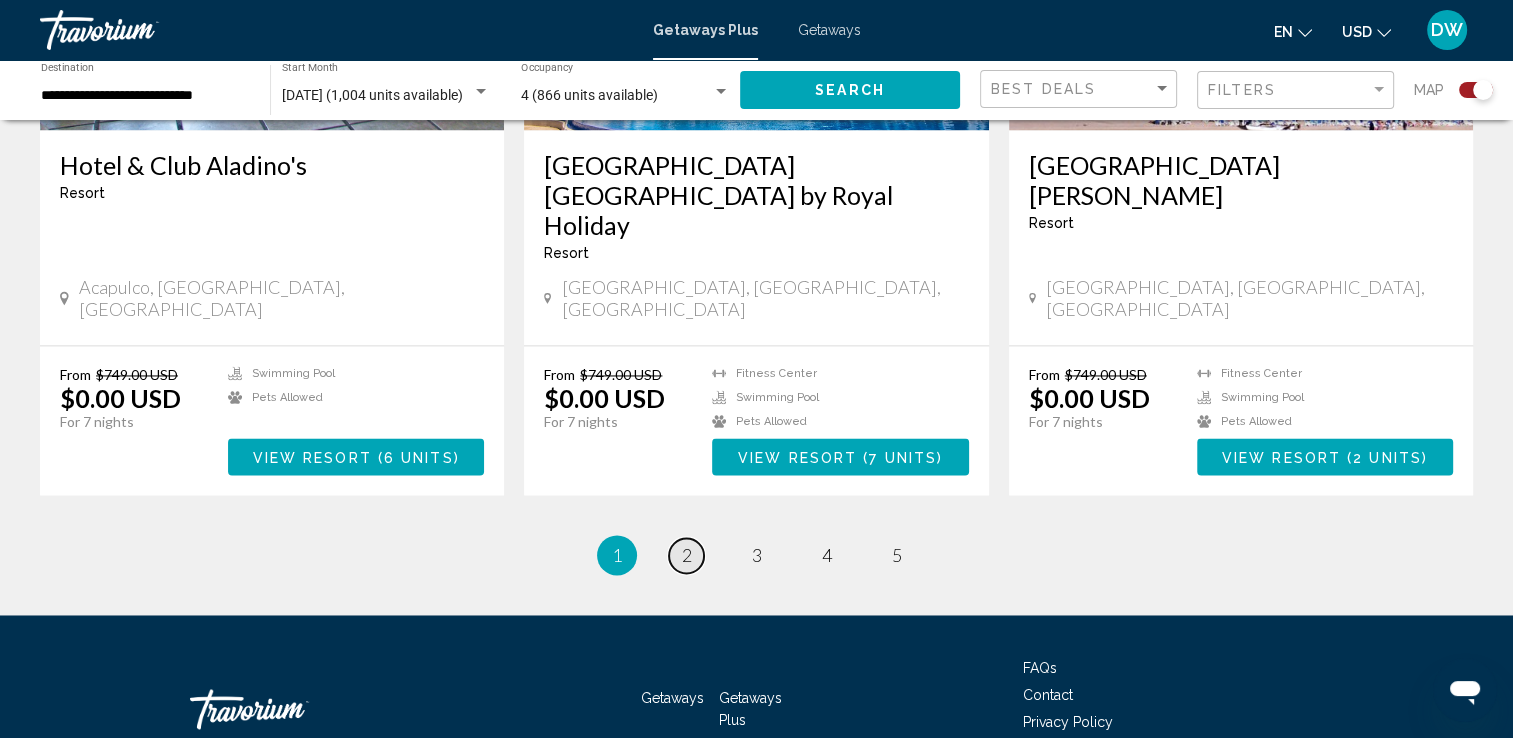 click on "2" at bounding box center [687, 555] 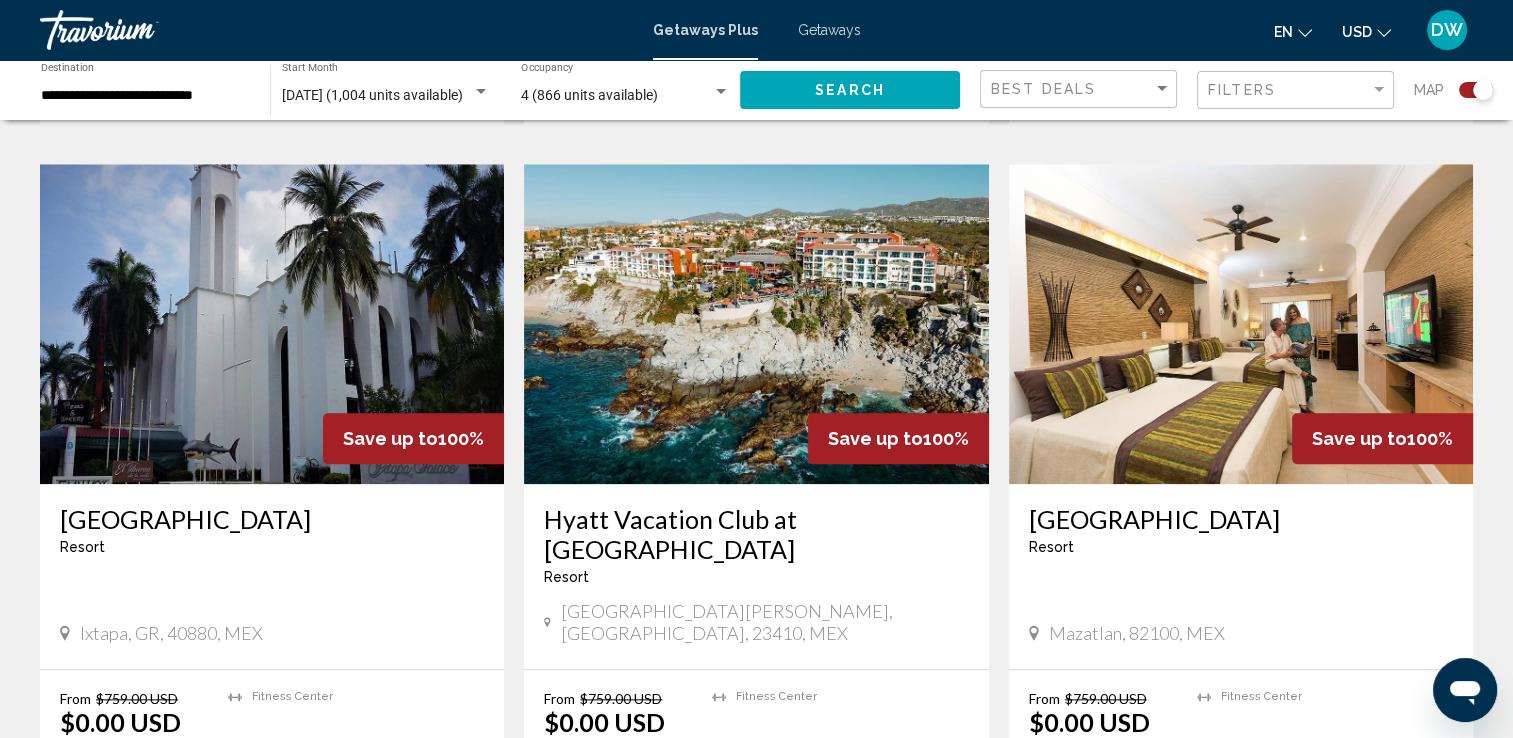 scroll, scrollTop: 2100, scrollLeft: 0, axis: vertical 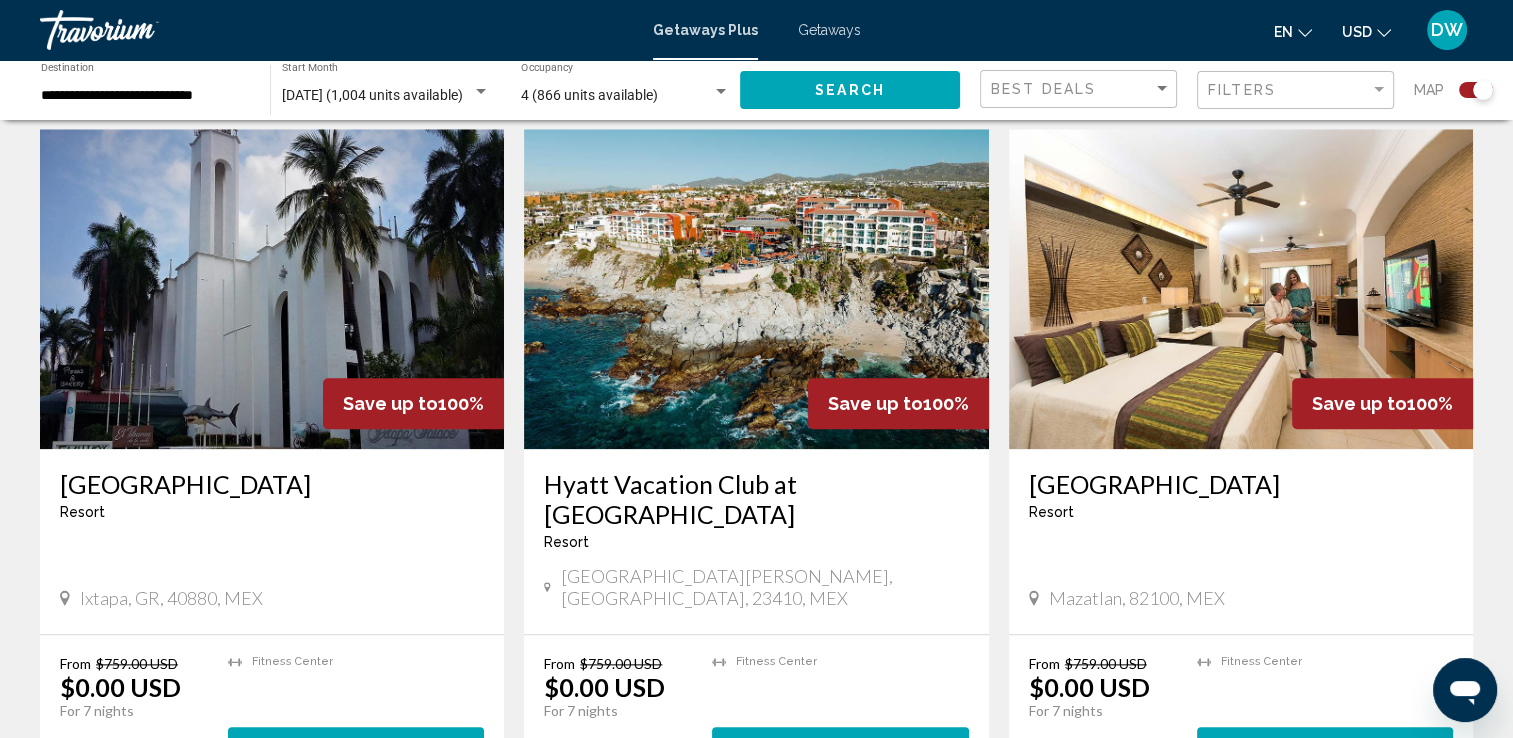 click at bounding box center (1241, 289) 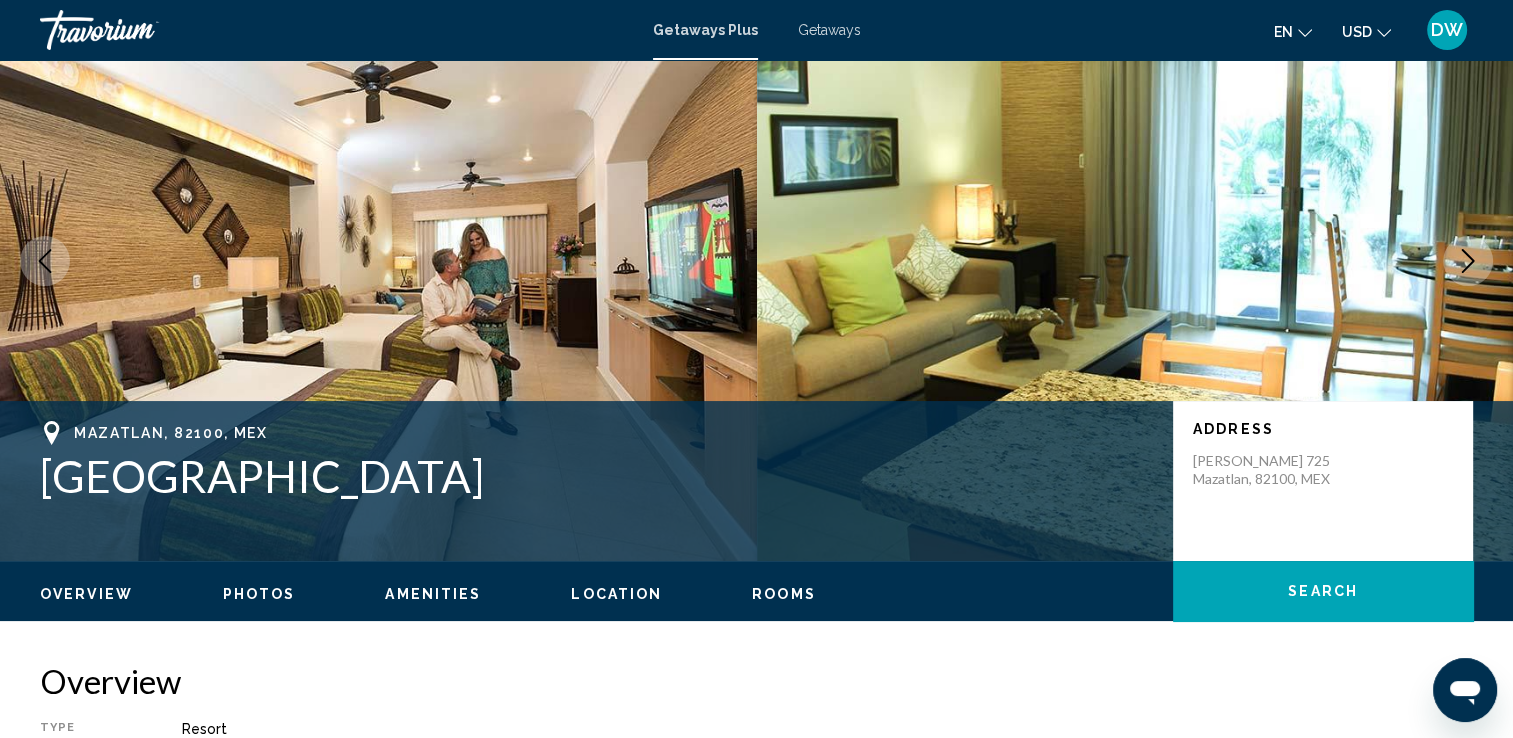 scroll, scrollTop: 100, scrollLeft: 0, axis: vertical 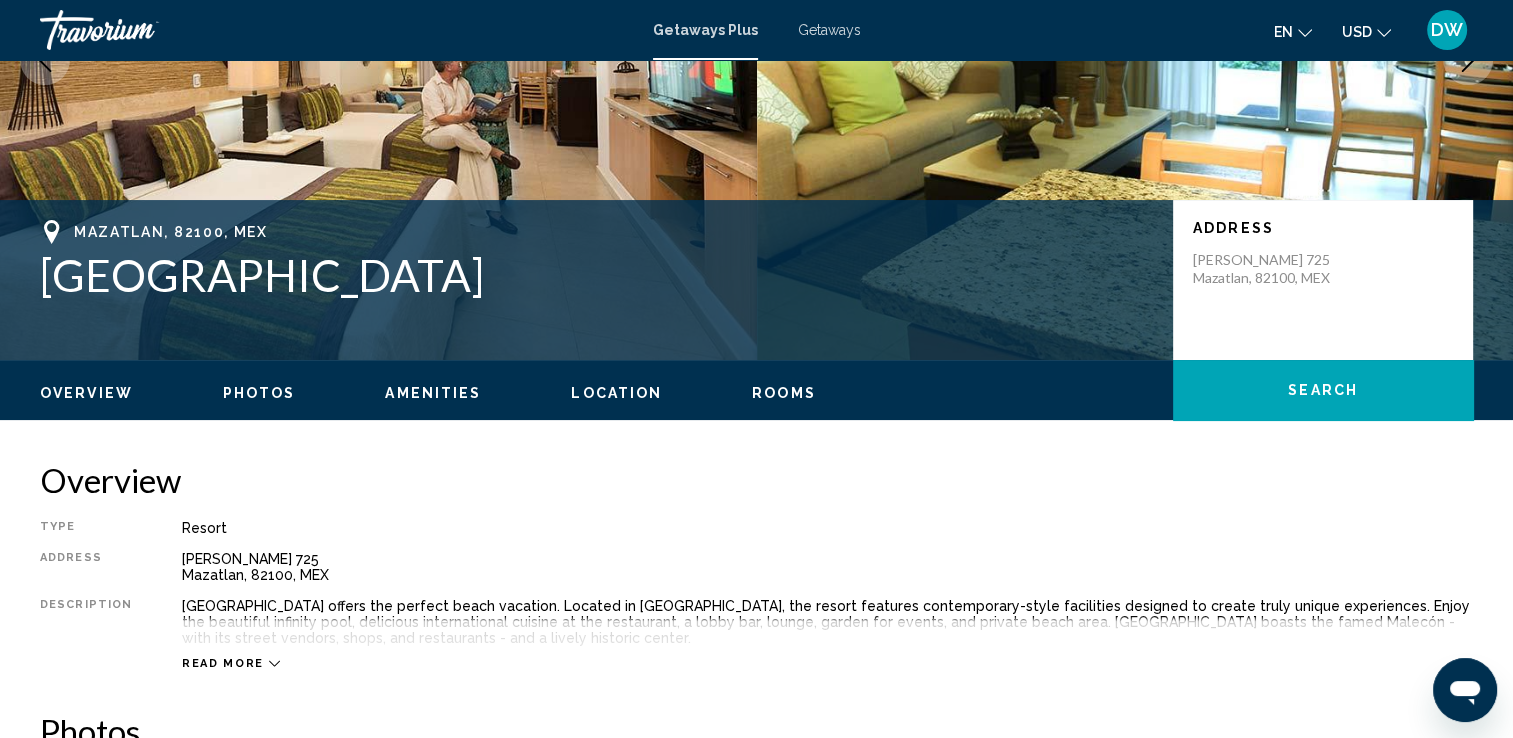 click on "Photos" at bounding box center (259, 393) 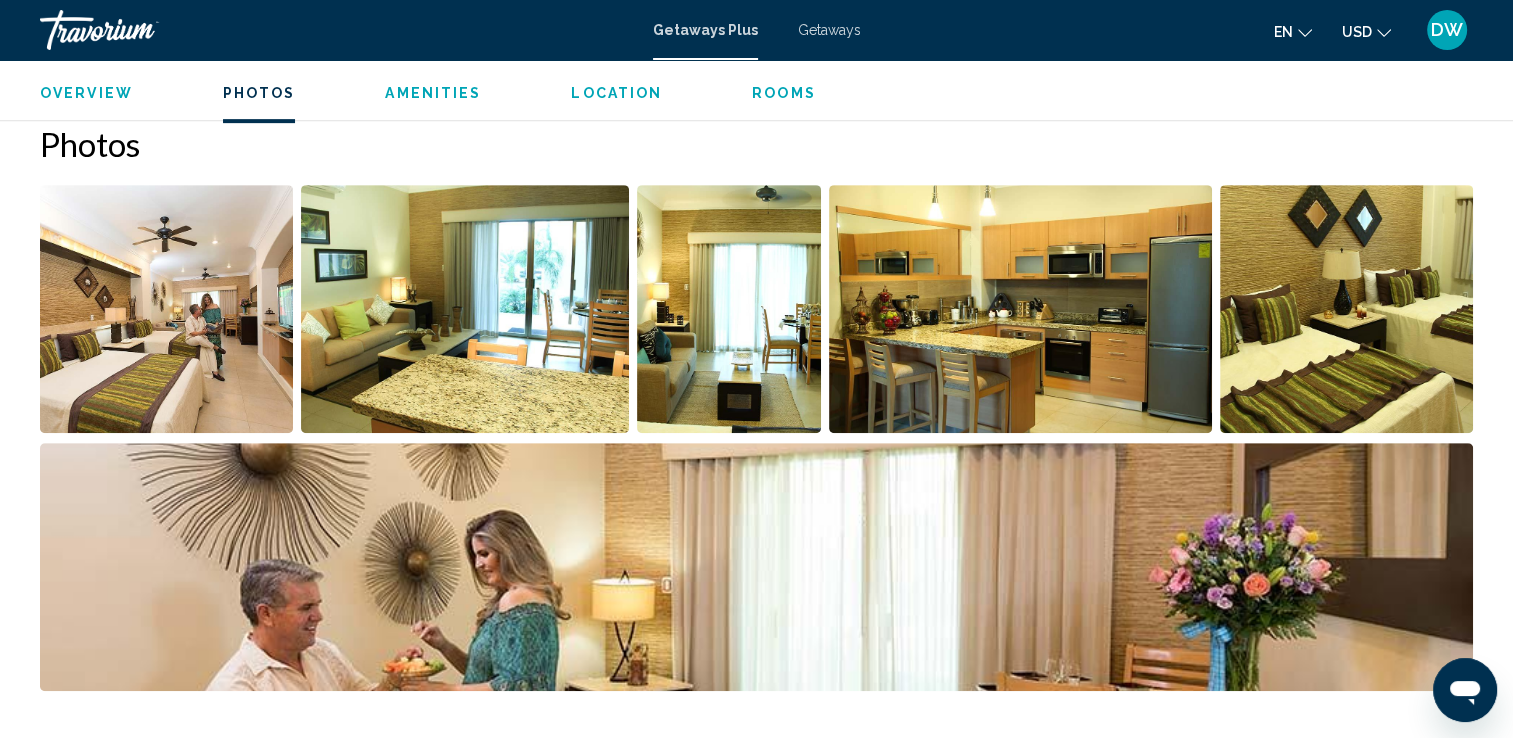 scroll, scrollTop: 891, scrollLeft: 0, axis: vertical 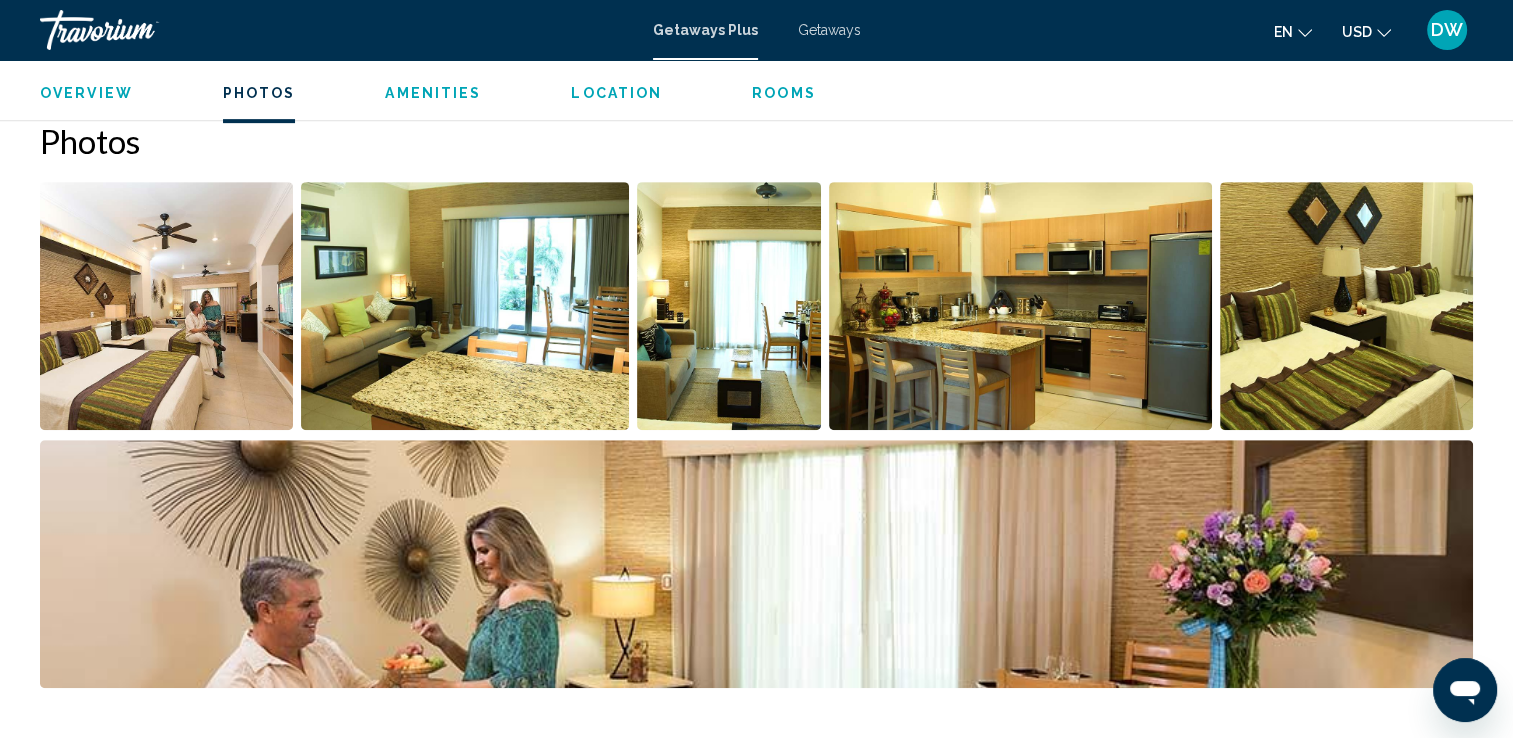 click at bounding box center (465, 306) 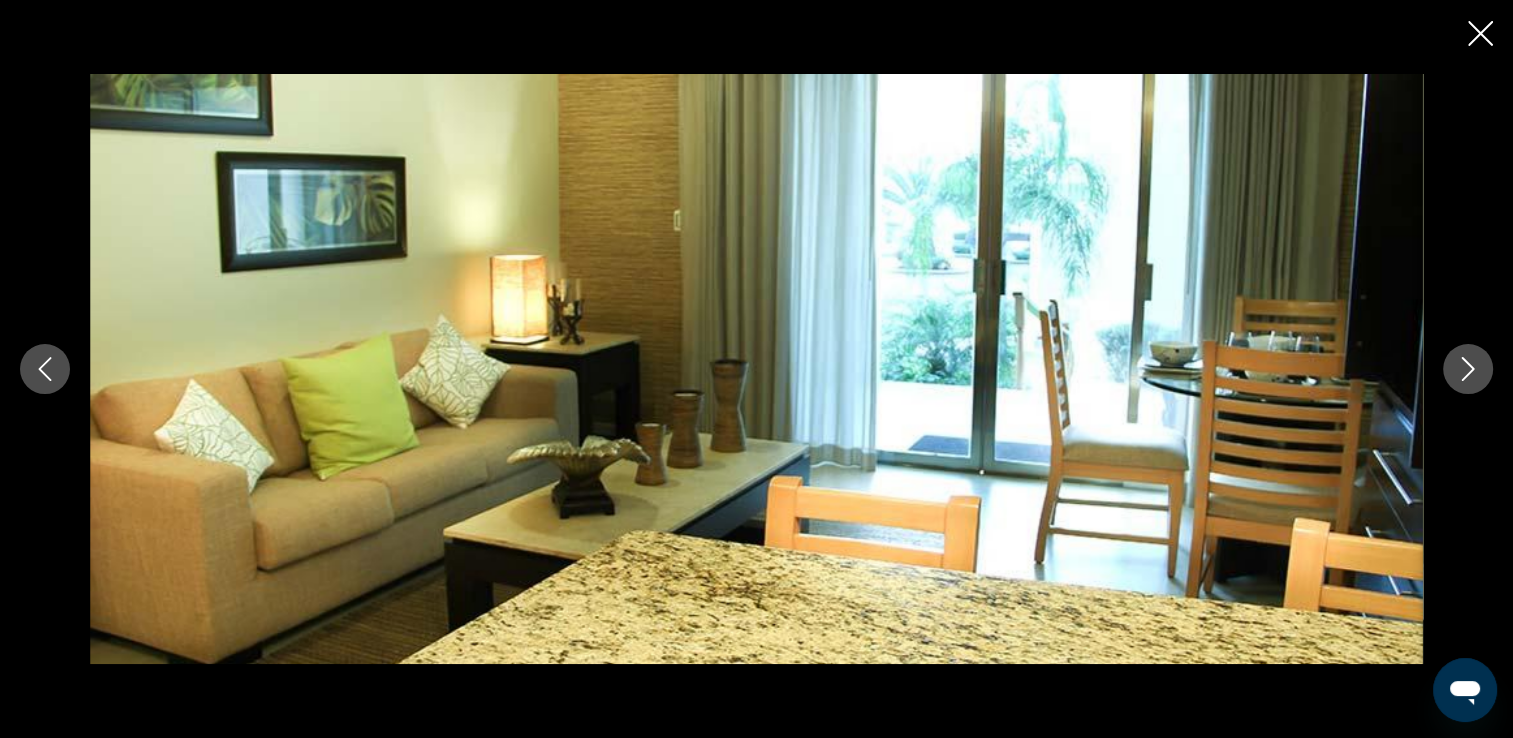 click 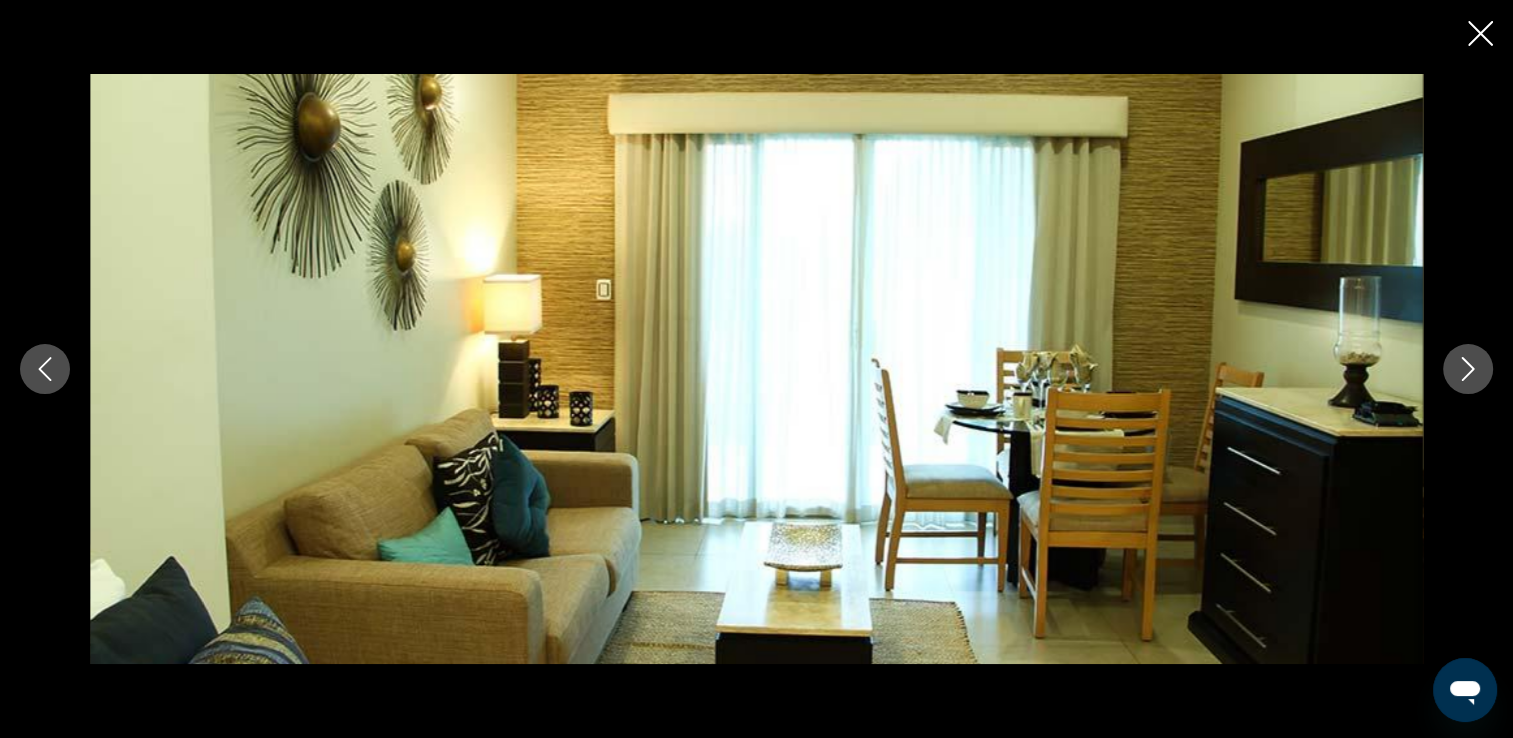 click 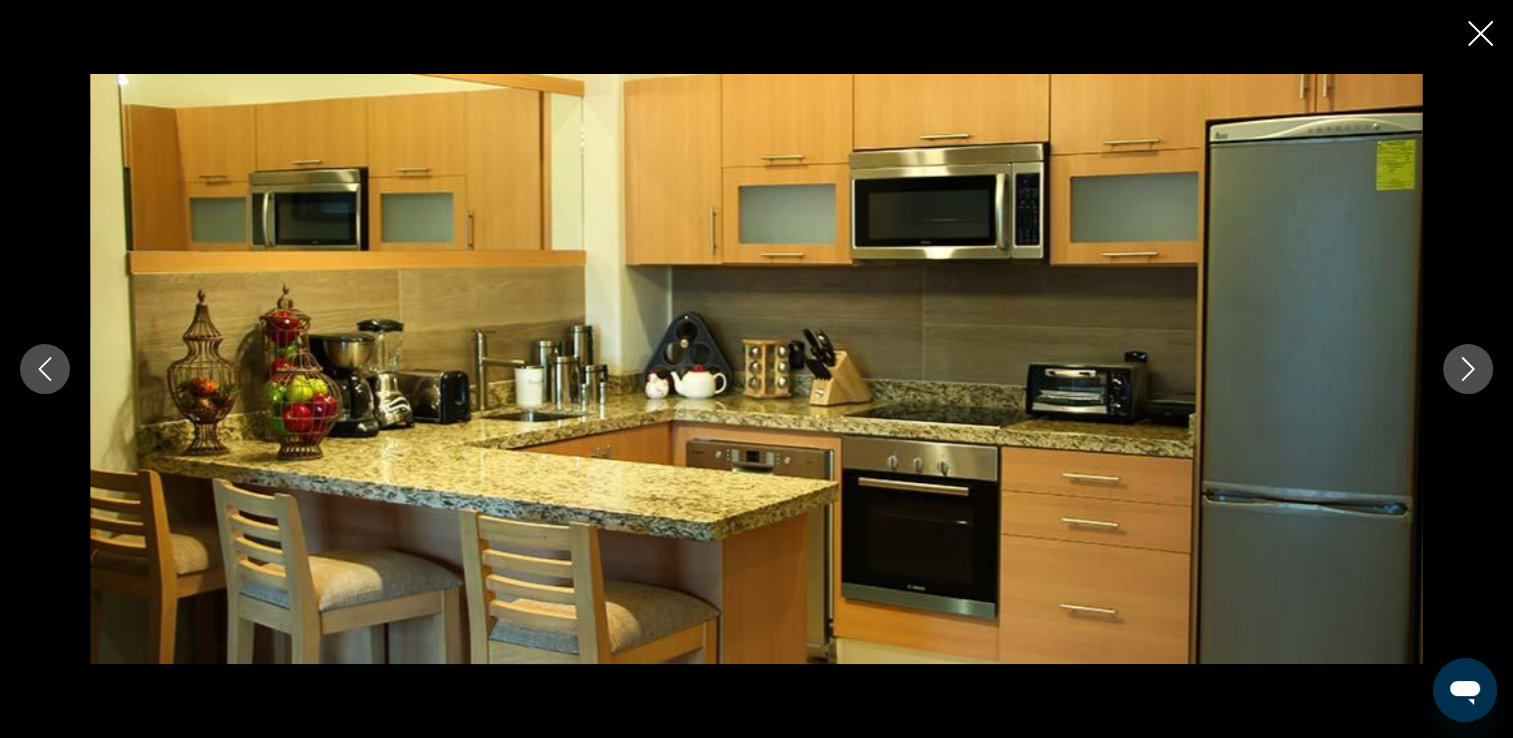click 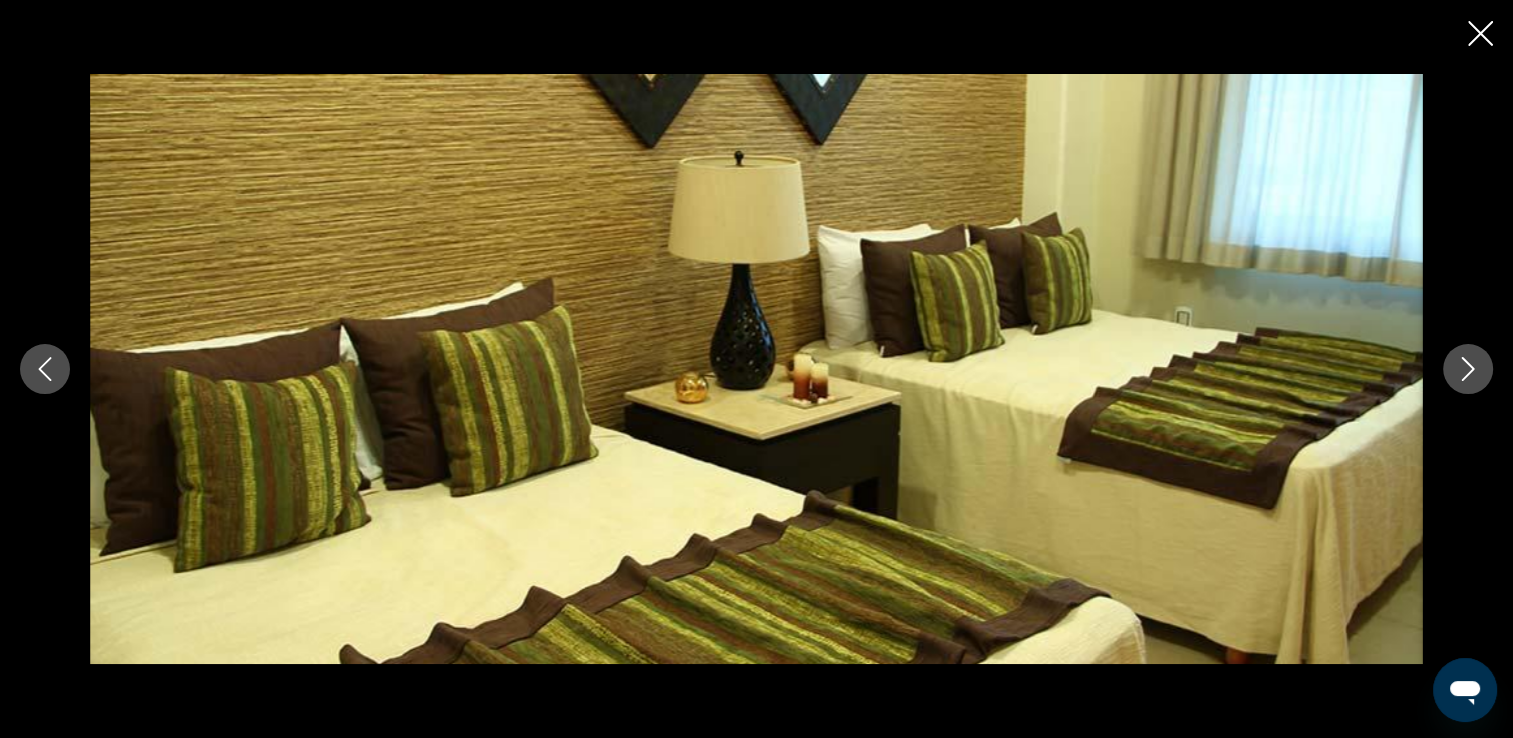 click 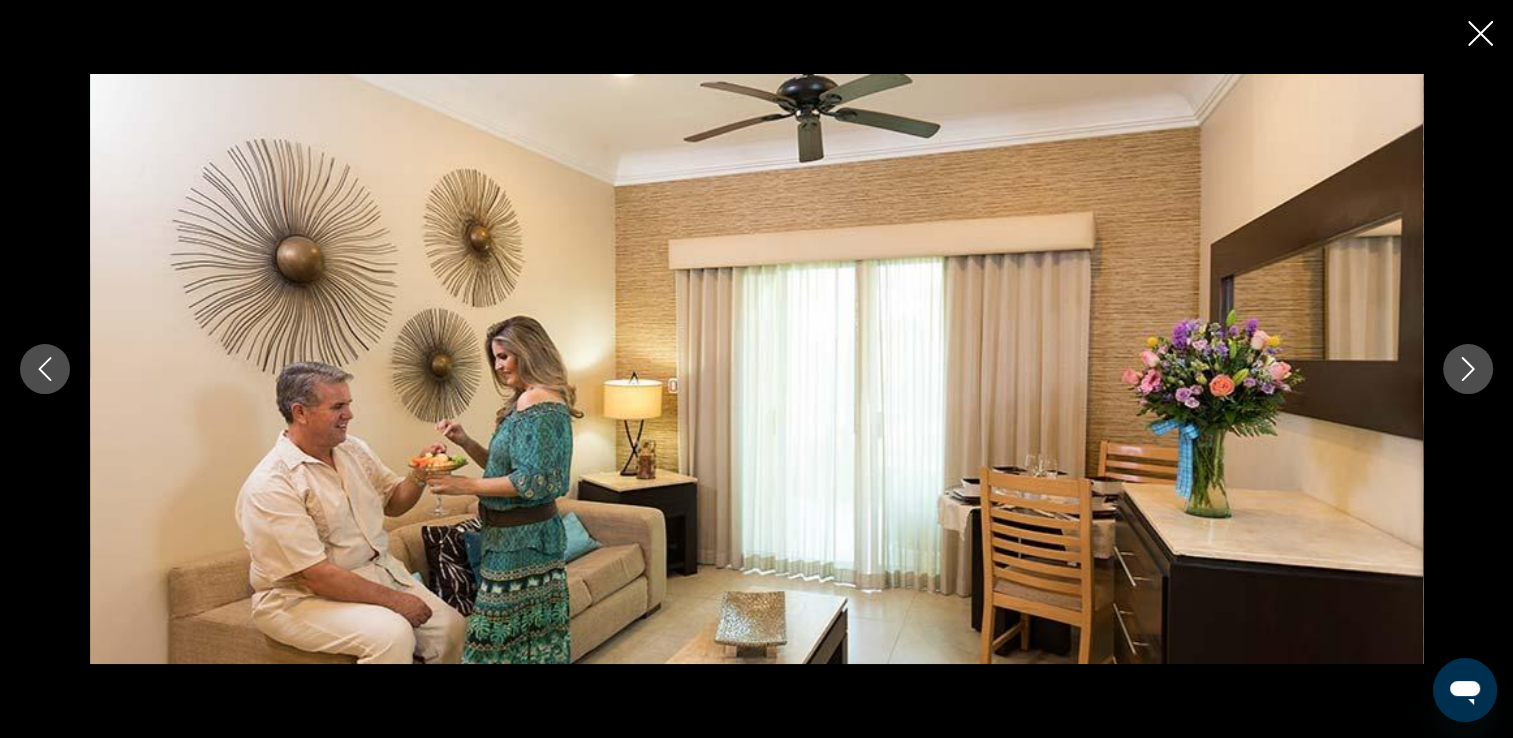 click 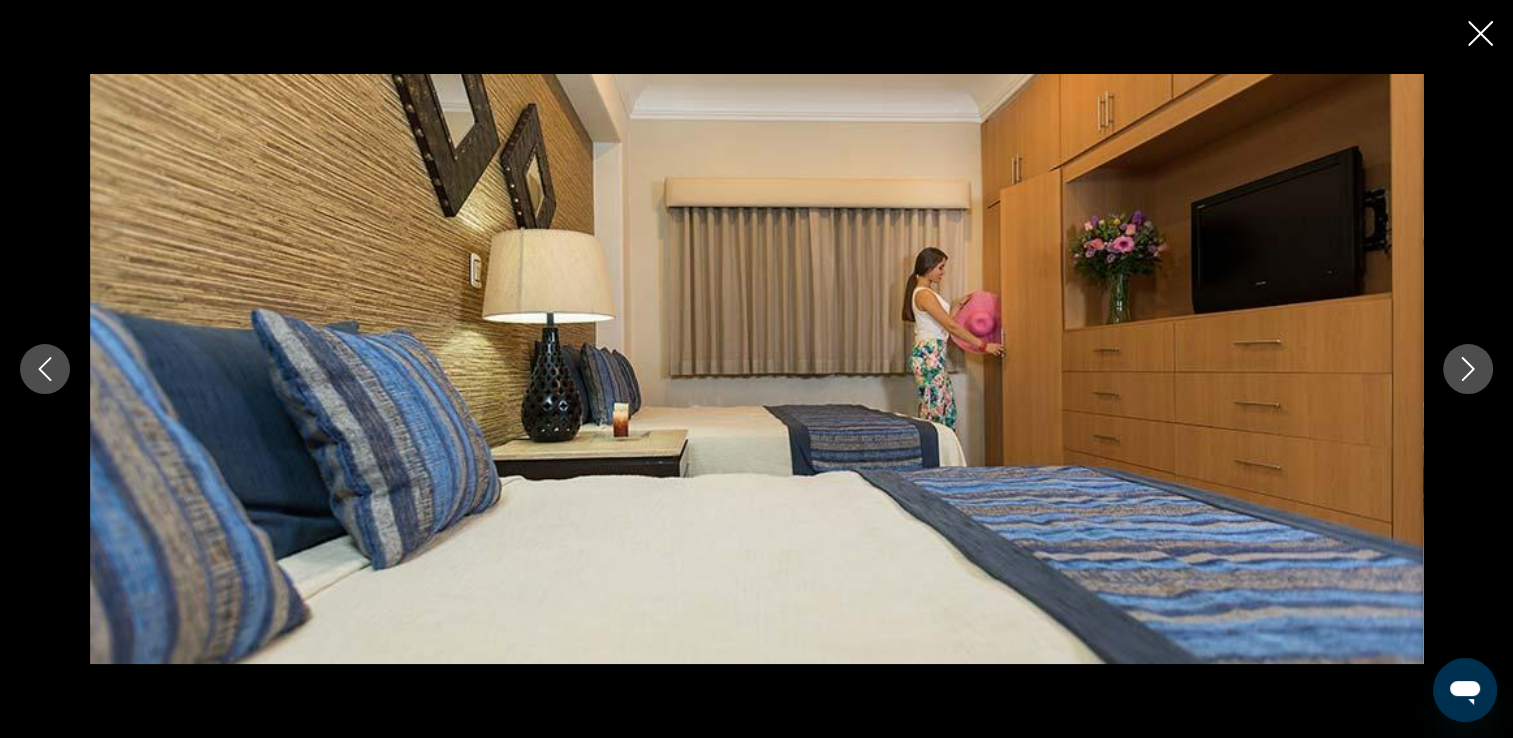 click 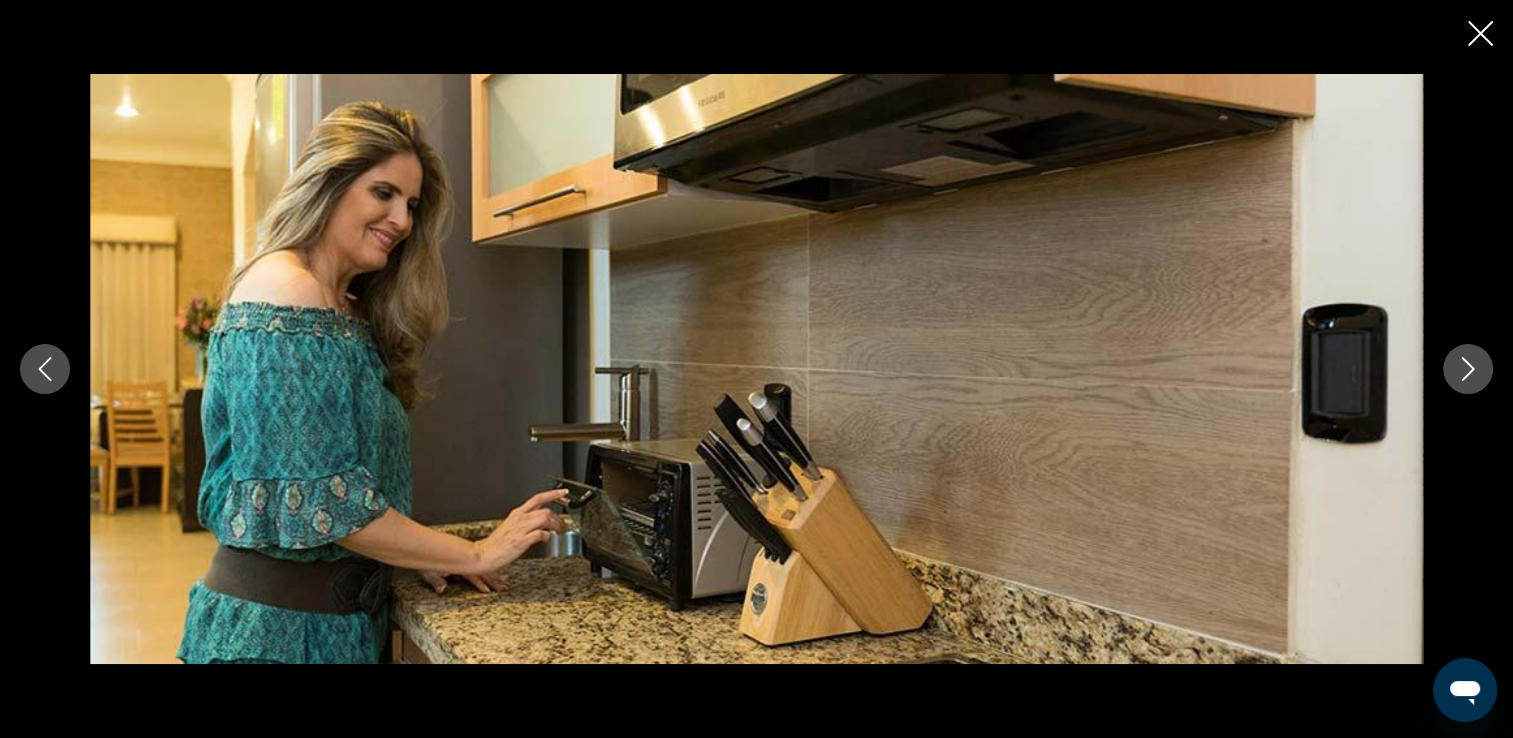 click 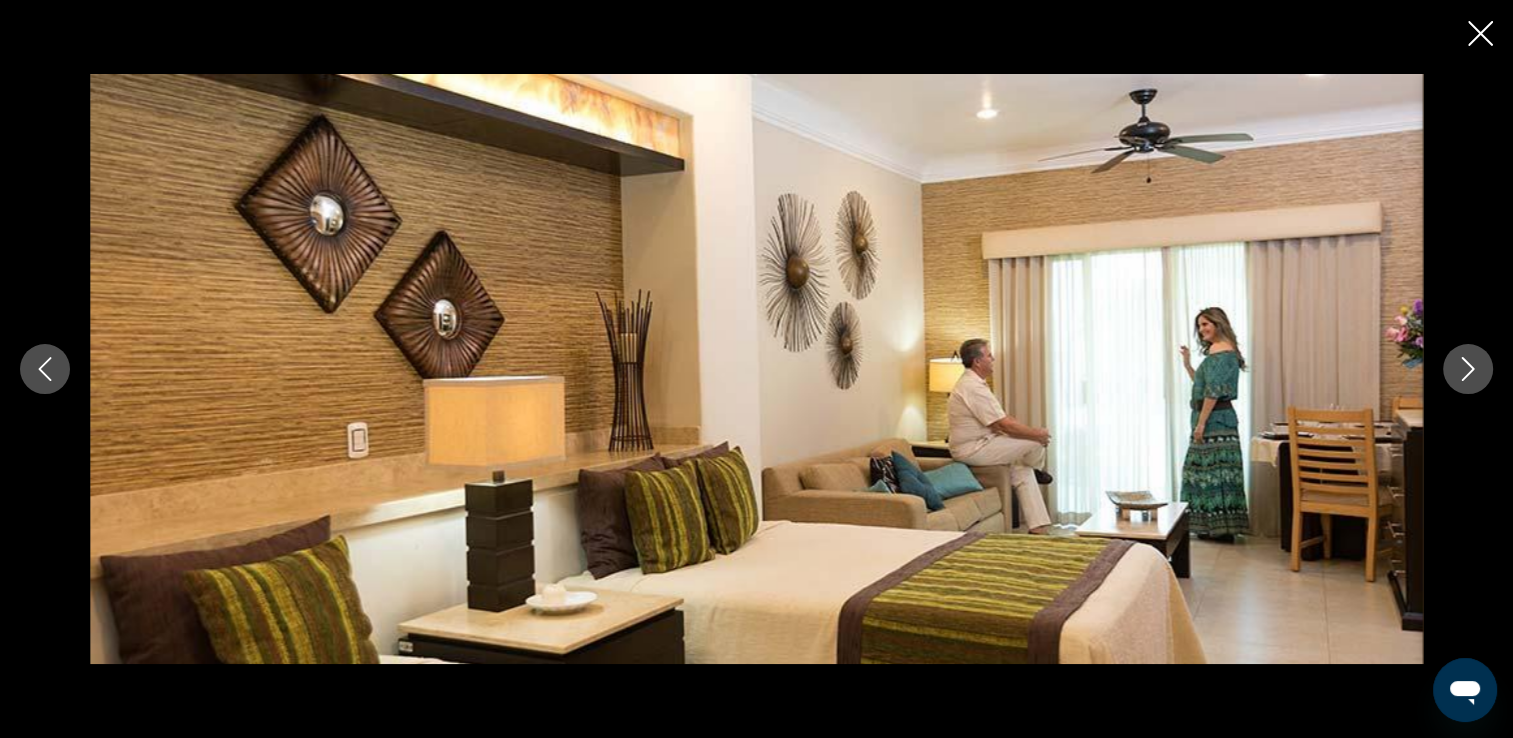 click 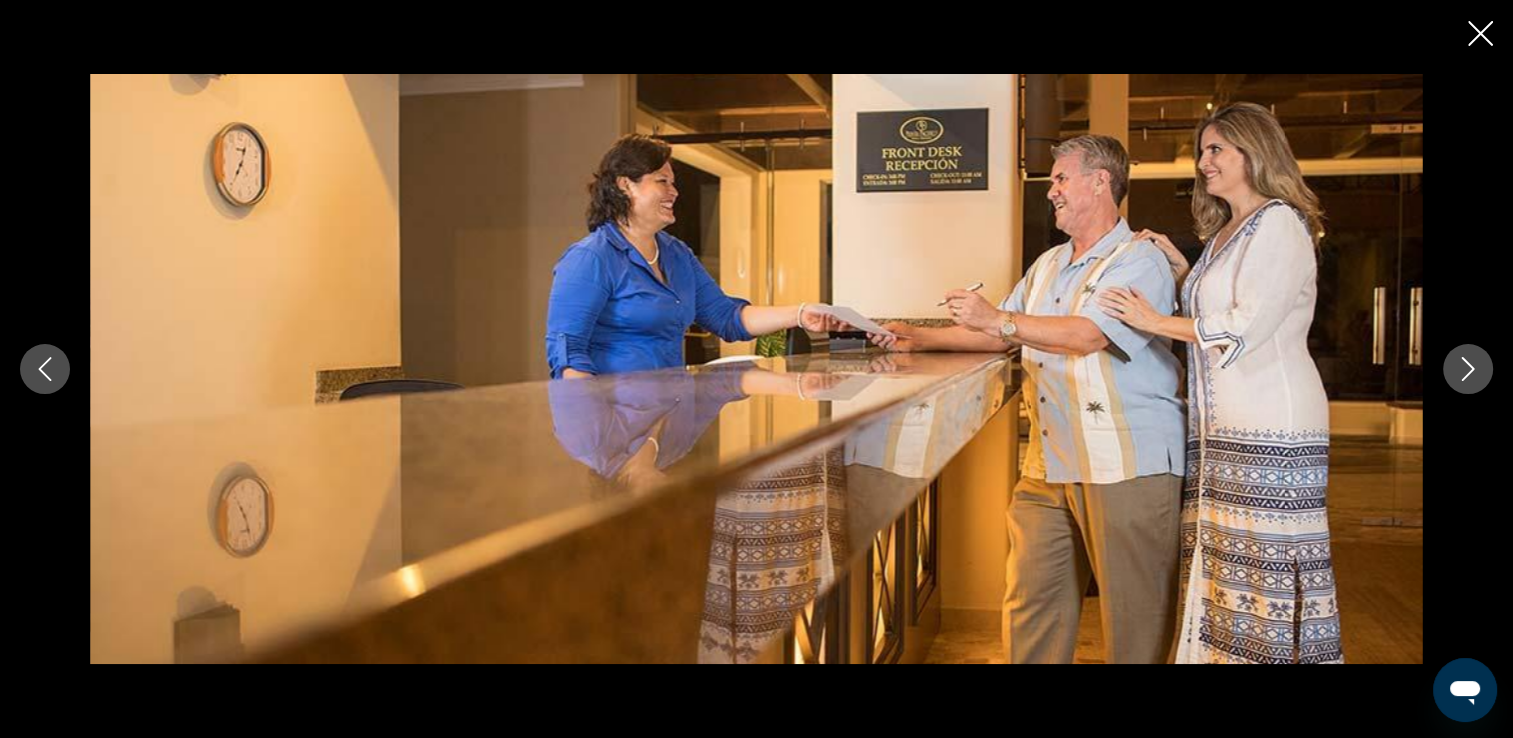 click 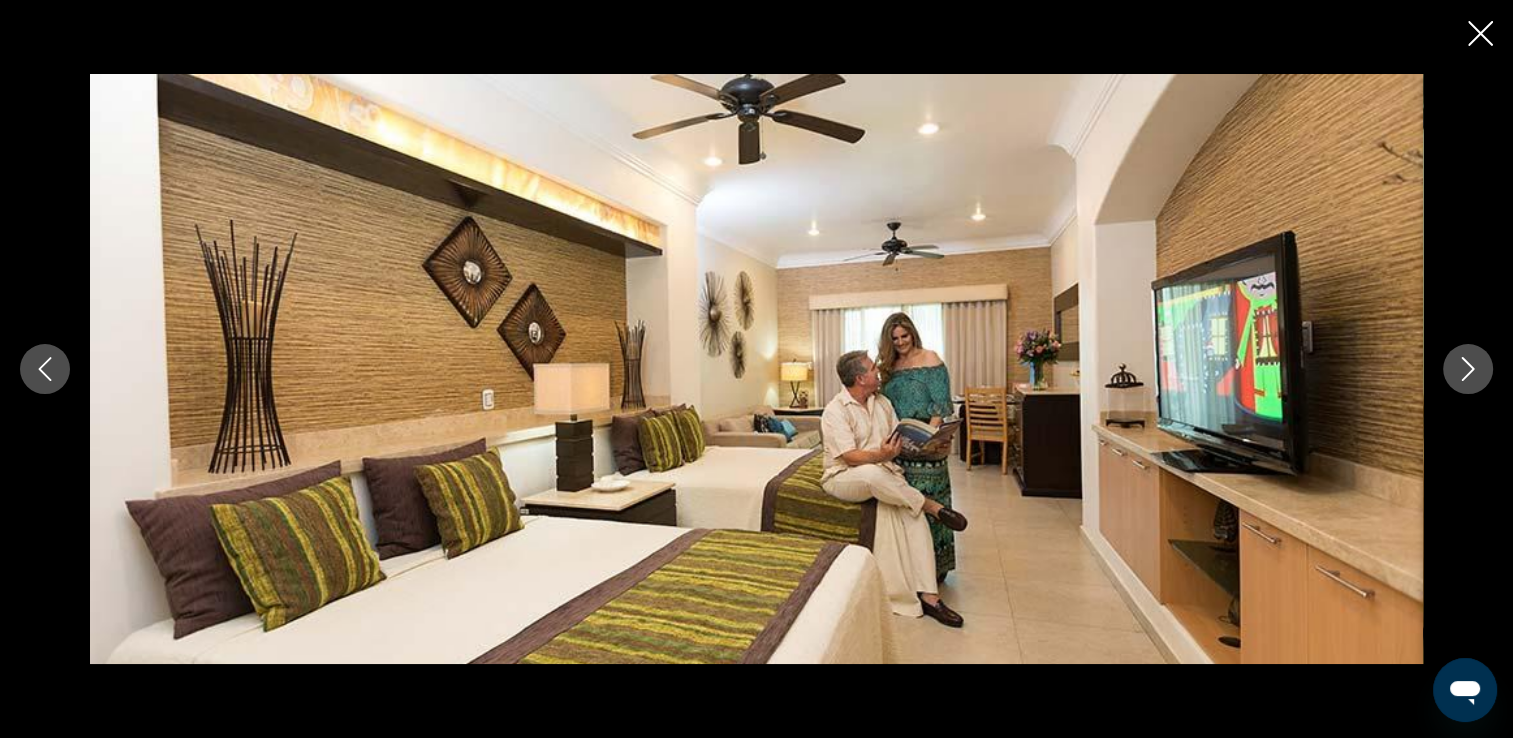 click 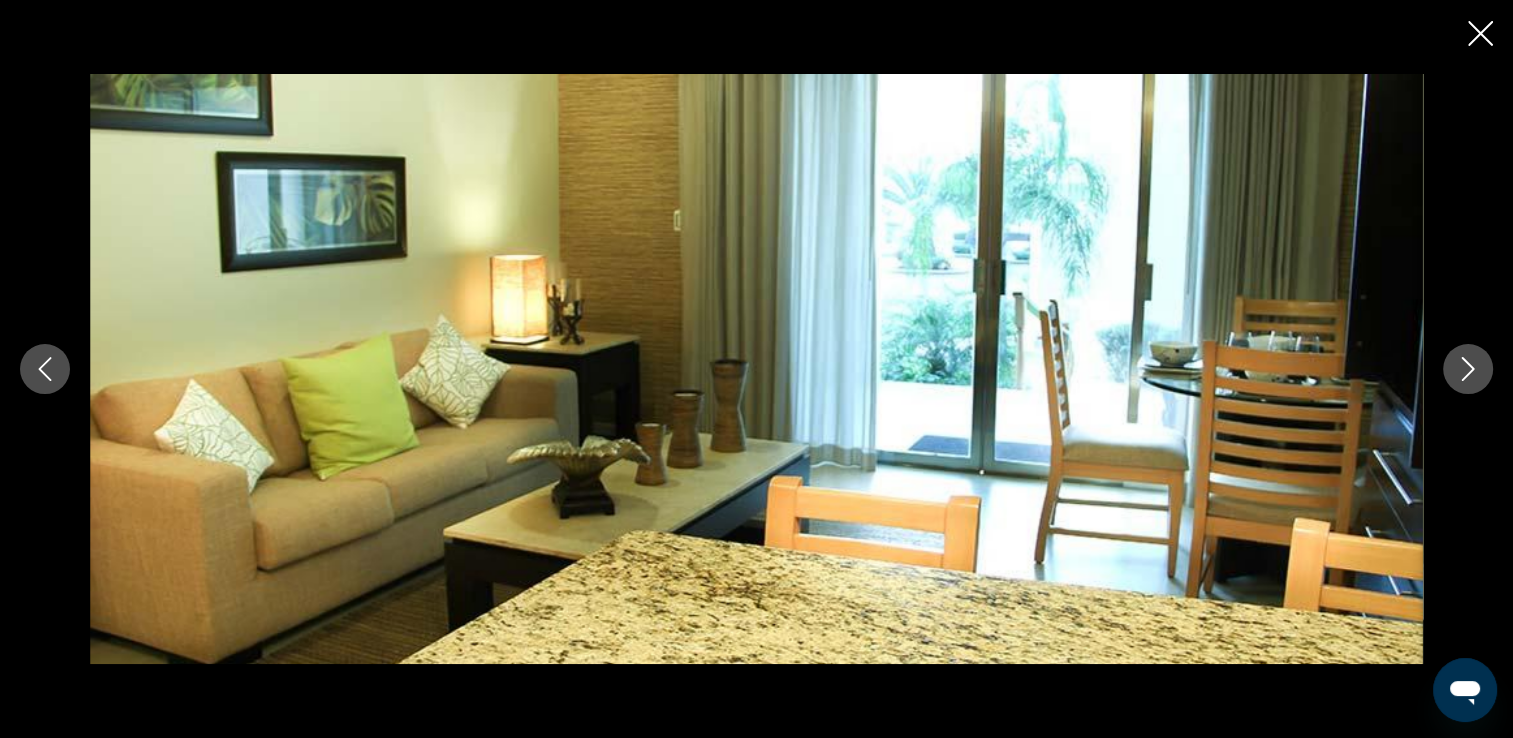 click 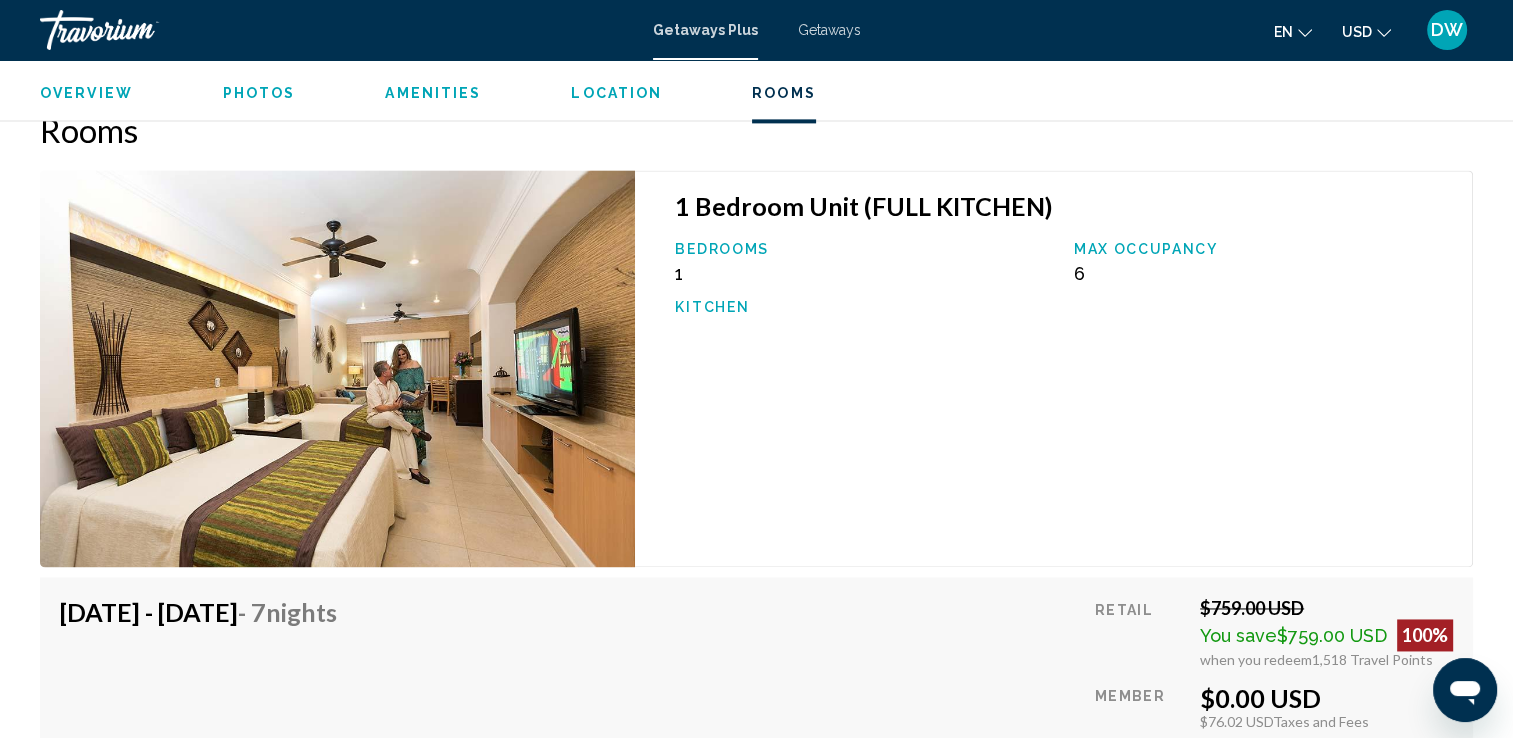 scroll, scrollTop: 2680, scrollLeft: 0, axis: vertical 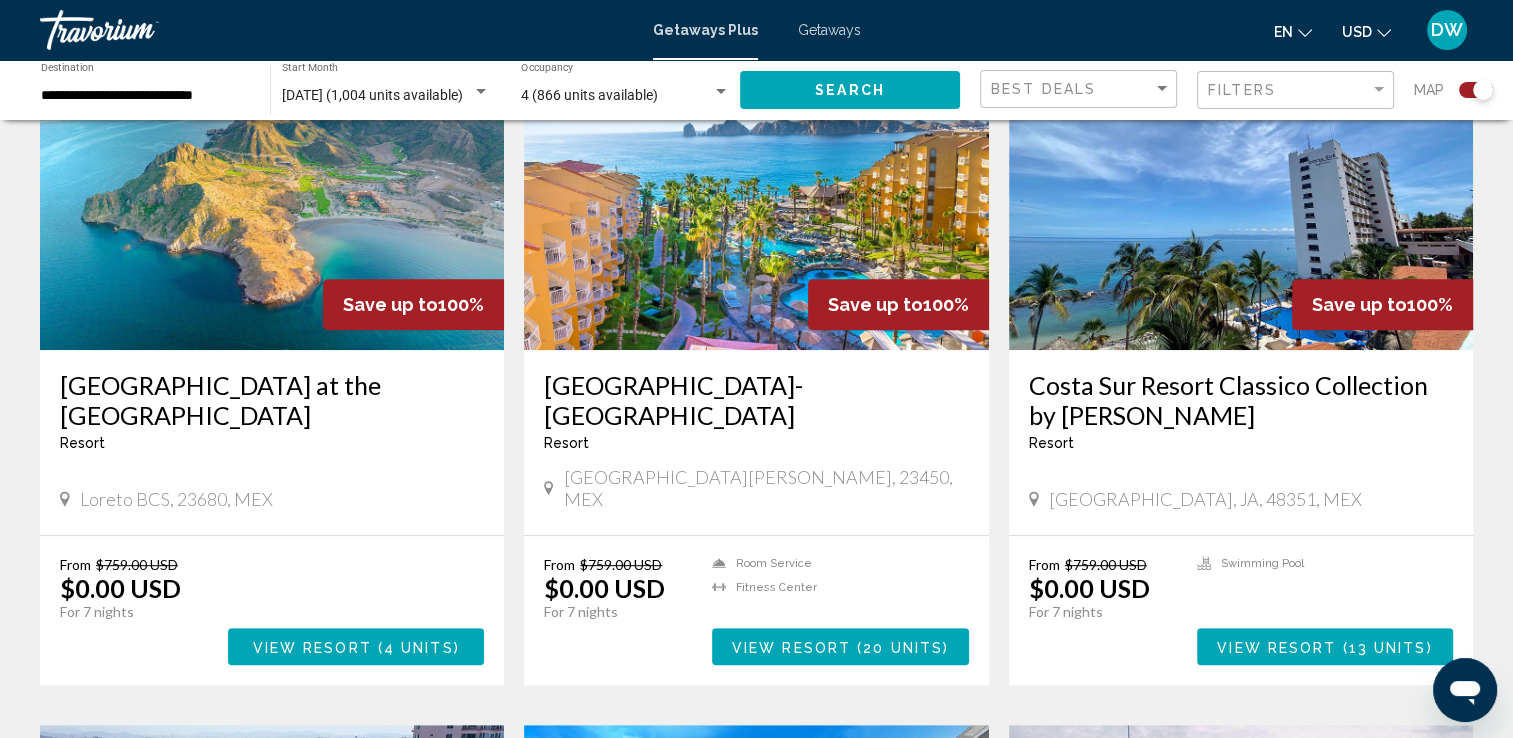click at bounding box center [756, 190] 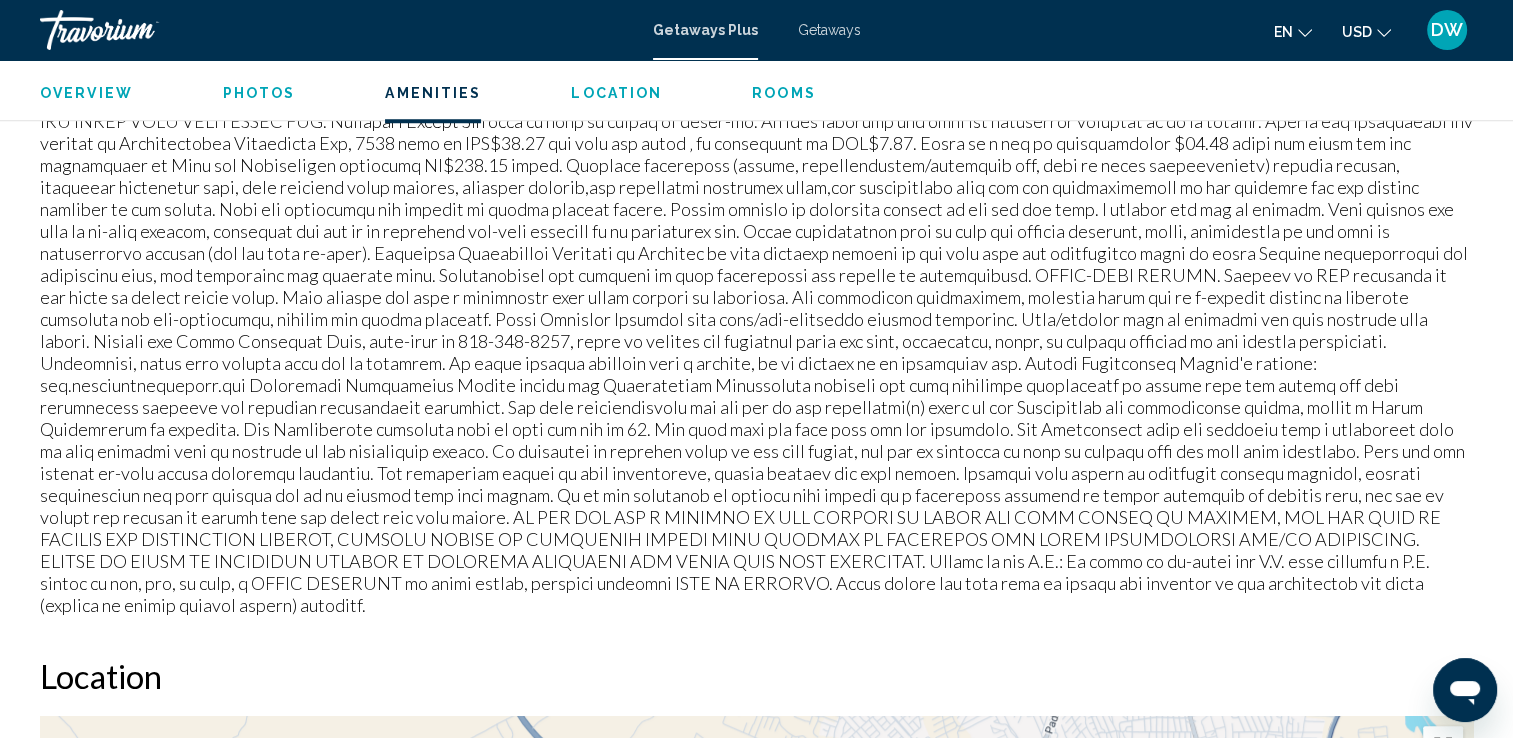 scroll, scrollTop: 1700, scrollLeft: 0, axis: vertical 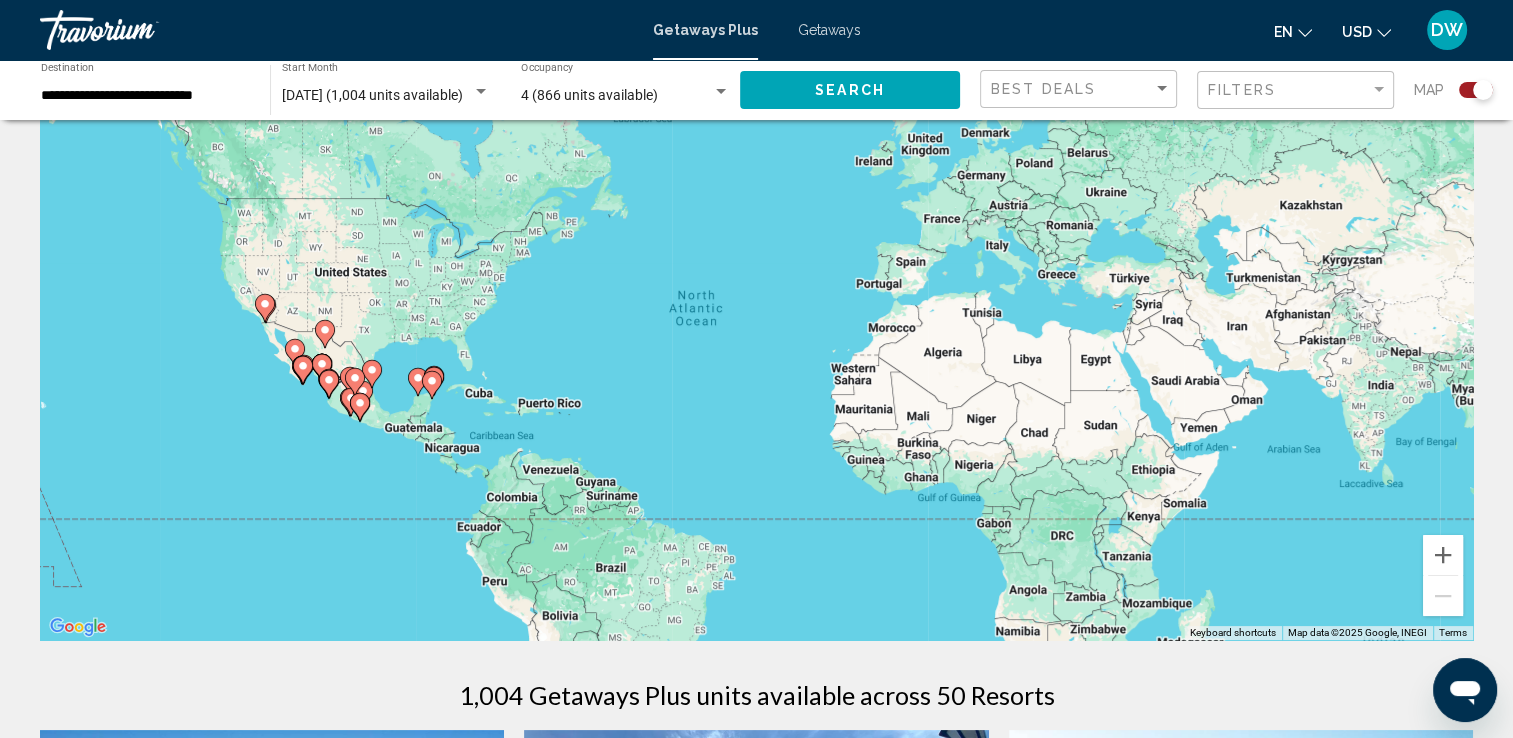 click 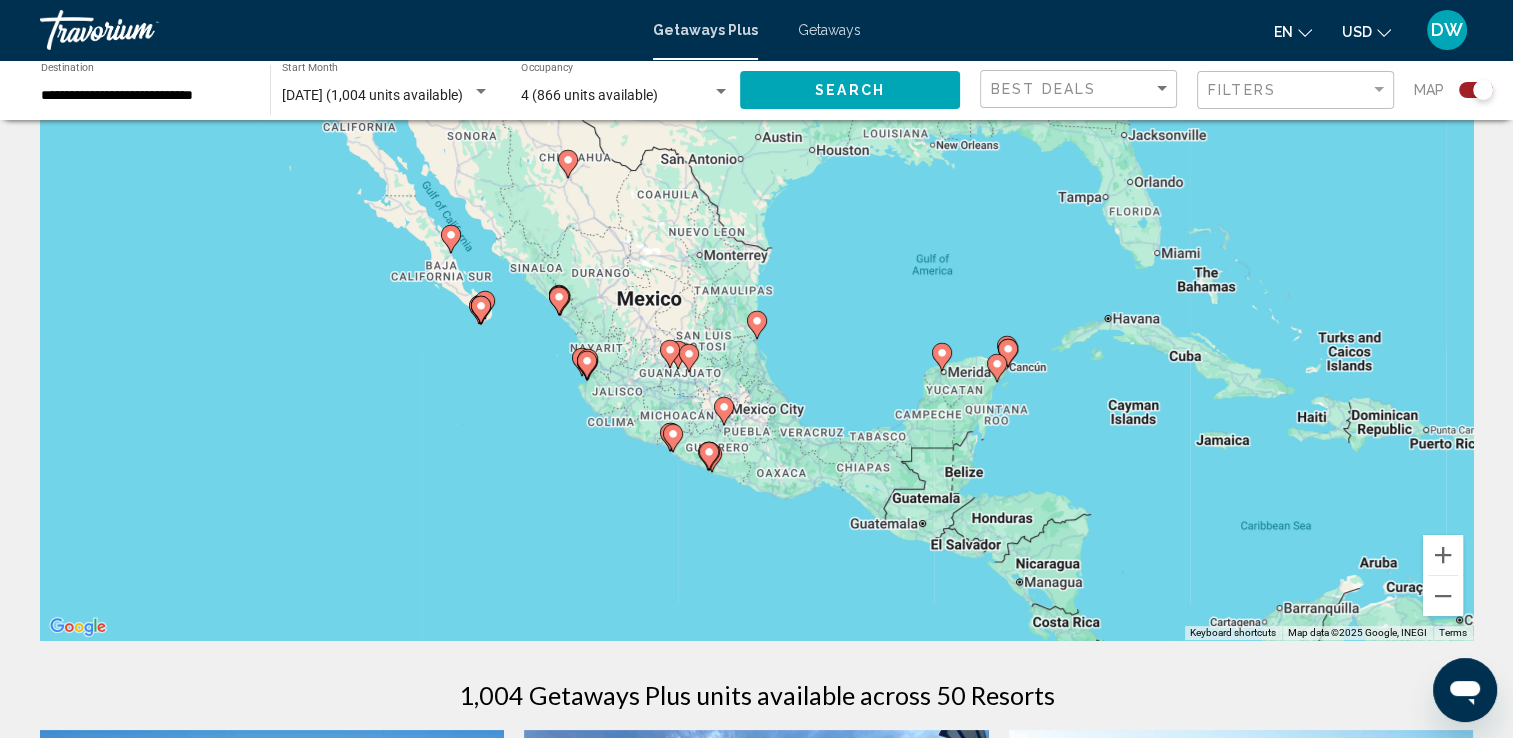 click 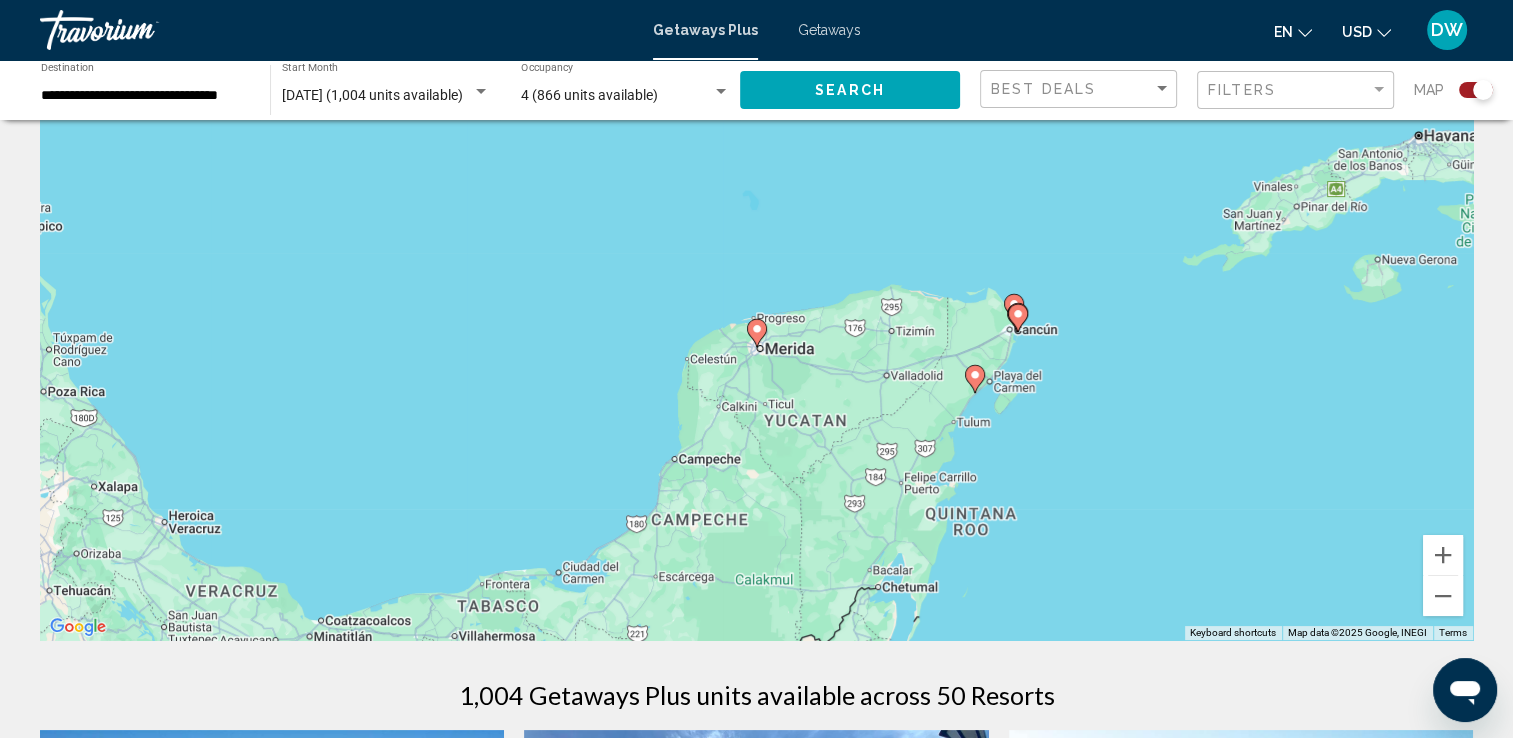 drag, startPoint x: 1016, startPoint y: 308, endPoint x: 1017, endPoint y: 318, distance: 10.049875 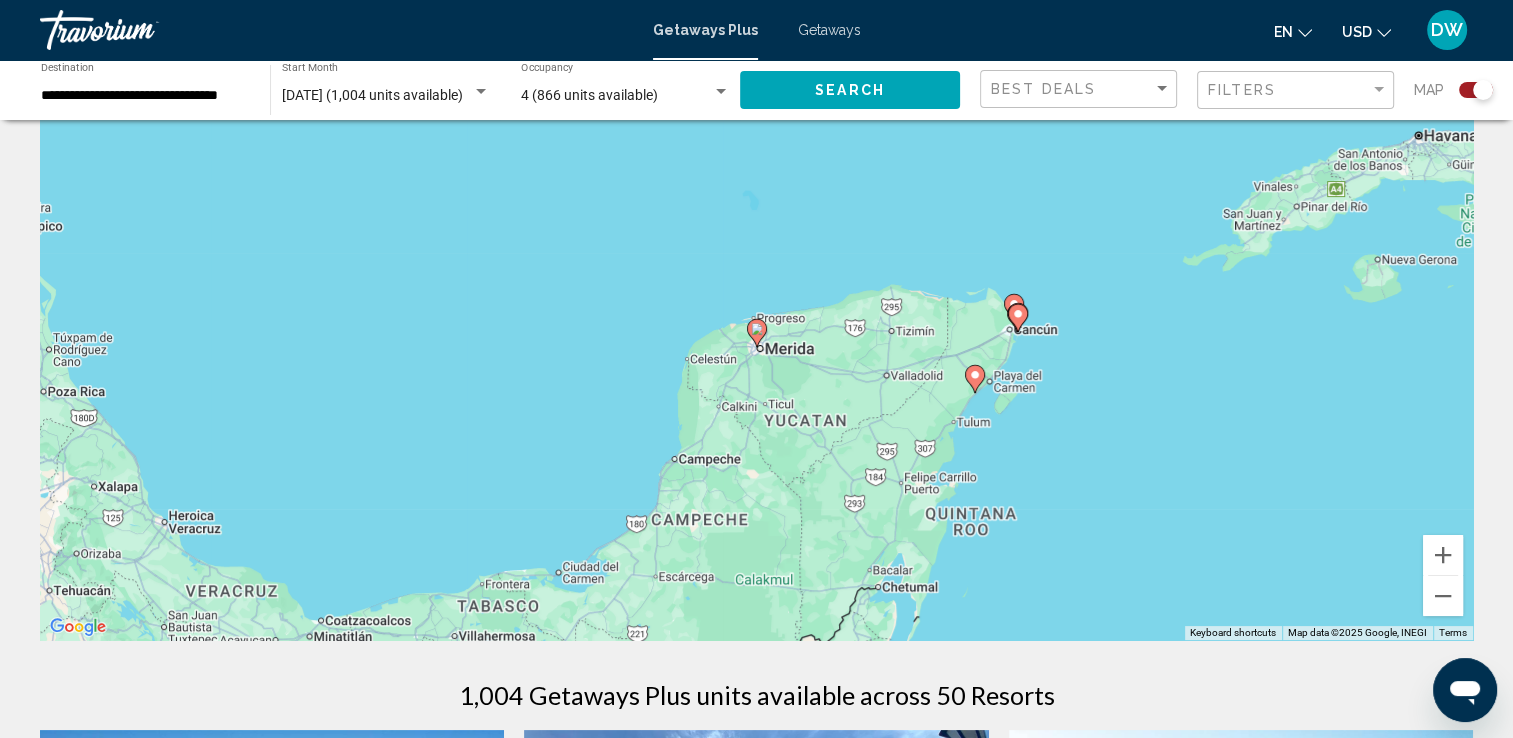 click 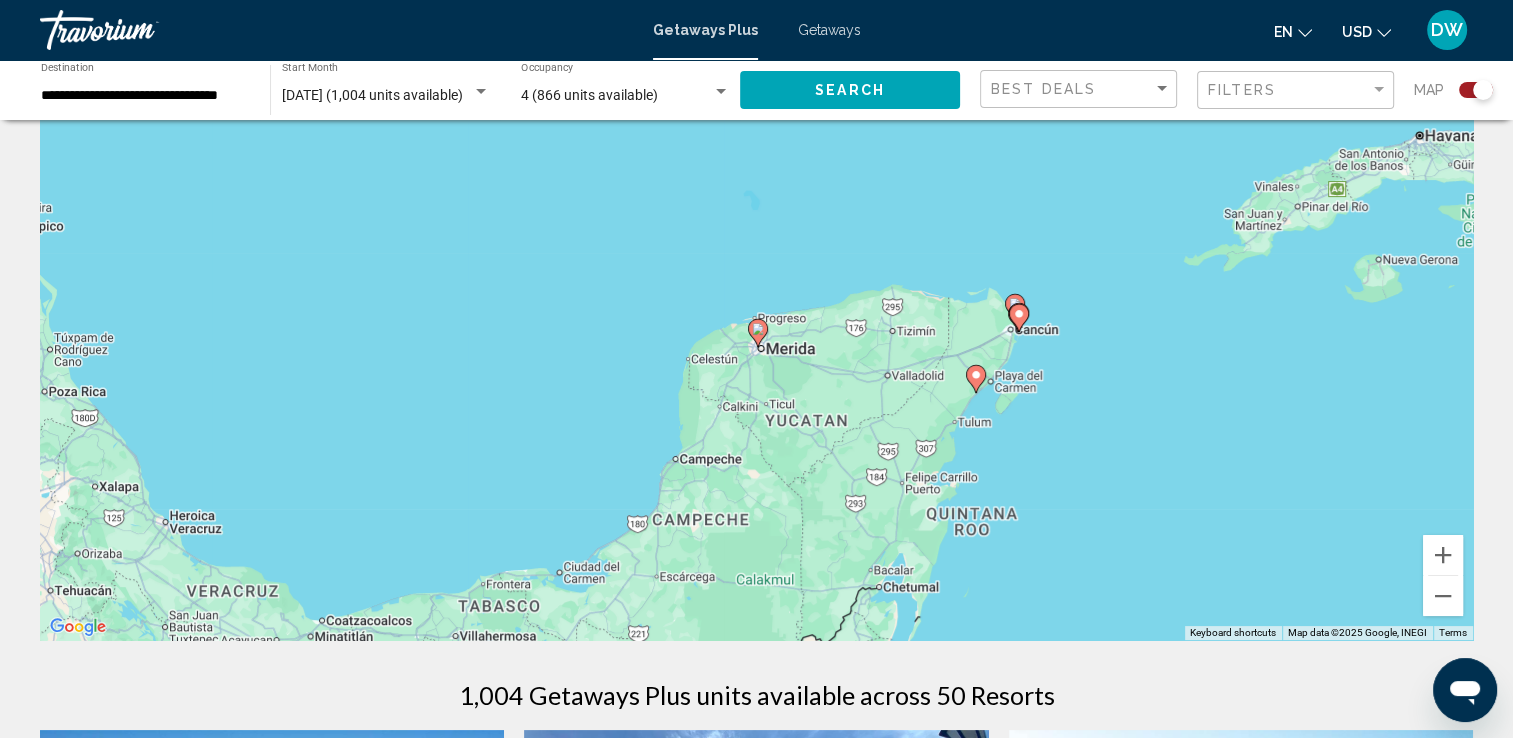 click 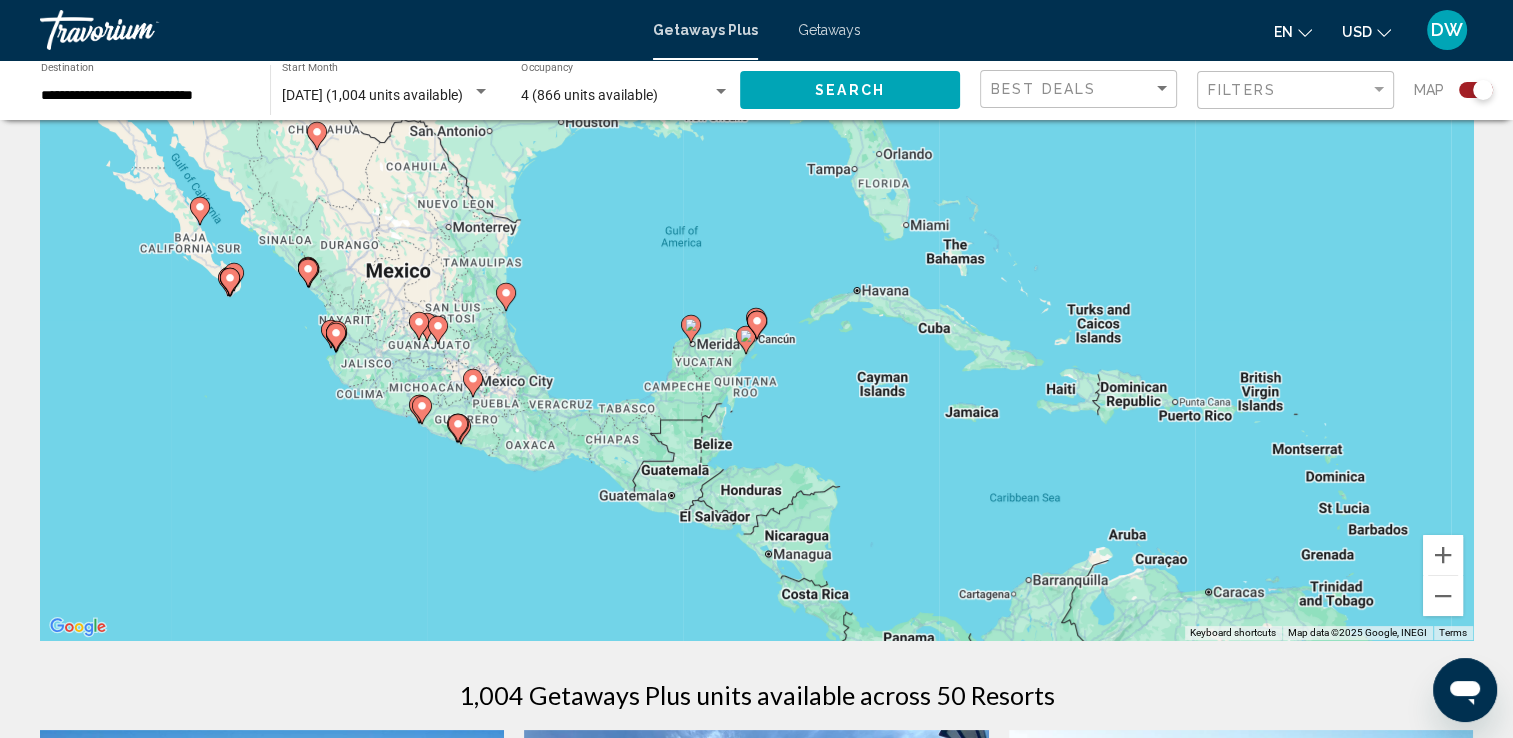 click 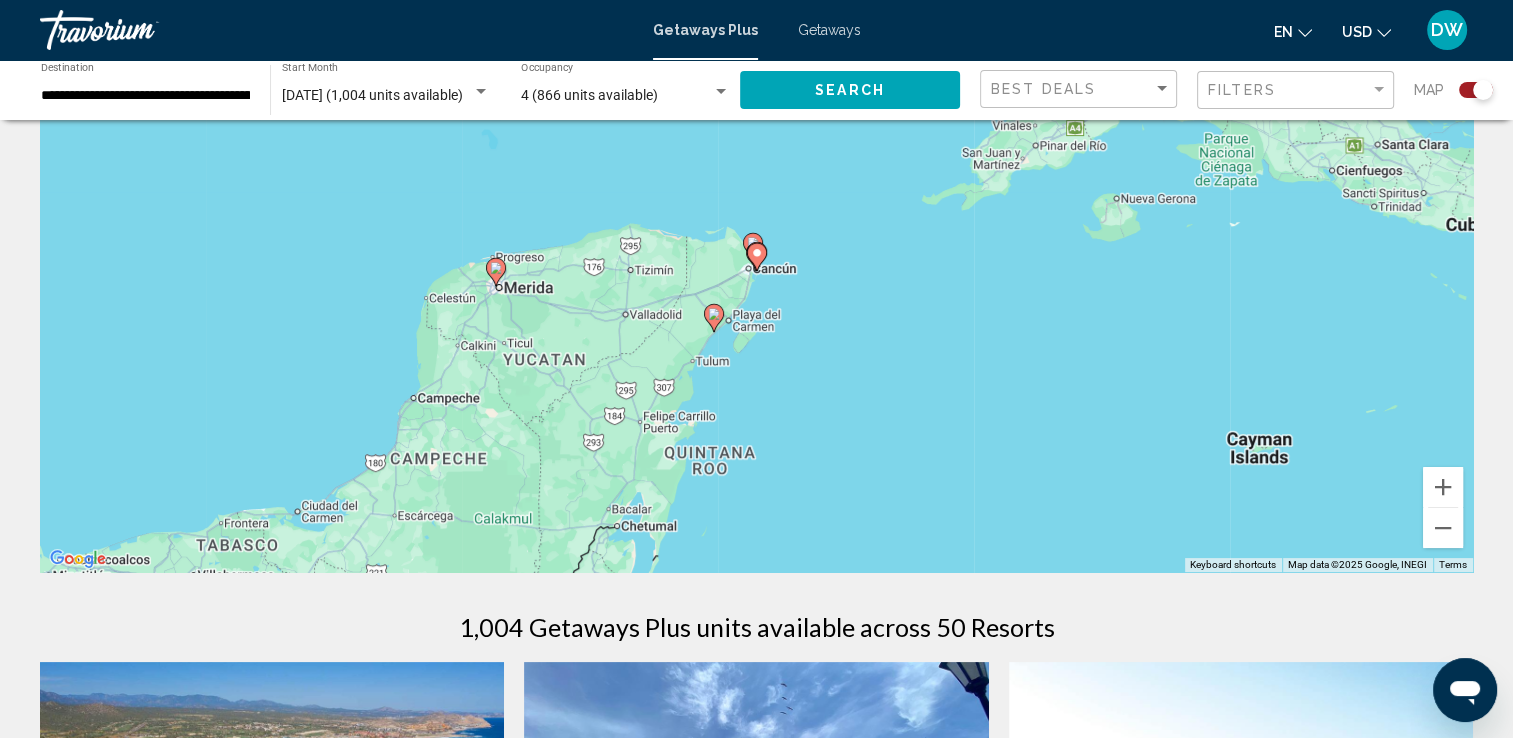 scroll, scrollTop: 200, scrollLeft: 0, axis: vertical 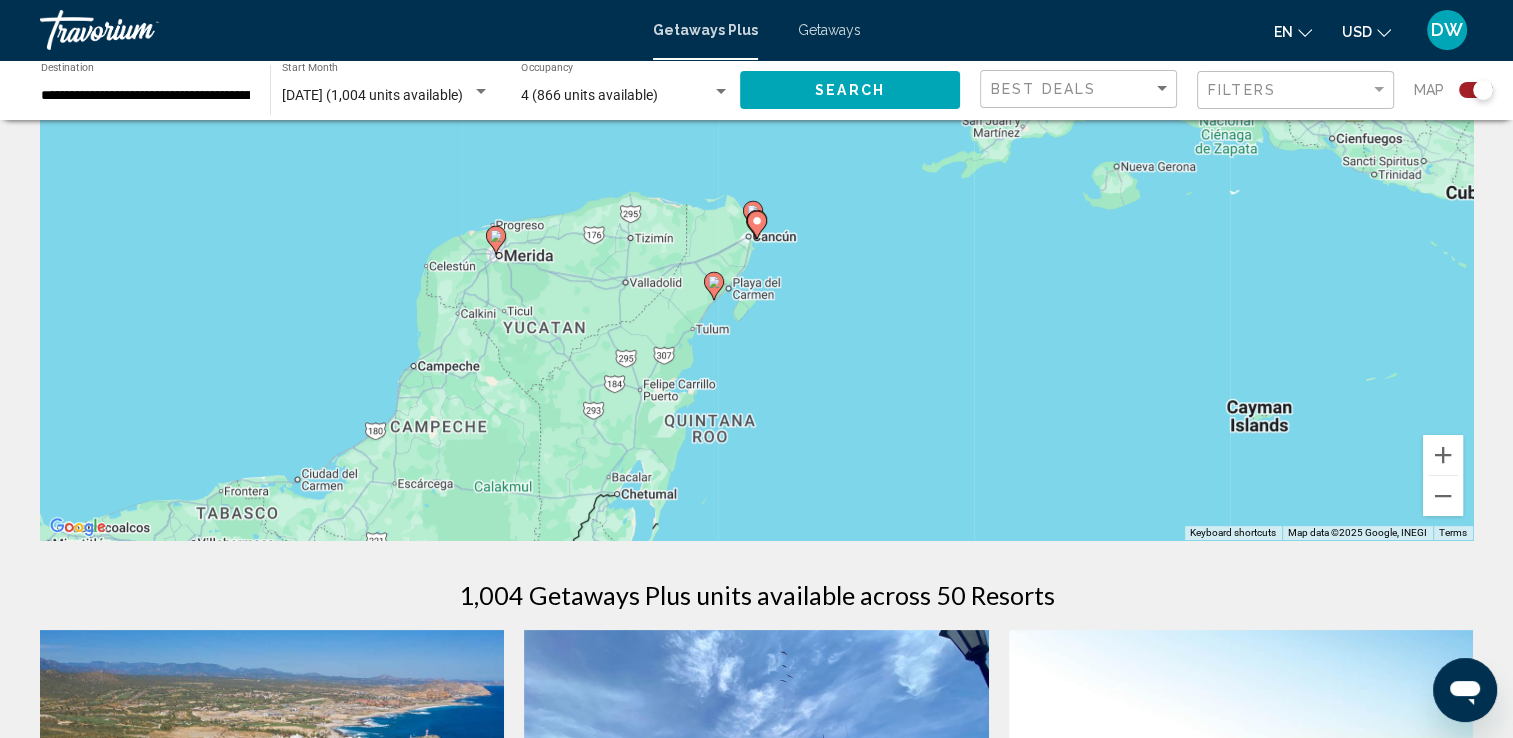 click 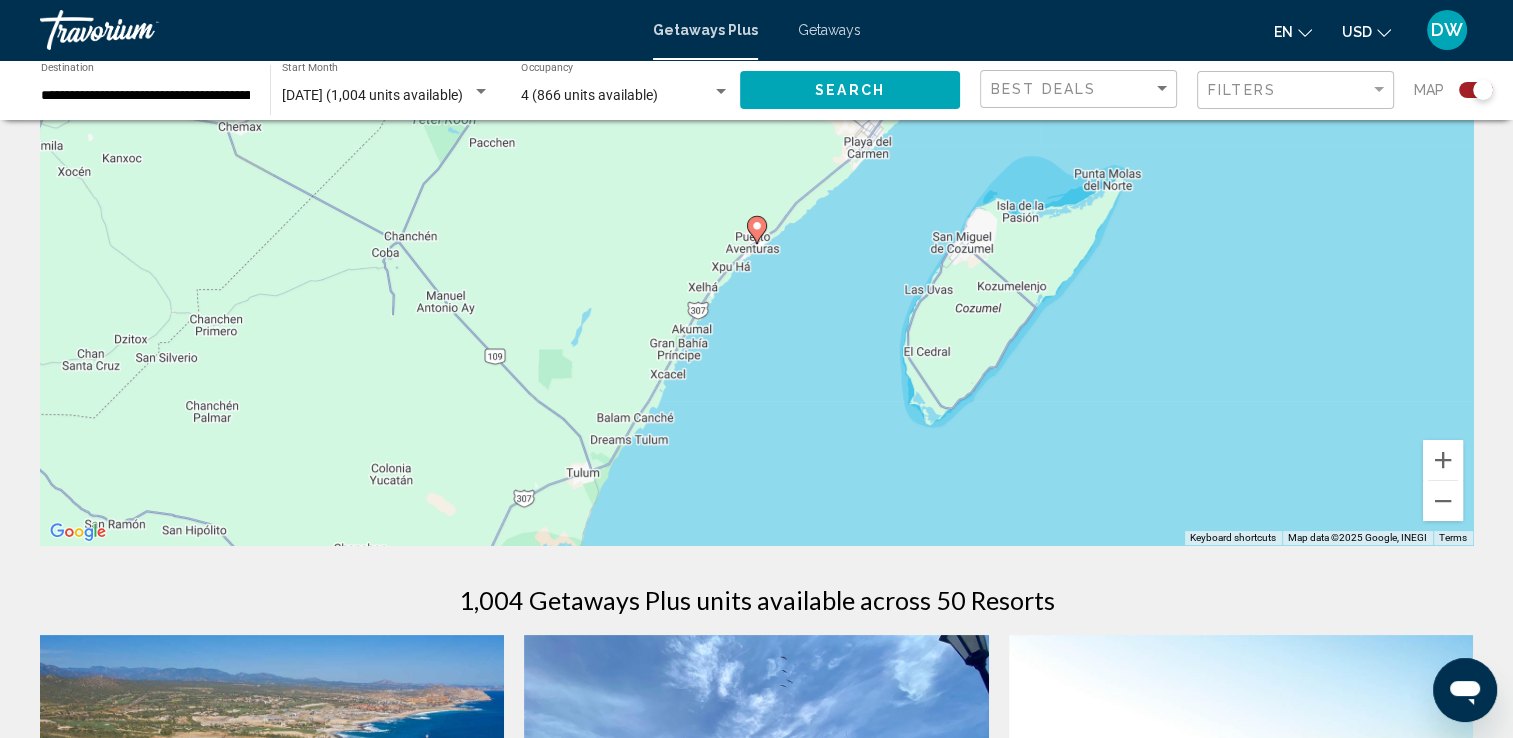 scroll, scrollTop: 200, scrollLeft: 0, axis: vertical 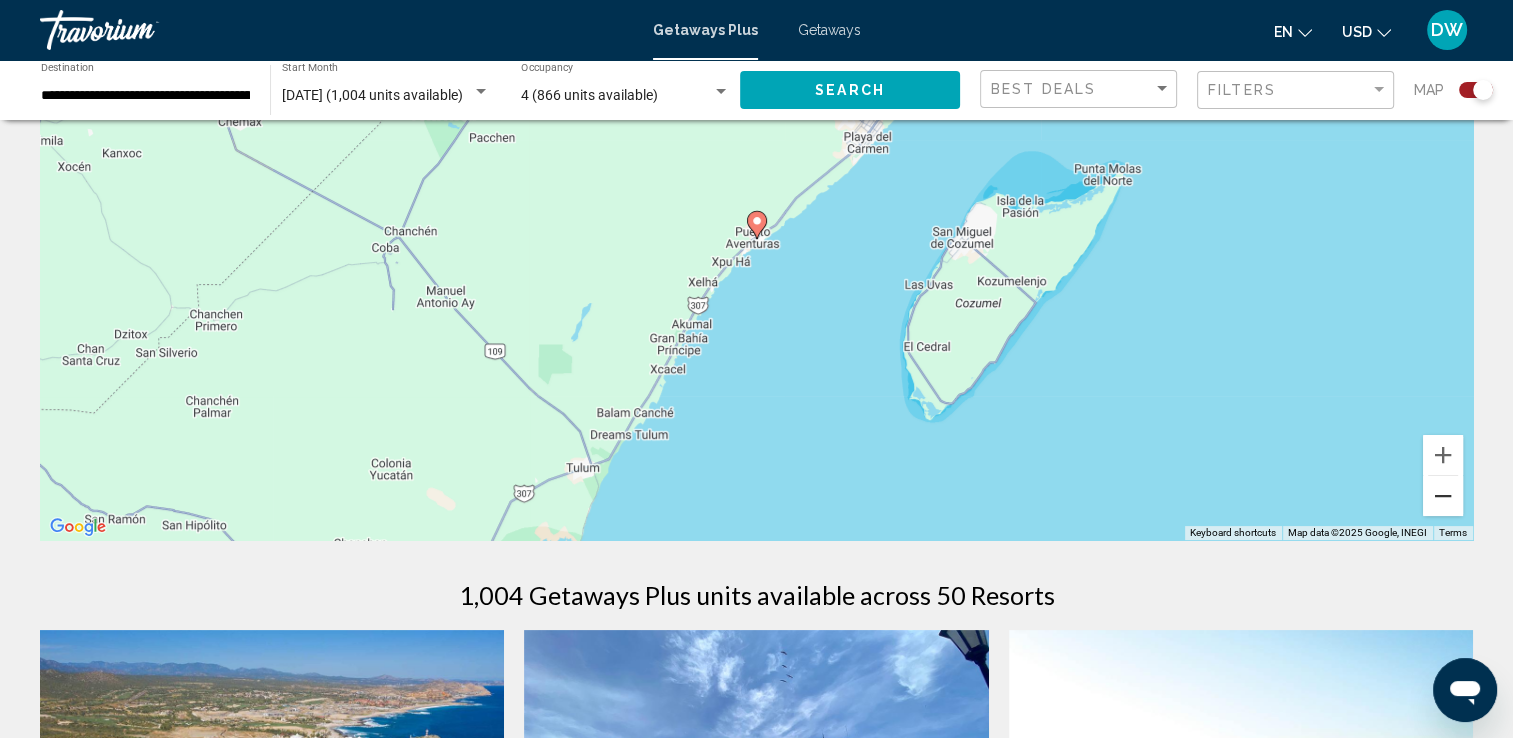 click at bounding box center (1443, 496) 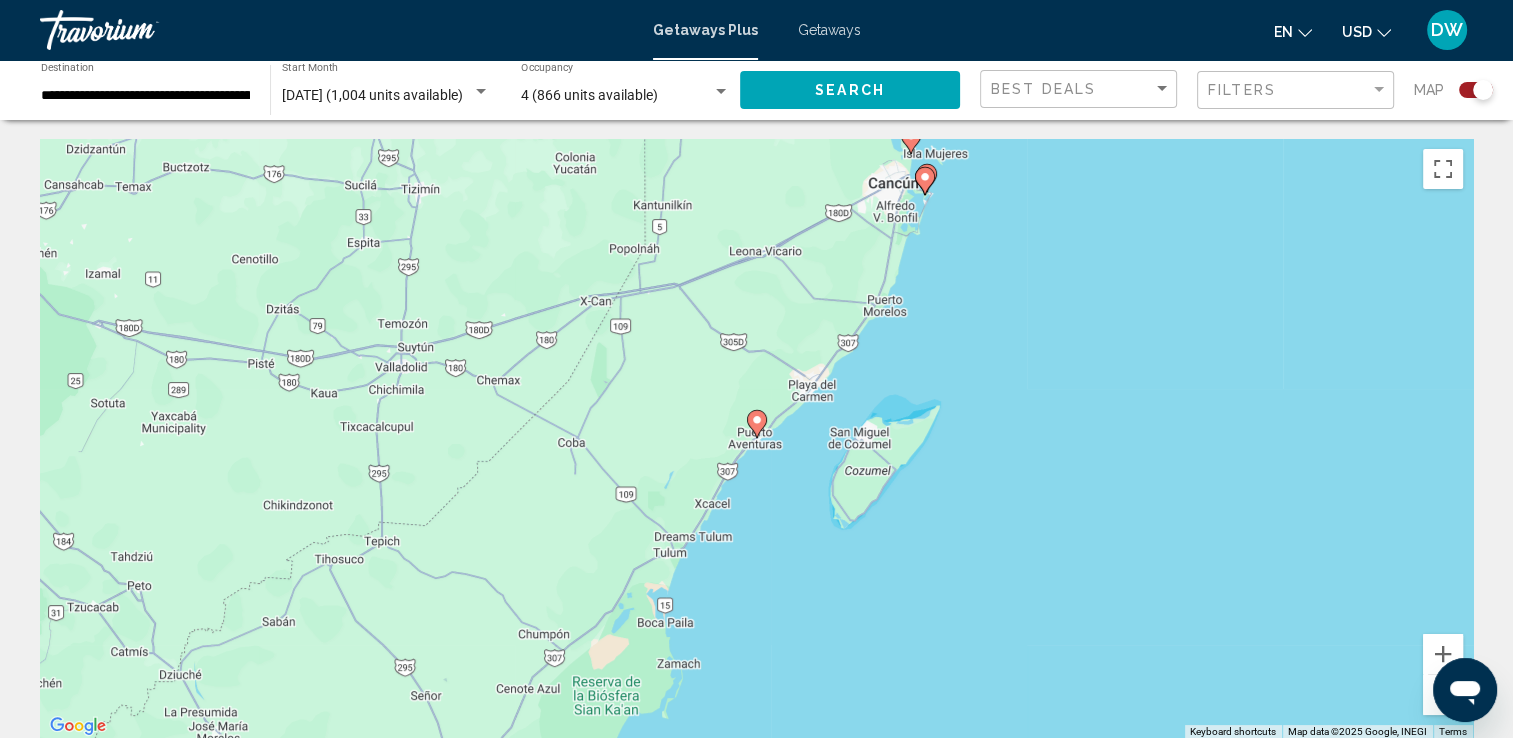 scroll, scrollTop: 0, scrollLeft: 0, axis: both 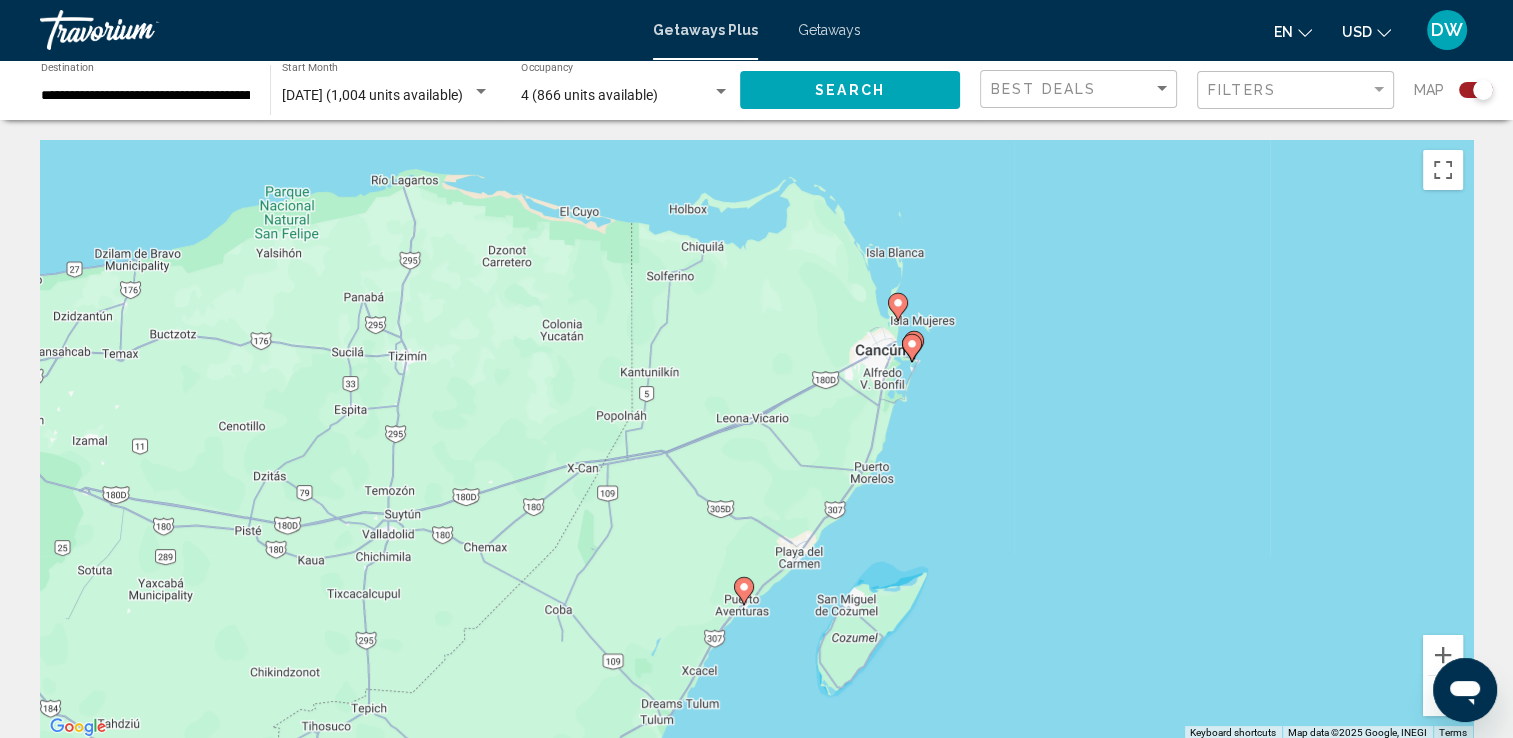 drag, startPoint x: 968, startPoint y: 262, endPoint x: 947, endPoint y: 434, distance: 173.27724 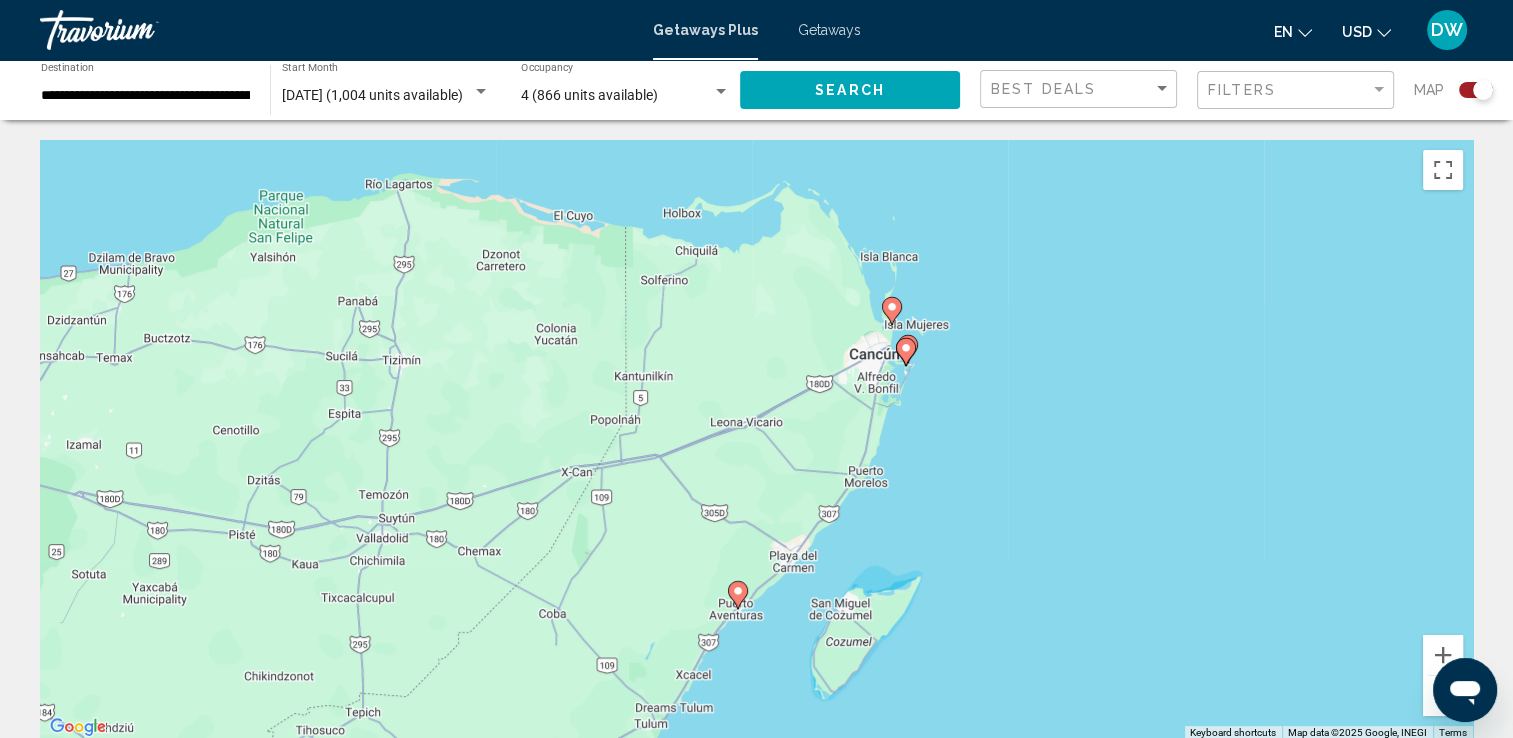 click 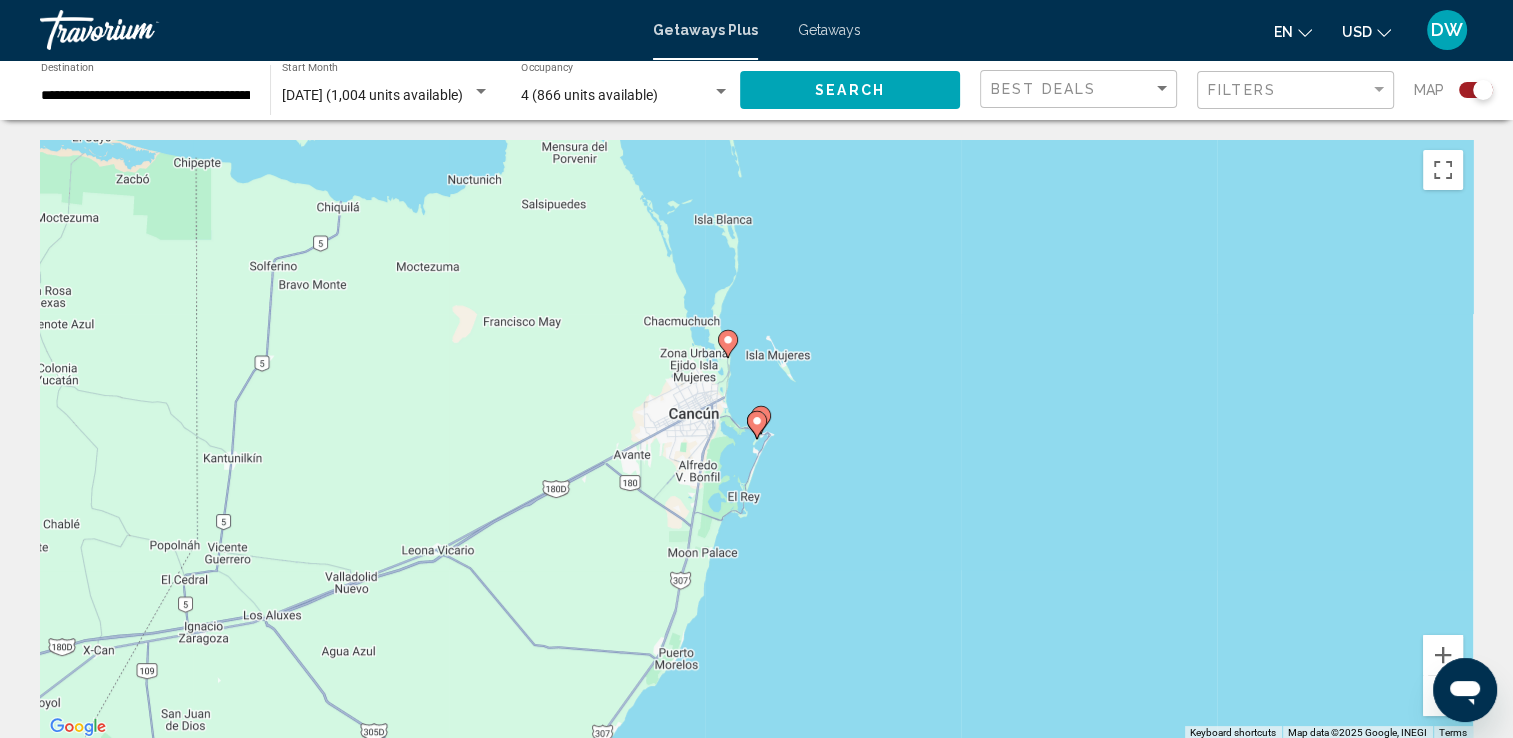 click 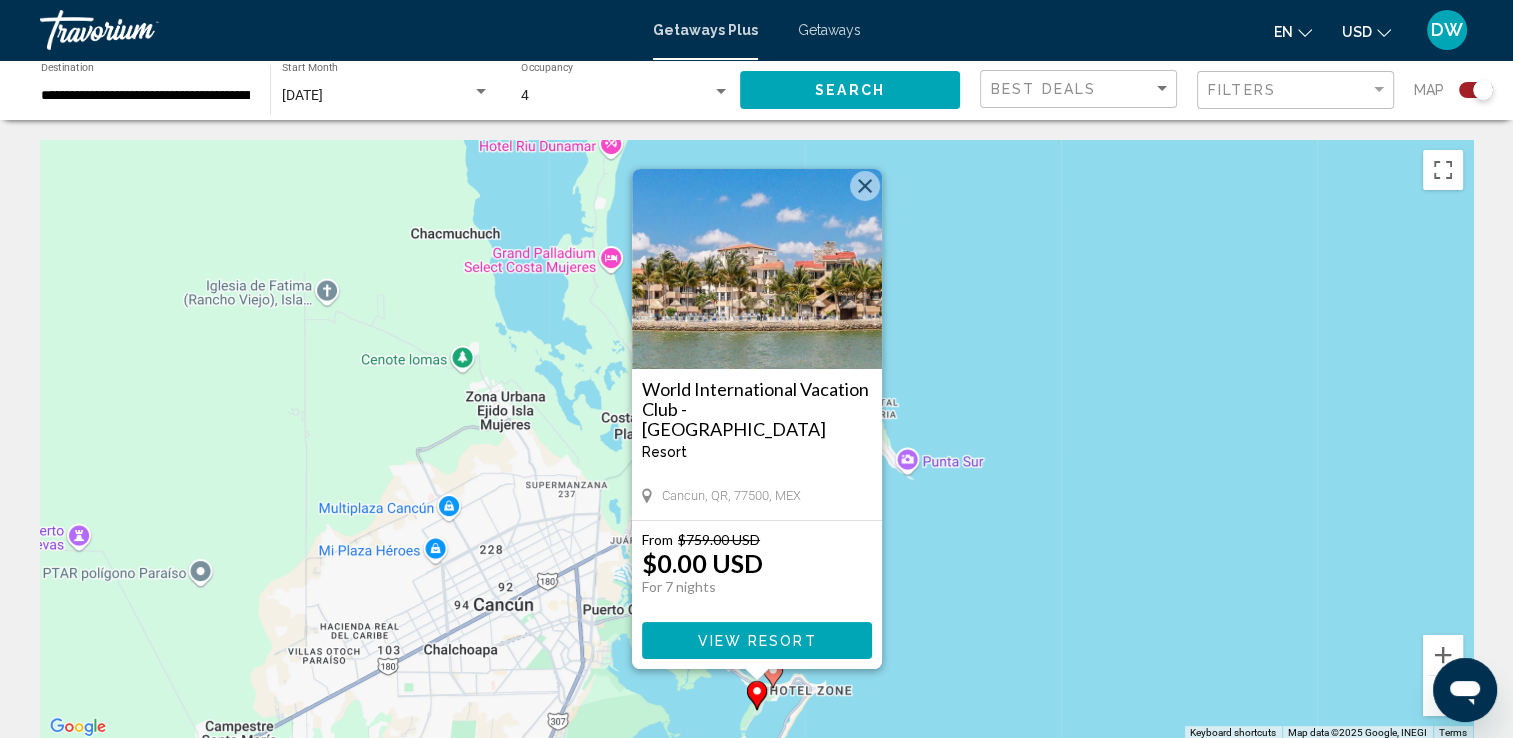 click 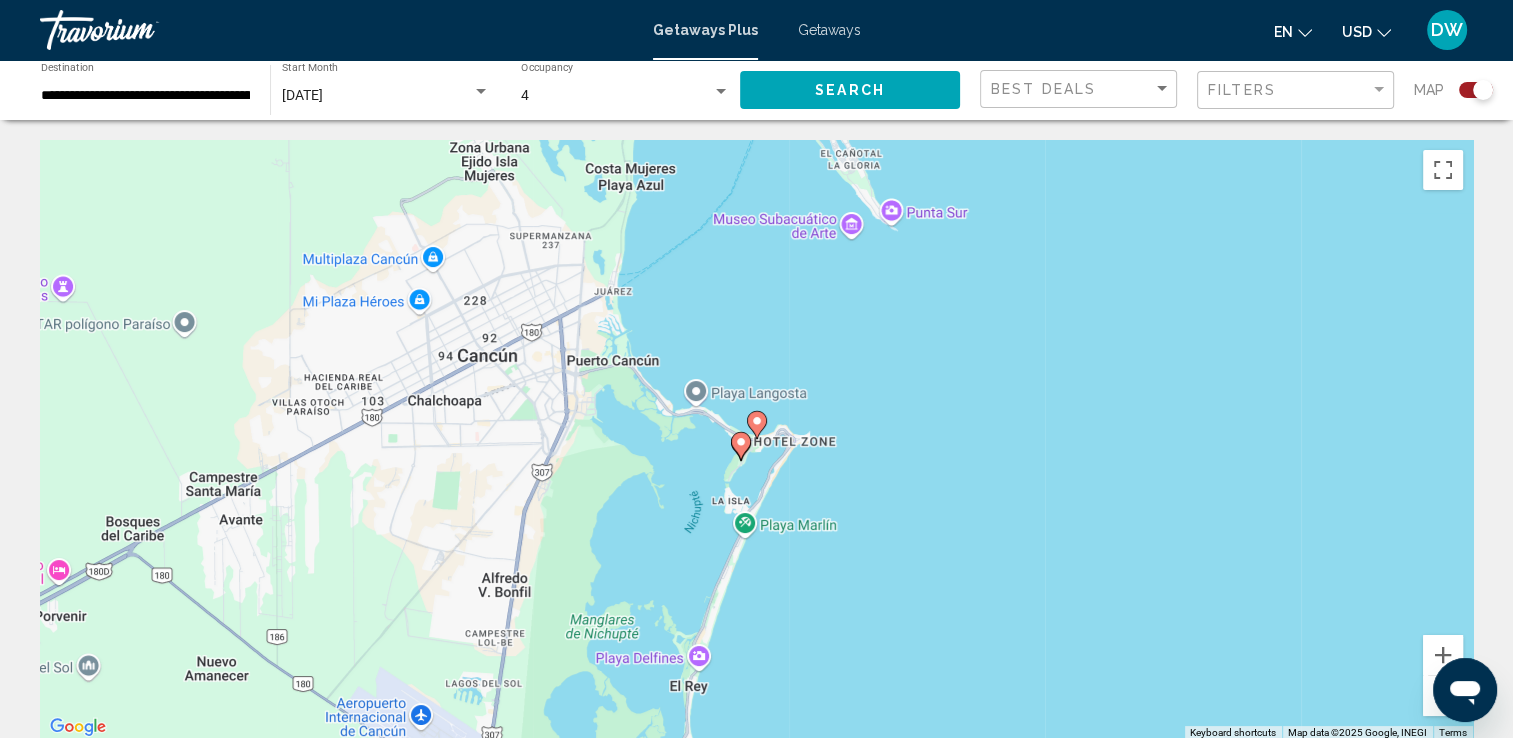 click 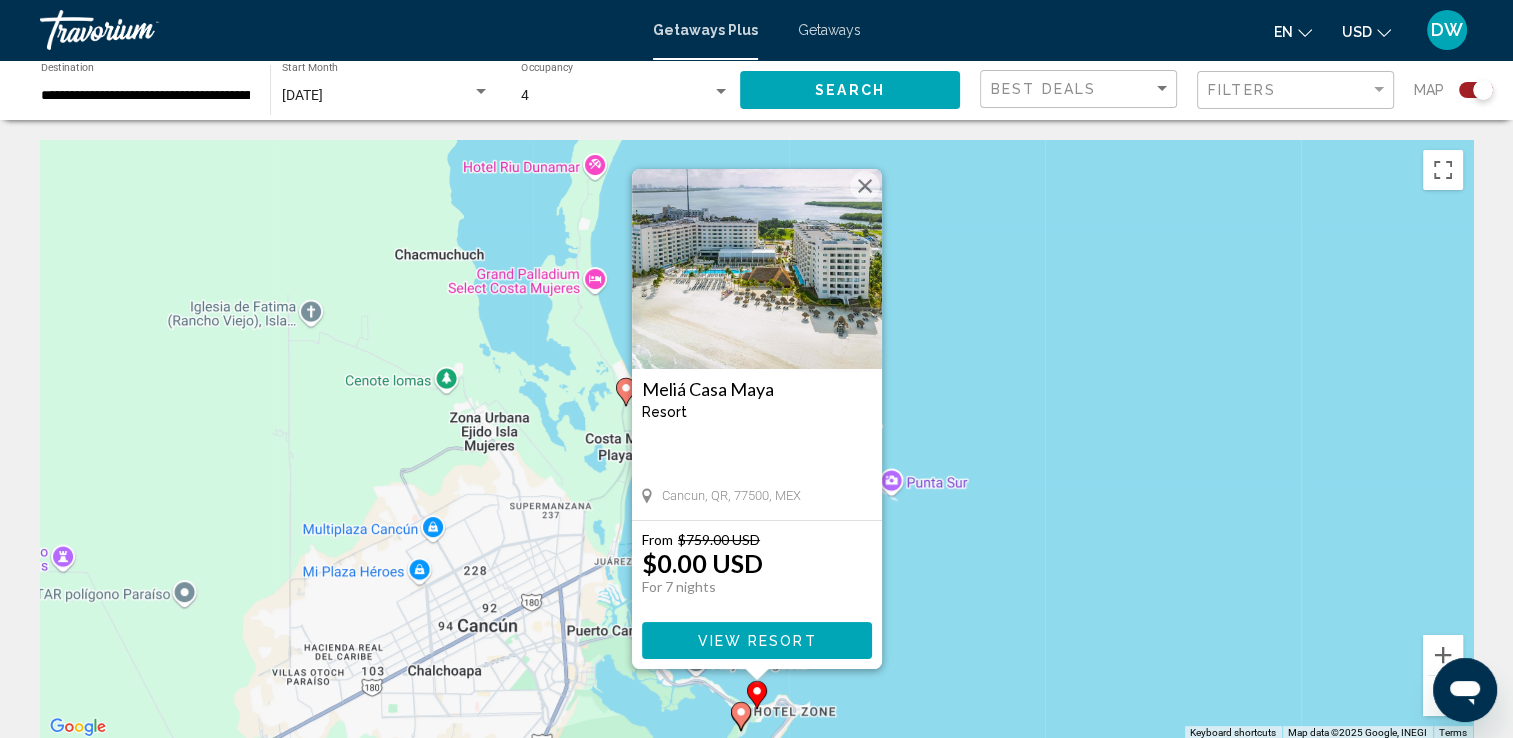 click on "To navigate, press the arrow keys. To activate drag with keyboard, press Alt + Enter. Once in keyboard drag state, use the arrow keys to move the marker. To complete the drag, press the Enter key. To cancel, press Escape.  [GEOGRAPHIC_DATA]  -  This is an adults only resort
Cancun, QR, 77500, MEX From $759.00 USD $0.00 USD For 7 nights You save  $759.00 USD  View Resort" at bounding box center (756, 440) 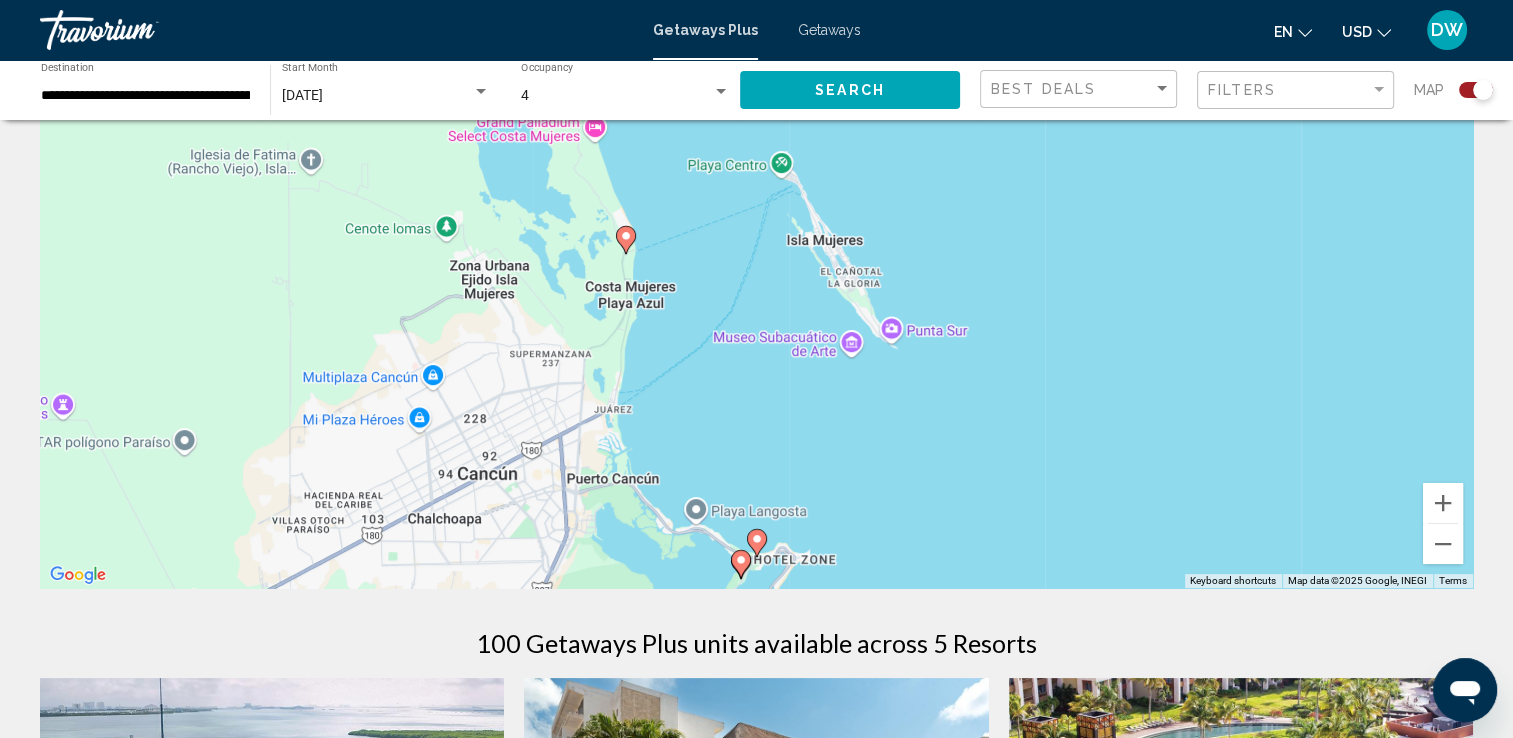 scroll, scrollTop: 200, scrollLeft: 0, axis: vertical 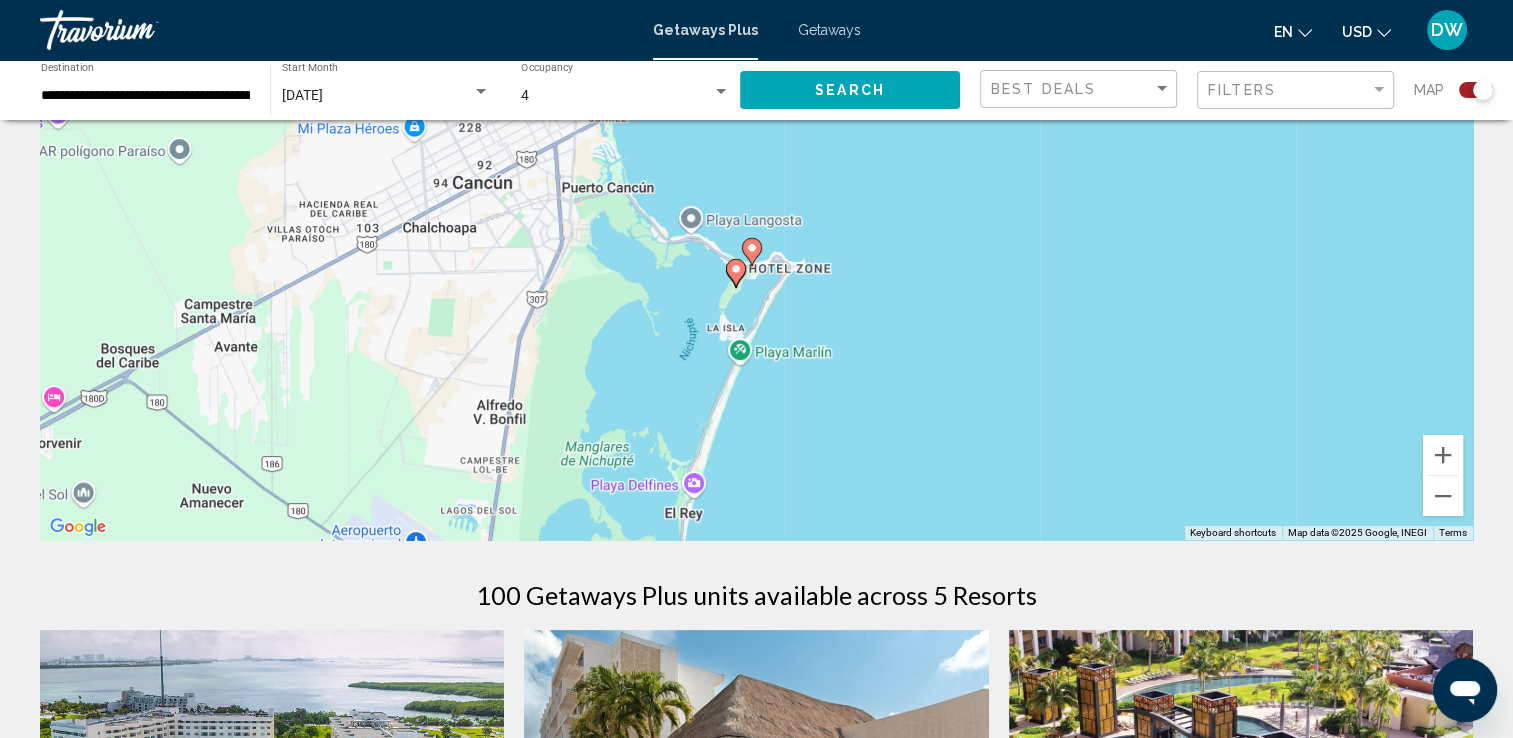 drag, startPoint x: 935, startPoint y: 434, endPoint x: 930, endPoint y: 191, distance: 243.05144 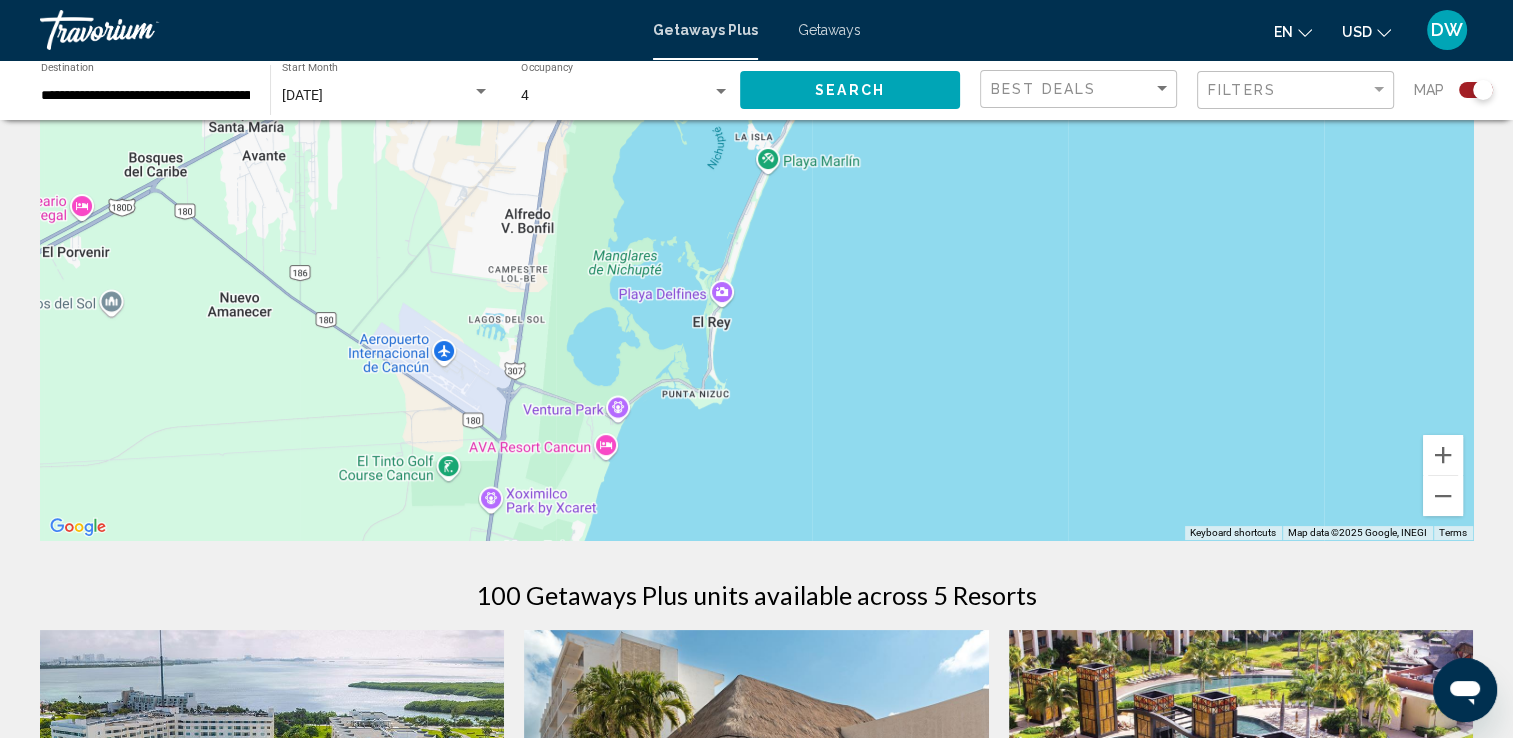 drag, startPoint x: 879, startPoint y: 411, endPoint x: 907, endPoint y: 216, distance: 197 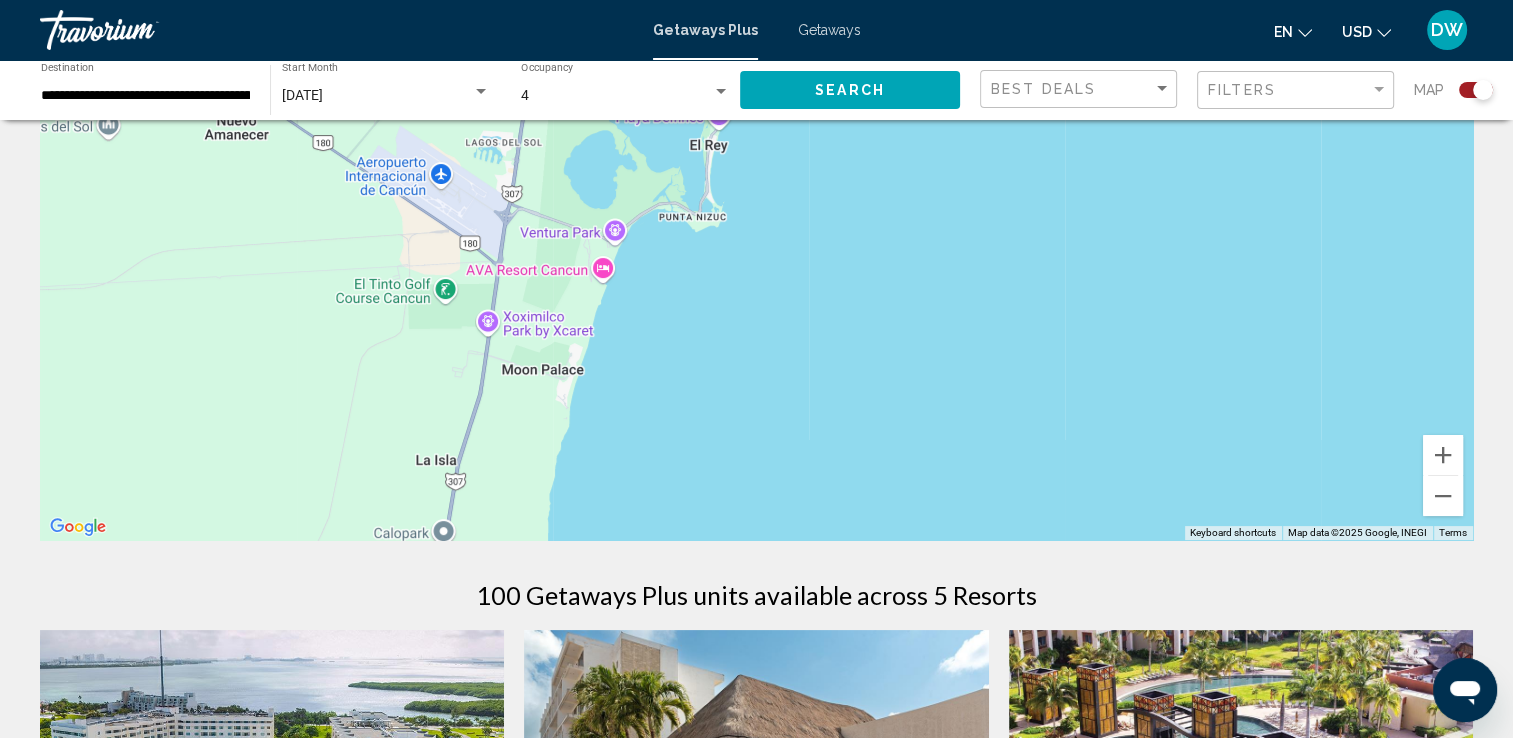drag, startPoint x: 867, startPoint y: 354, endPoint x: 865, endPoint y: 175, distance: 179.01117 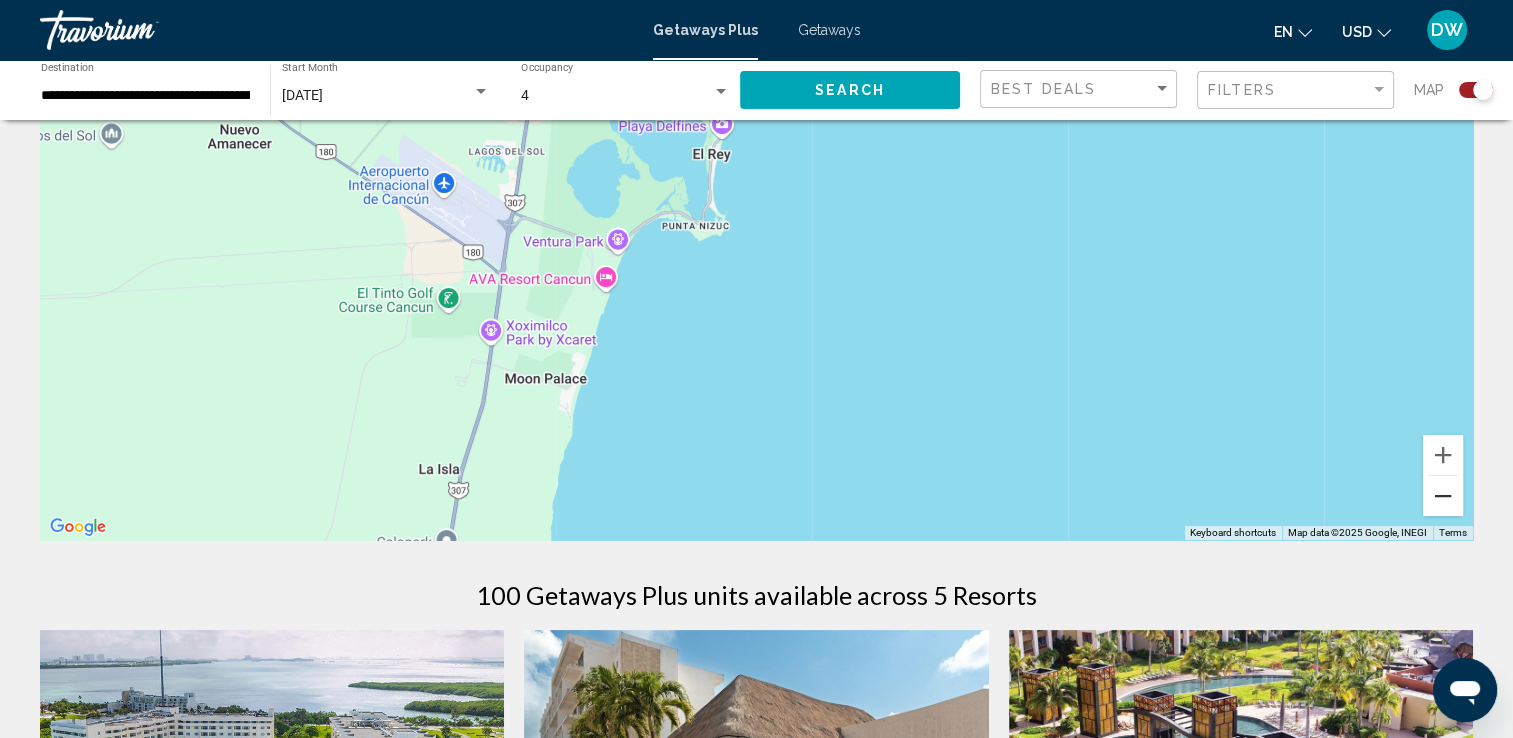 click at bounding box center [1443, 496] 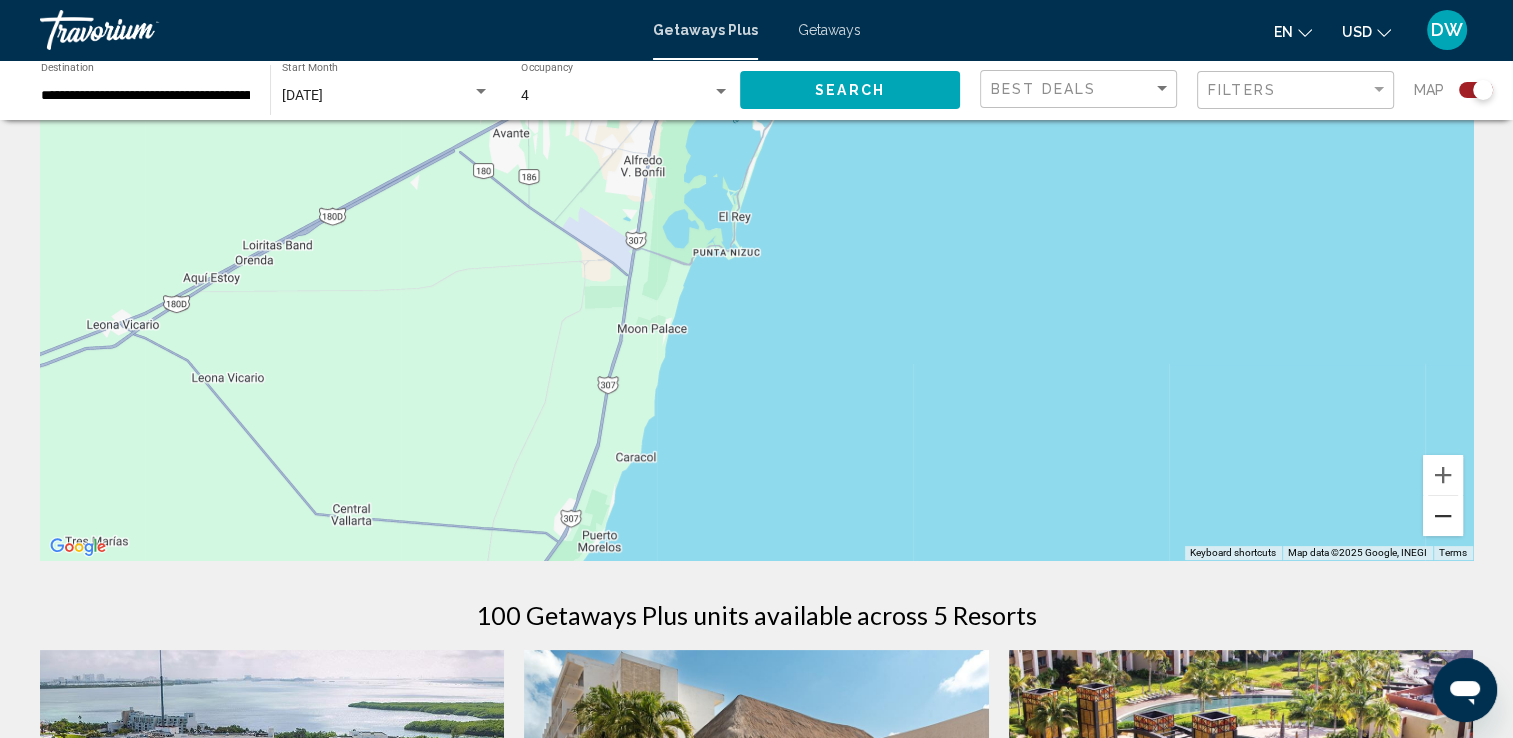 scroll, scrollTop: 200, scrollLeft: 0, axis: vertical 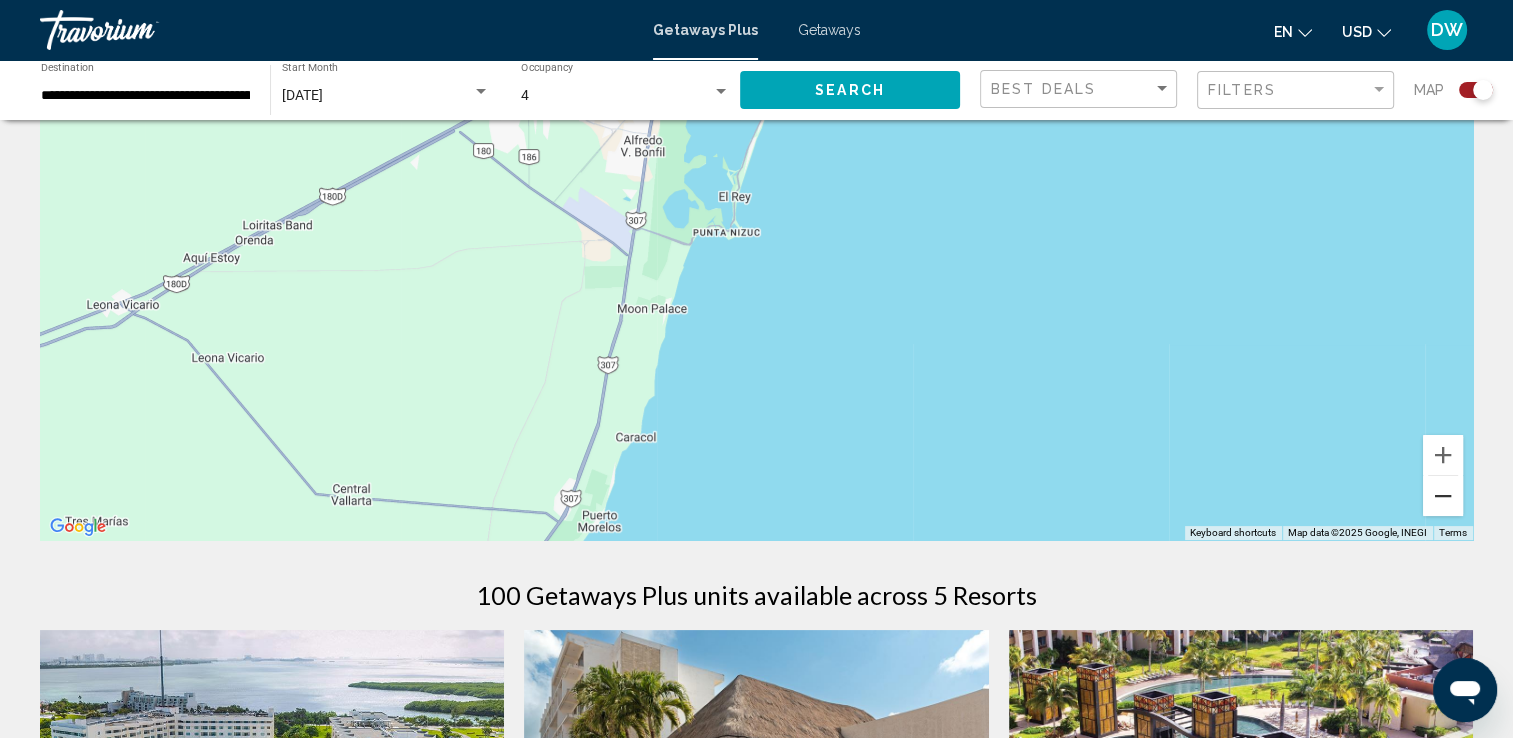 click at bounding box center [1443, 496] 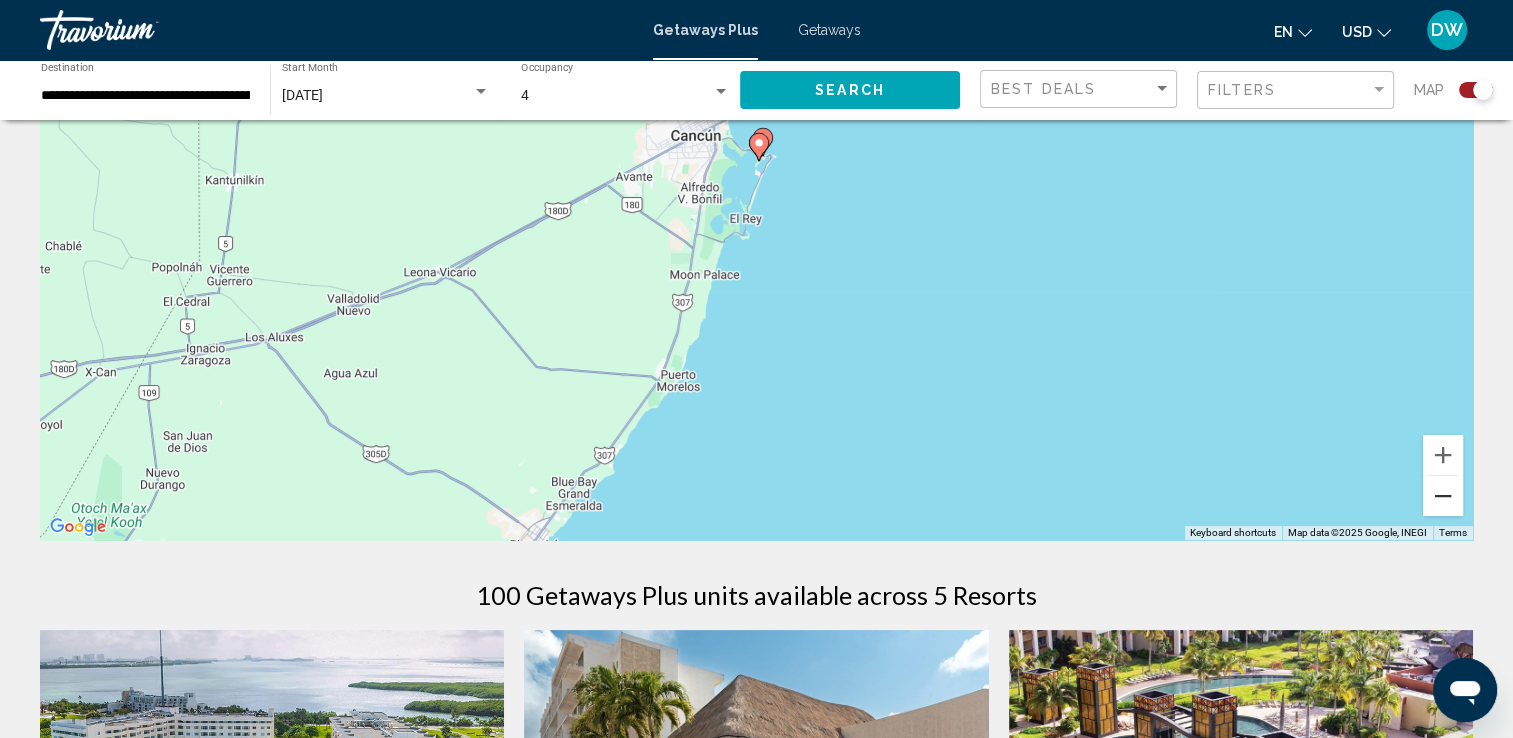 click at bounding box center (1443, 496) 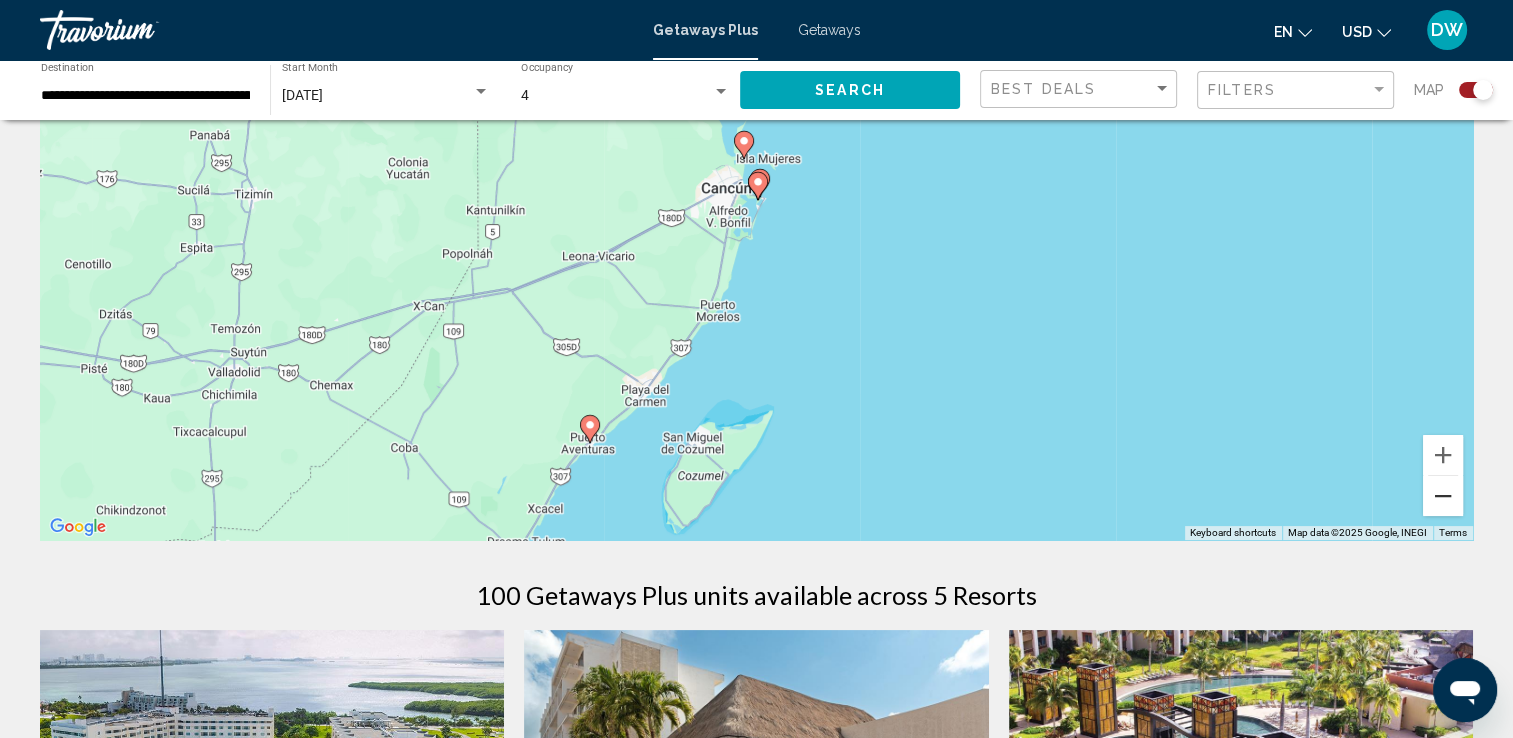 scroll, scrollTop: 100, scrollLeft: 0, axis: vertical 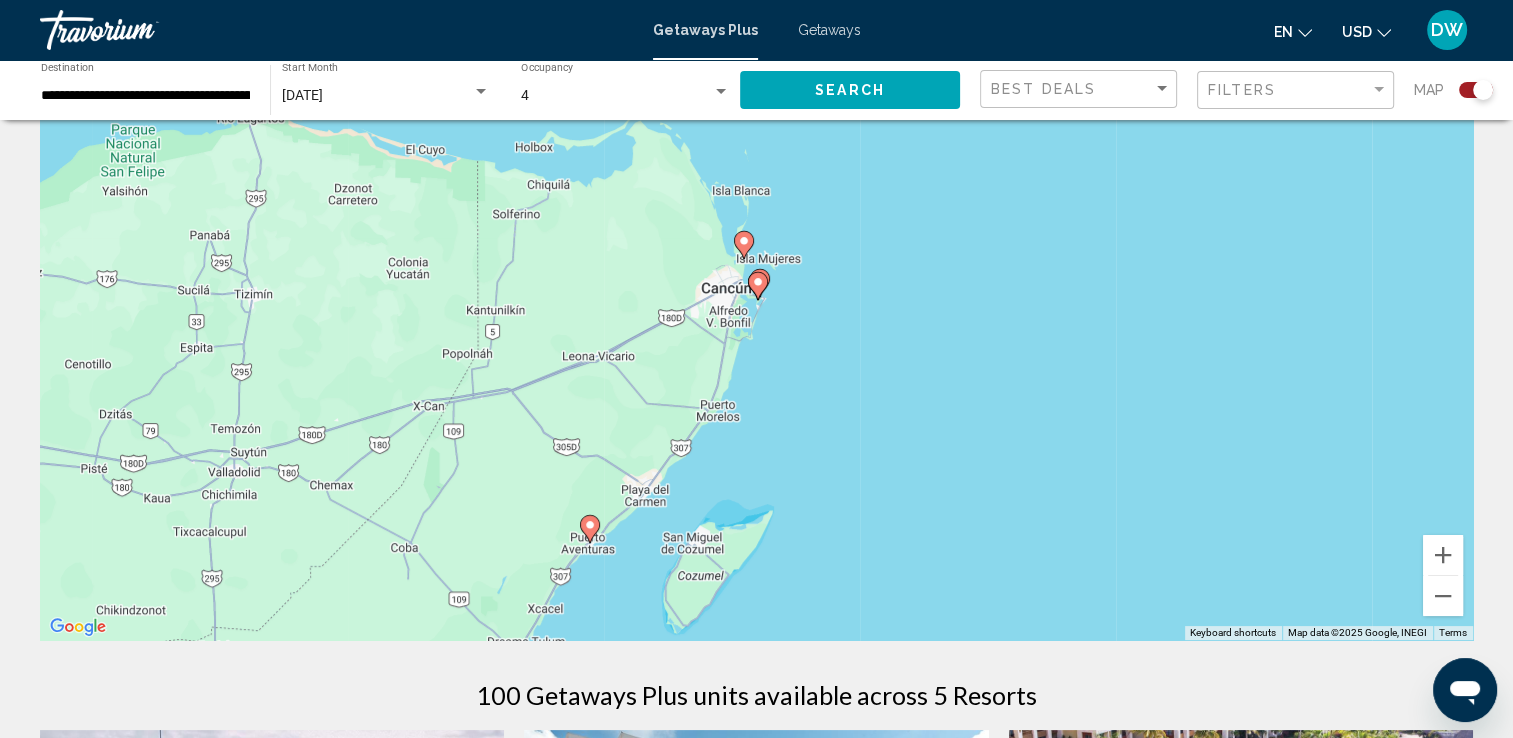 click 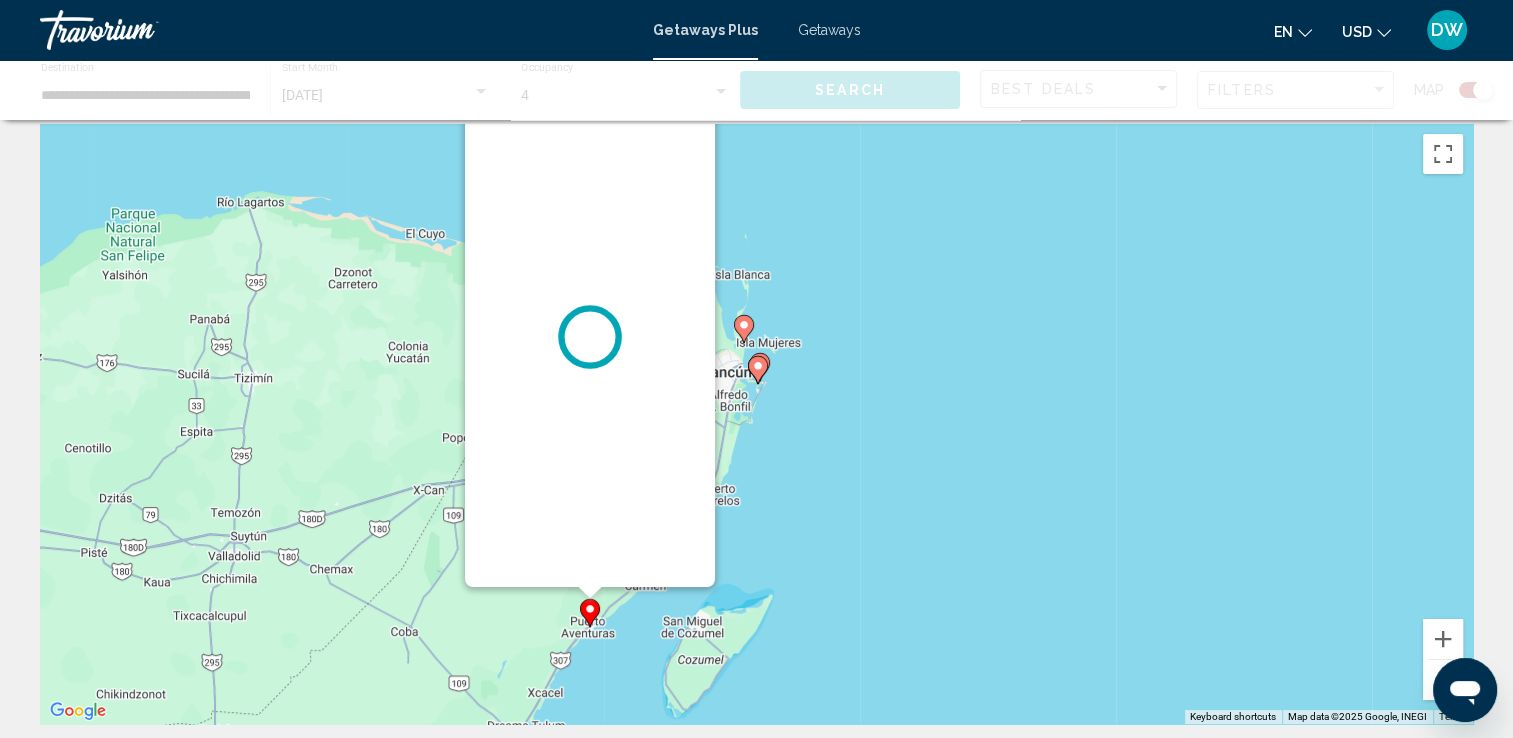 scroll, scrollTop: 0, scrollLeft: 0, axis: both 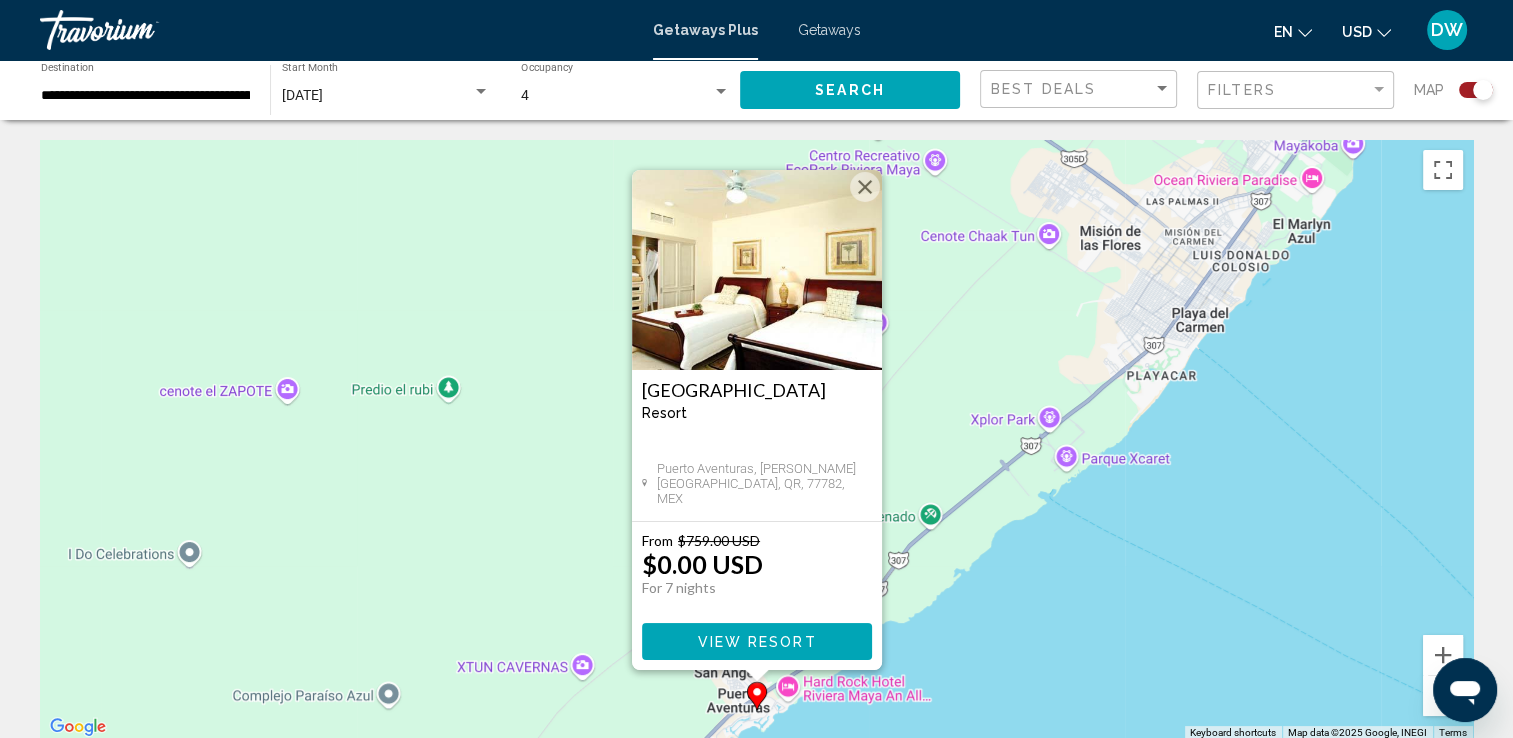 drag, startPoint x: 1464, startPoint y: 678, endPoint x: 1451, endPoint y: 508, distance: 170.49634 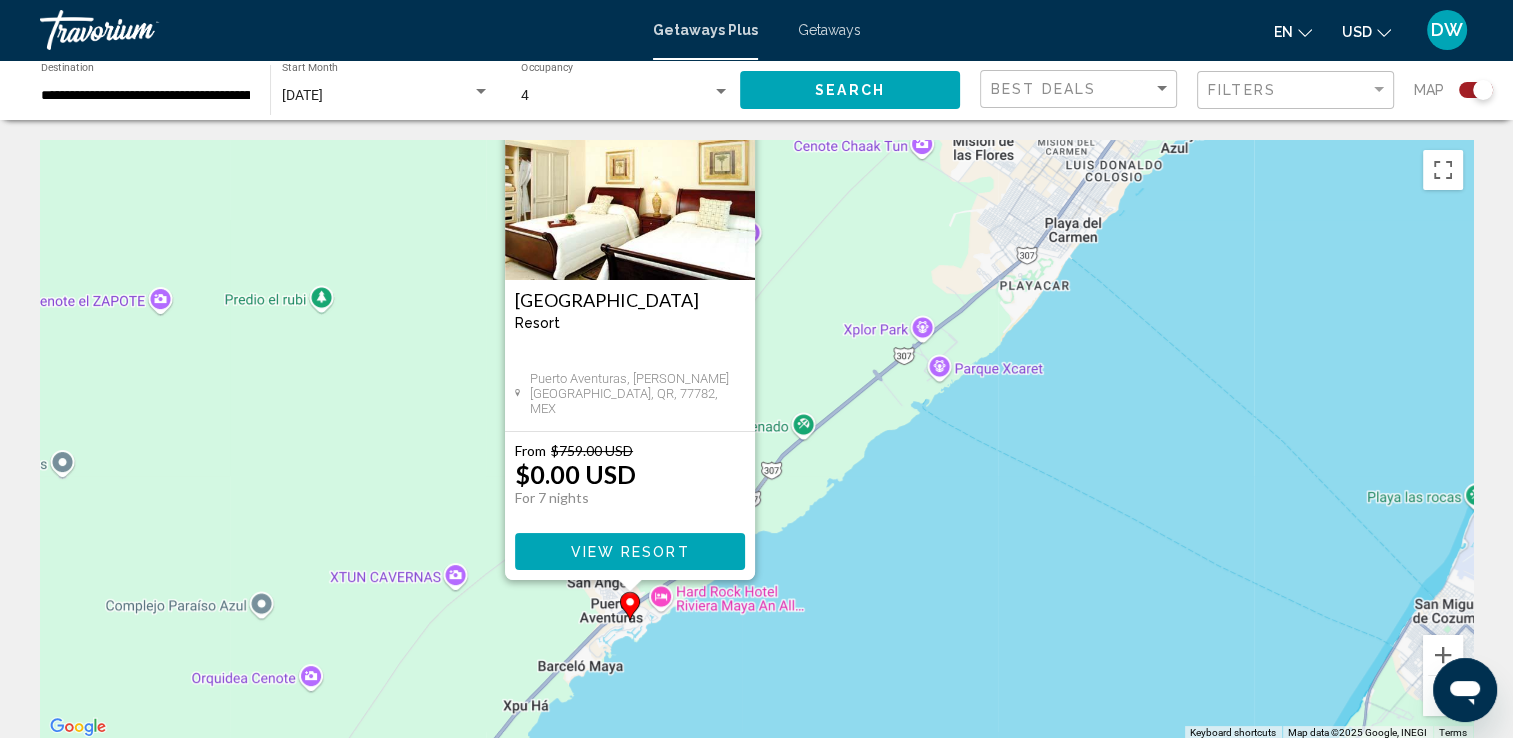 drag, startPoint x: 1323, startPoint y: 597, endPoint x: 1208, endPoint y: 516, distance: 140.66272 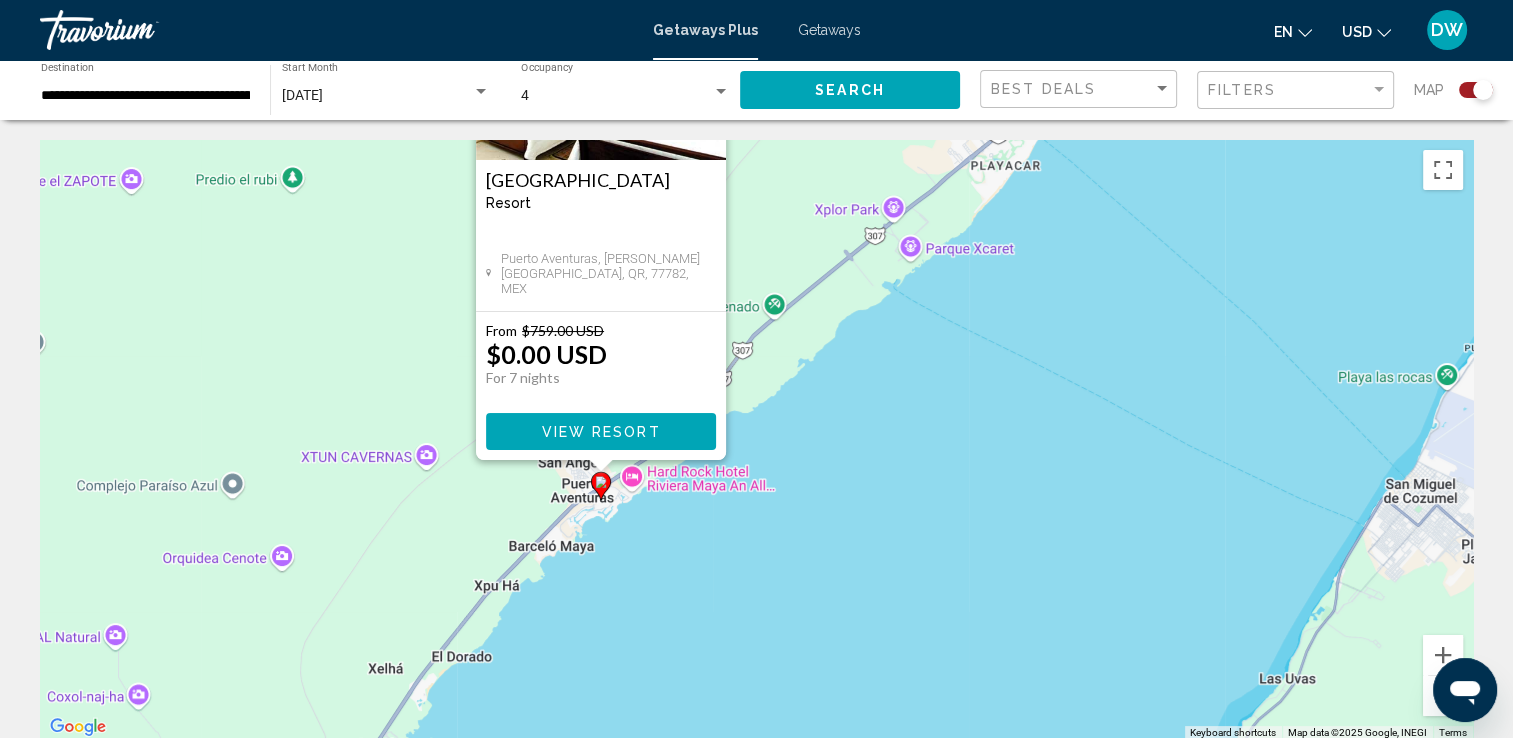 drag, startPoint x: 1133, startPoint y: 530, endPoint x: 1104, endPoint y: 359, distance: 173.44164 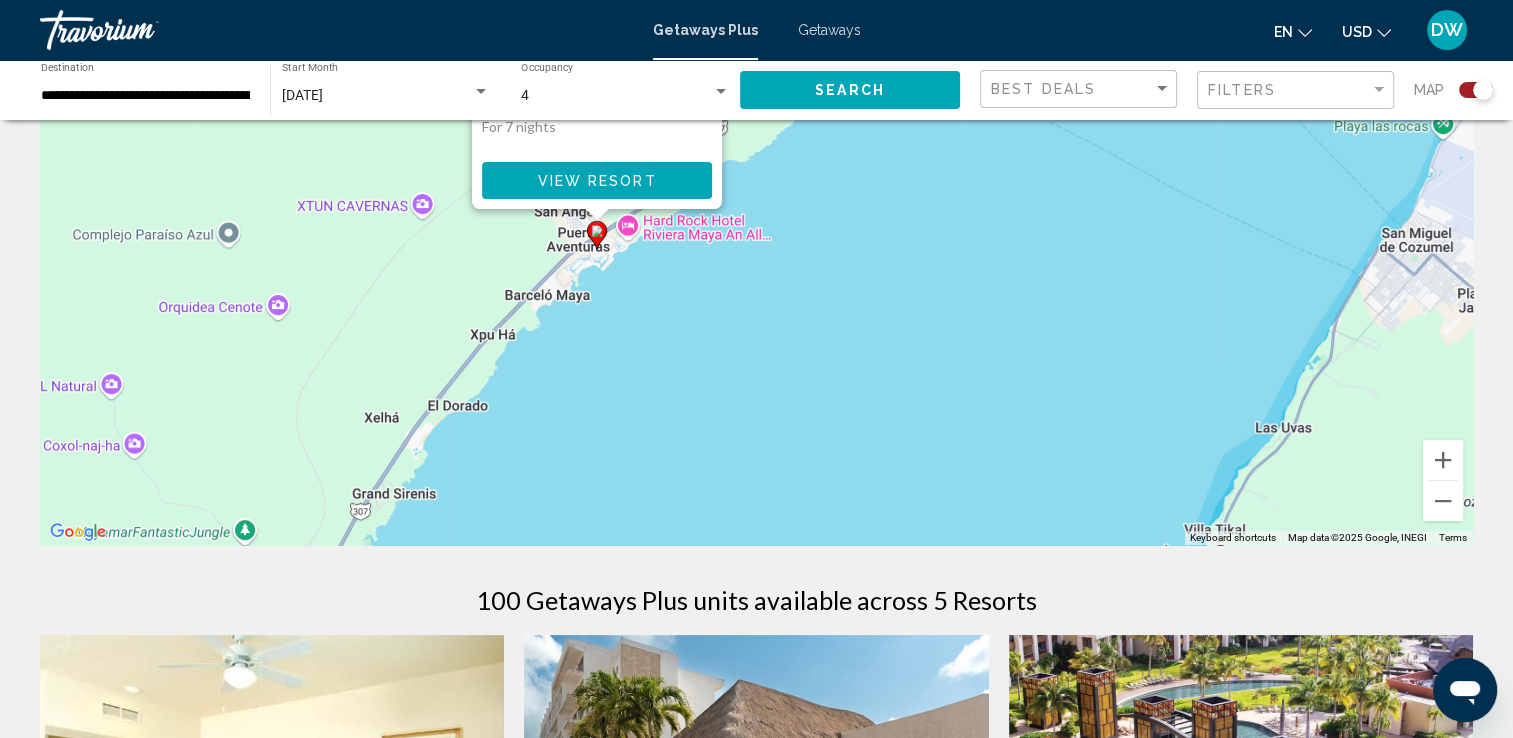 scroll, scrollTop: 200, scrollLeft: 0, axis: vertical 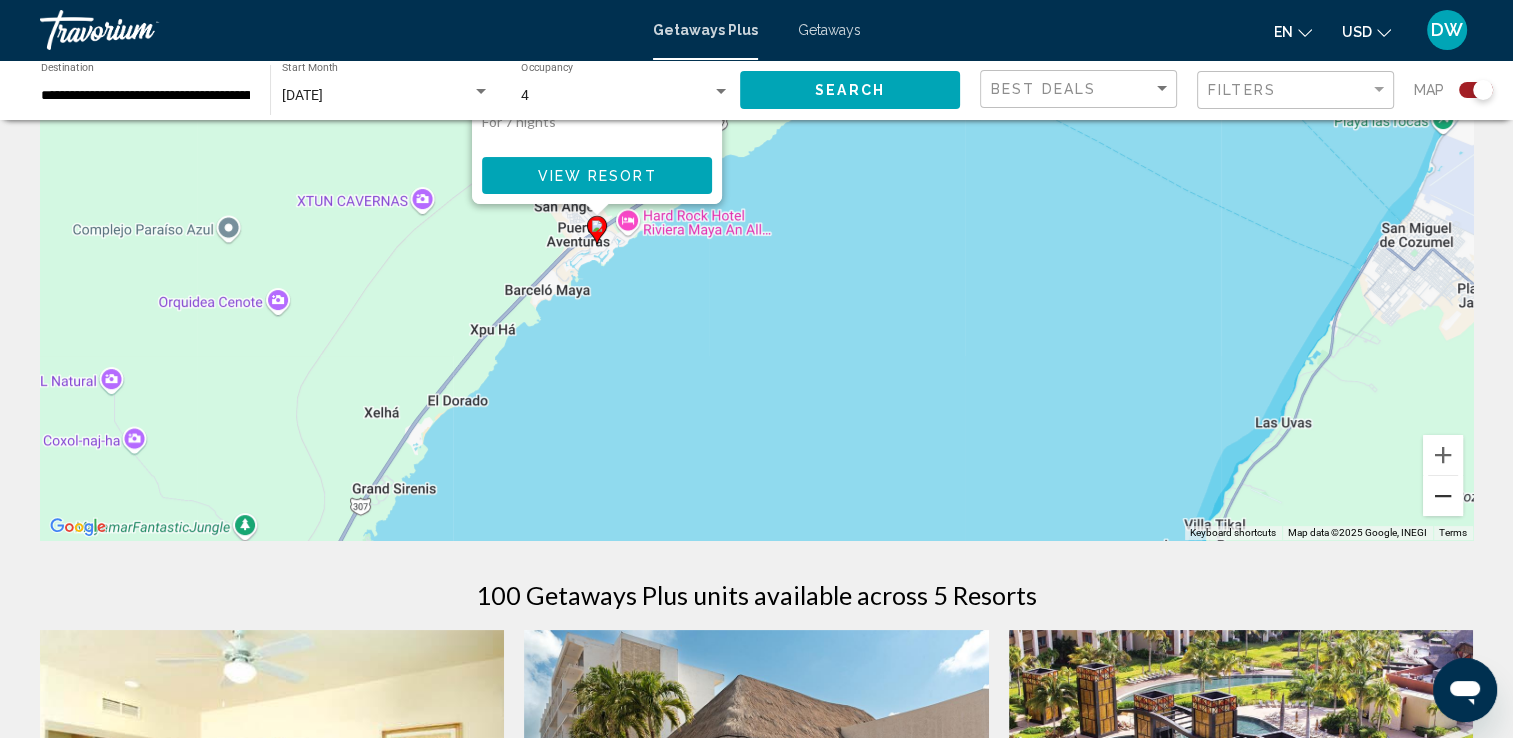 click at bounding box center (1443, 496) 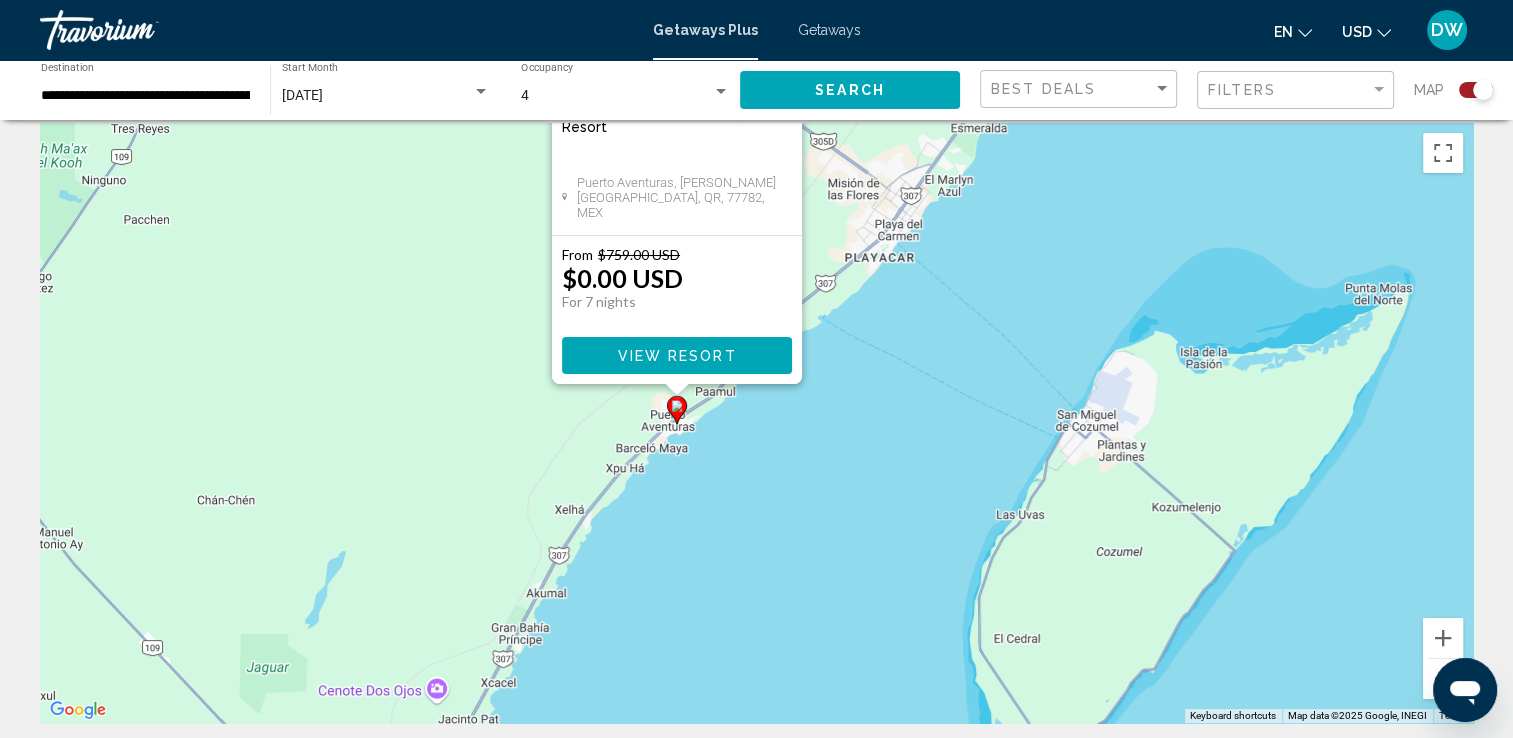 scroll, scrollTop: 0, scrollLeft: 0, axis: both 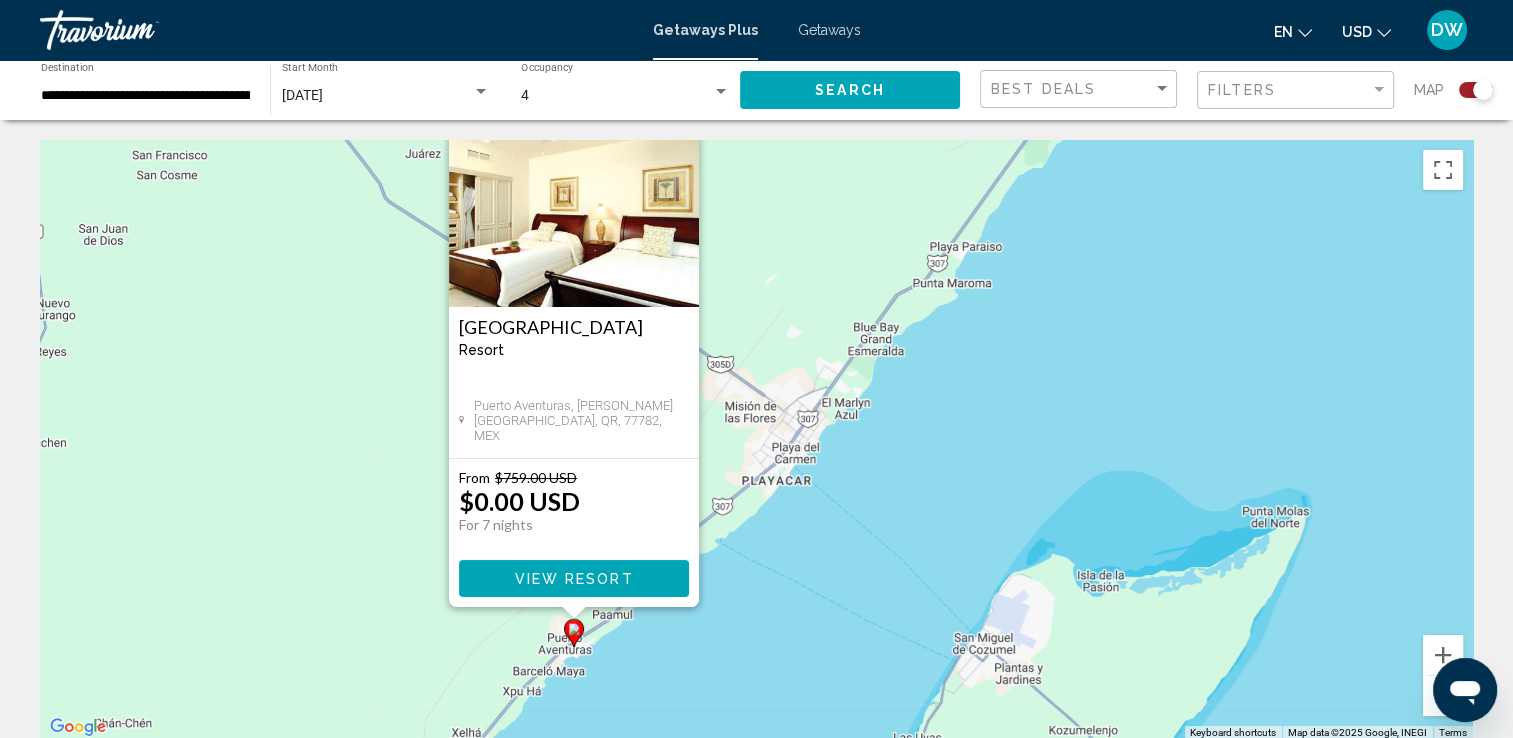drag, startPoint x: 910, startPoint y: 340, endPoint x: 808, endPoint y: 548, distance: 231.66354 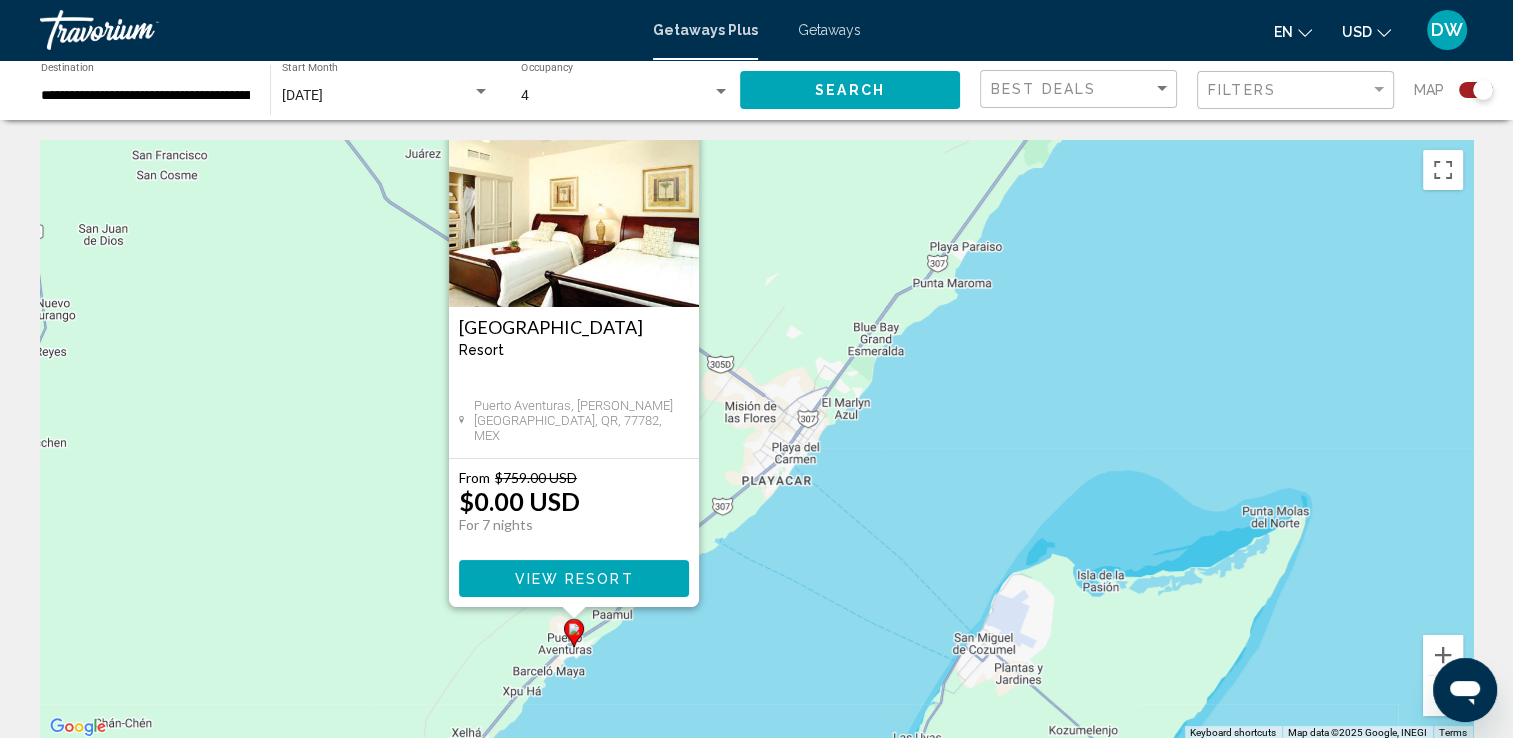 click at bounding box center [573, 613] 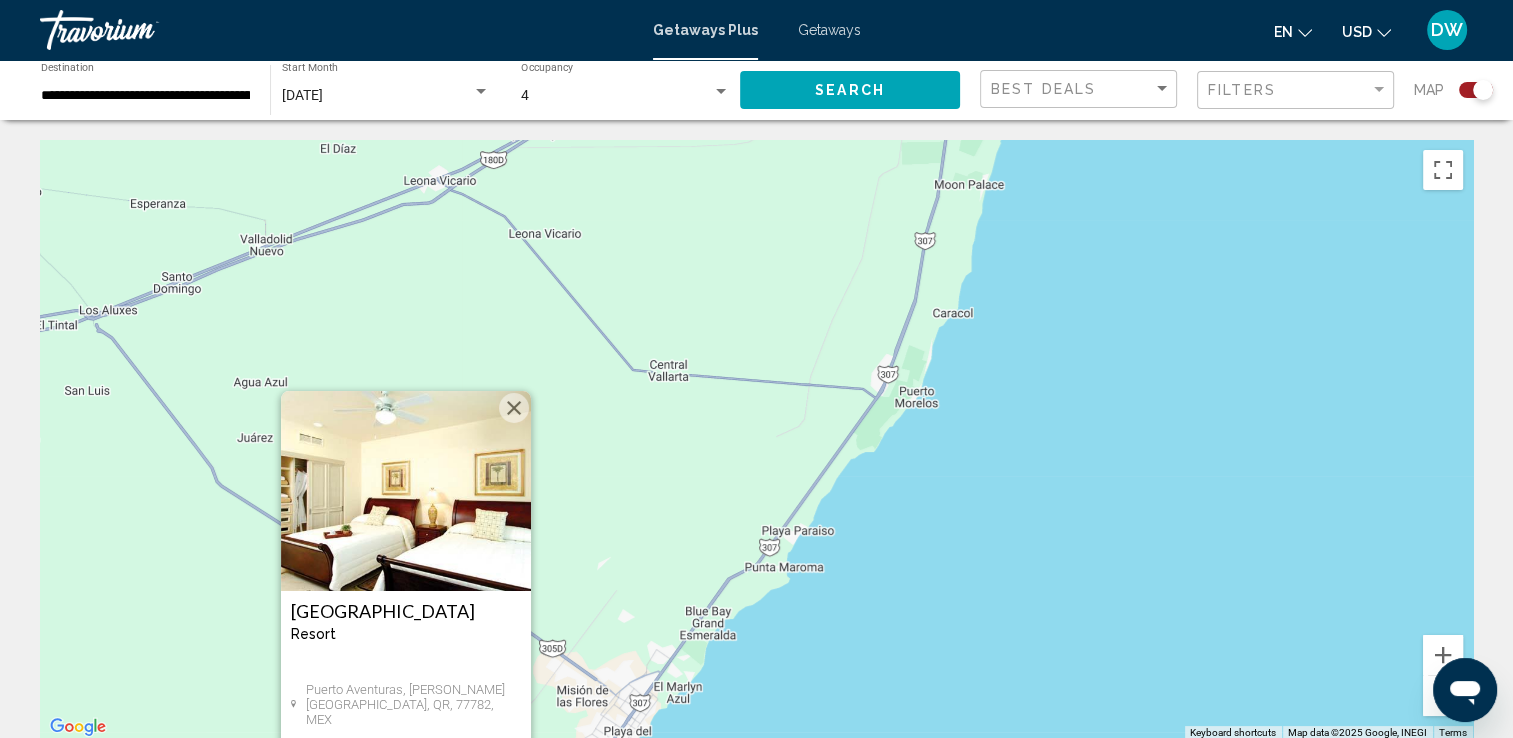 drag, startPoint x: 1030, startPoint y: 315, endPoint x: 868, endPoint y: 583, distance: 313.1581 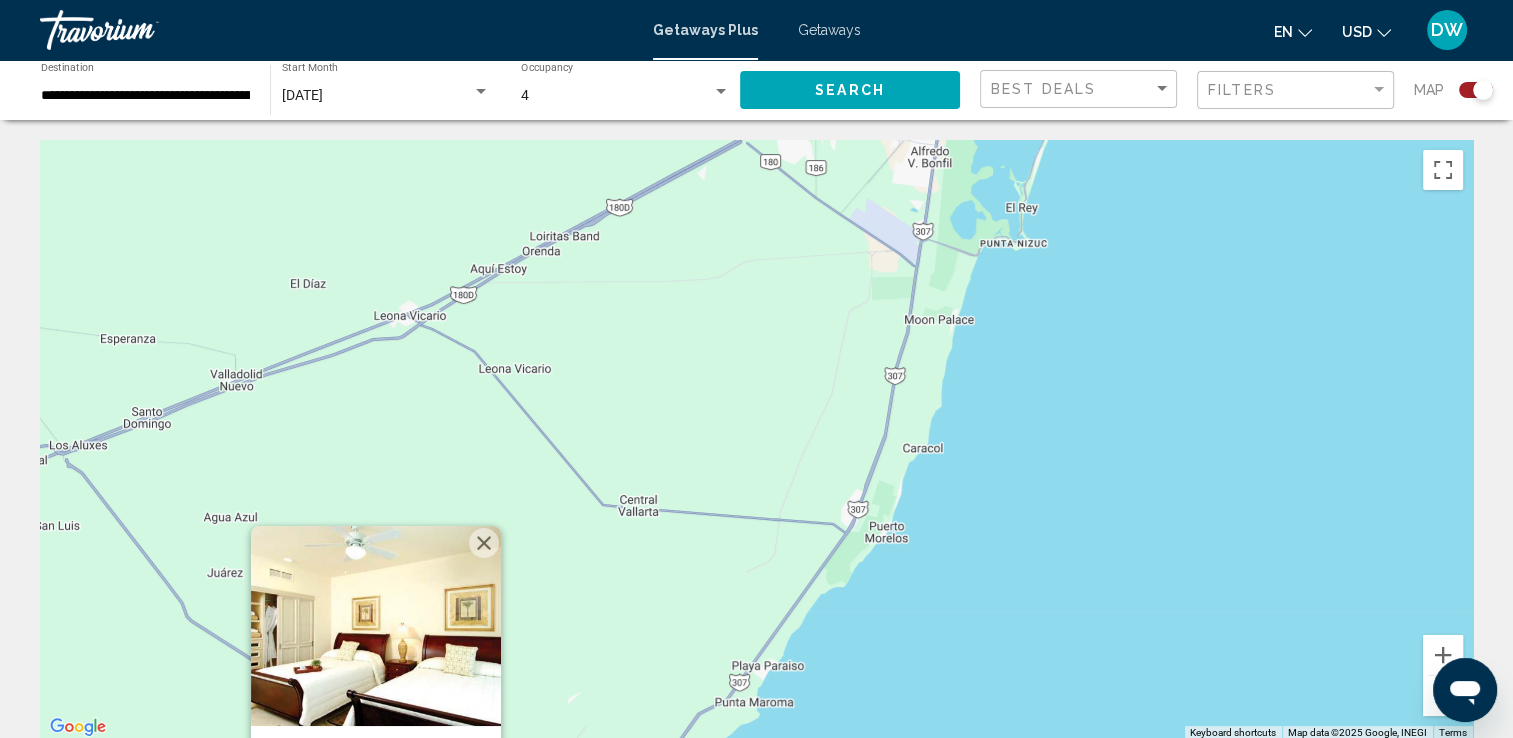 drag, startPoint x: 969, startPoint y: 392, endPoint x: 968, endPoint y: 486, distance: 94.00532 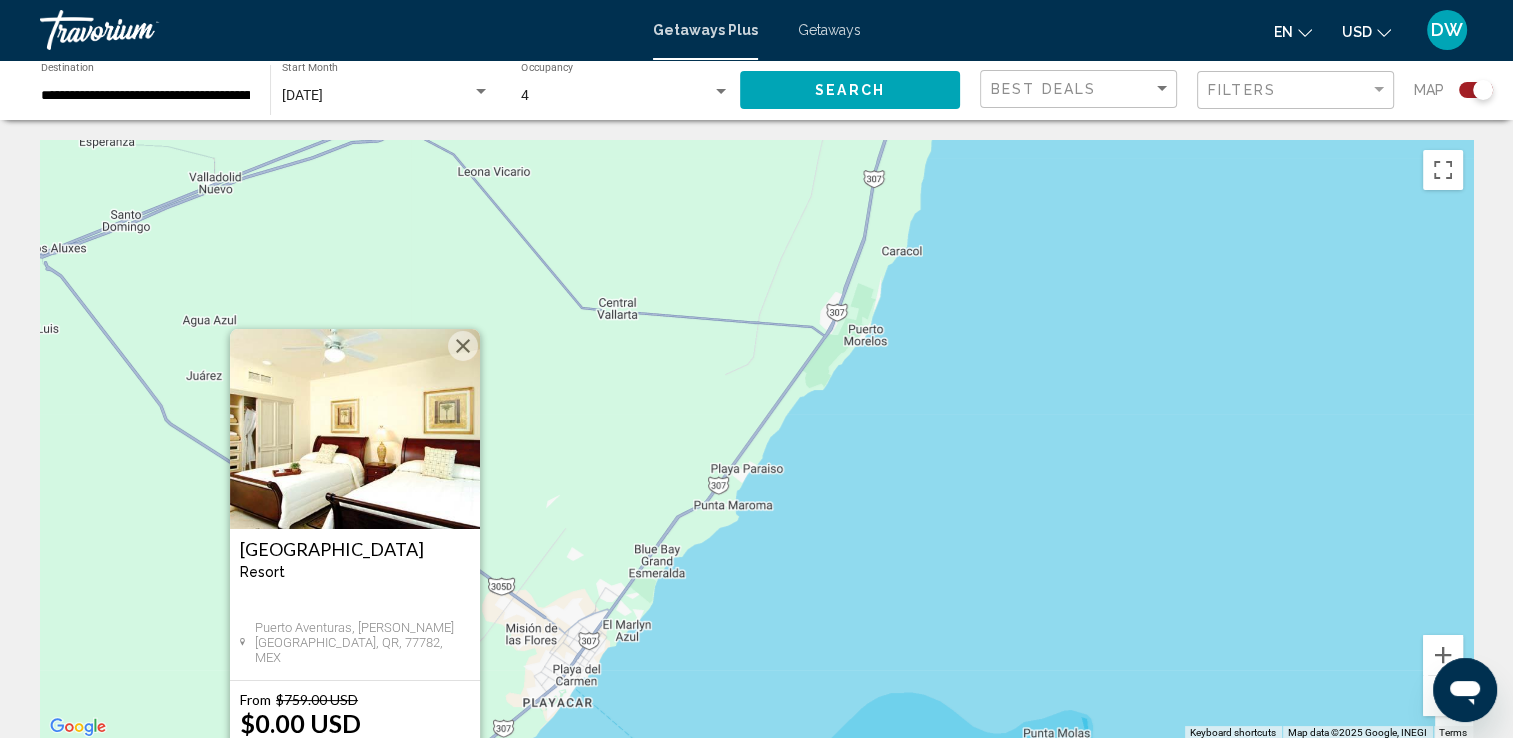drag, startPoint x: 1309, startPoint y: 548, endPoint x: 1377, endPoint y: 402, distance: 161.05899 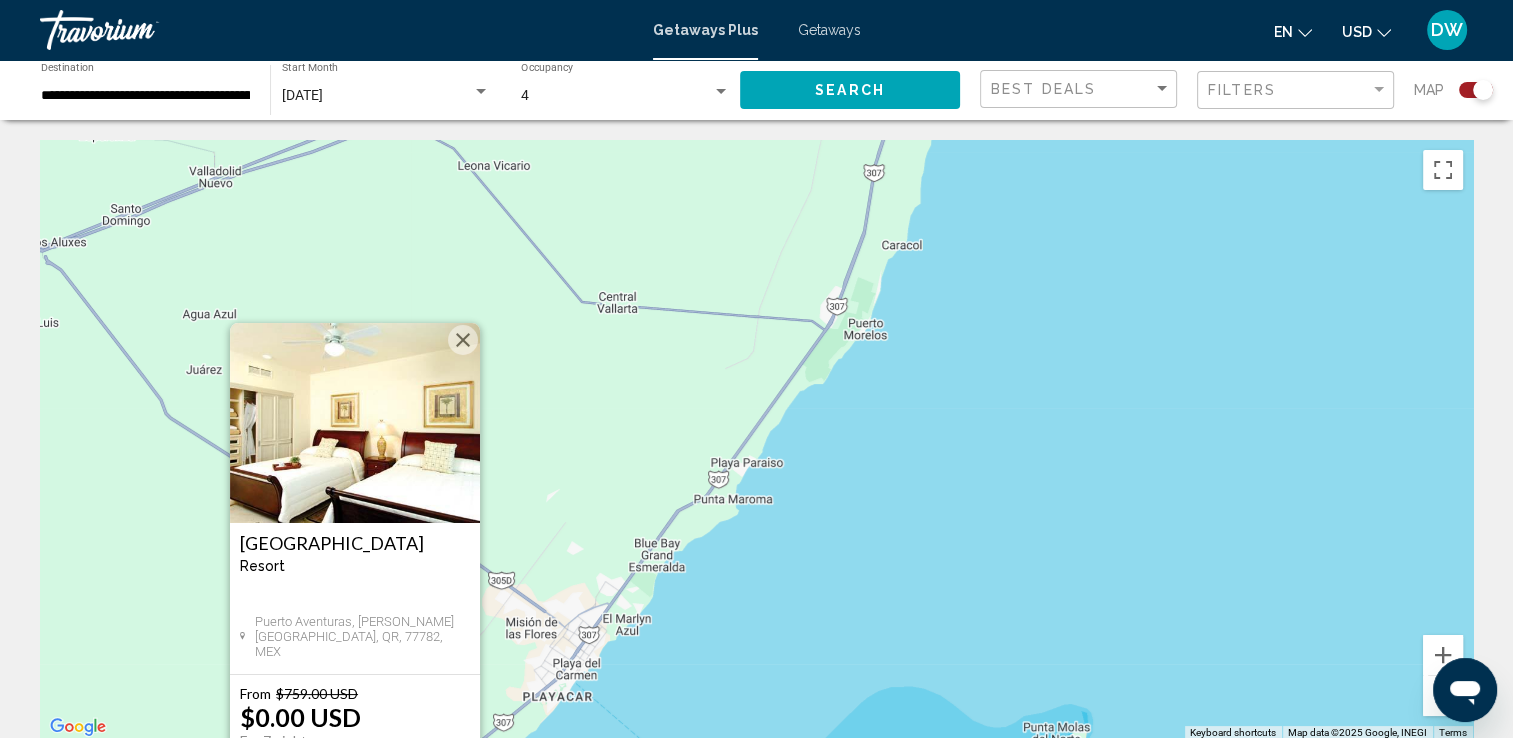 drag, startPoint x: 1501, startPoint y: 478, endPoint x: 1498, endPoint y: 390, distance: 88.051125 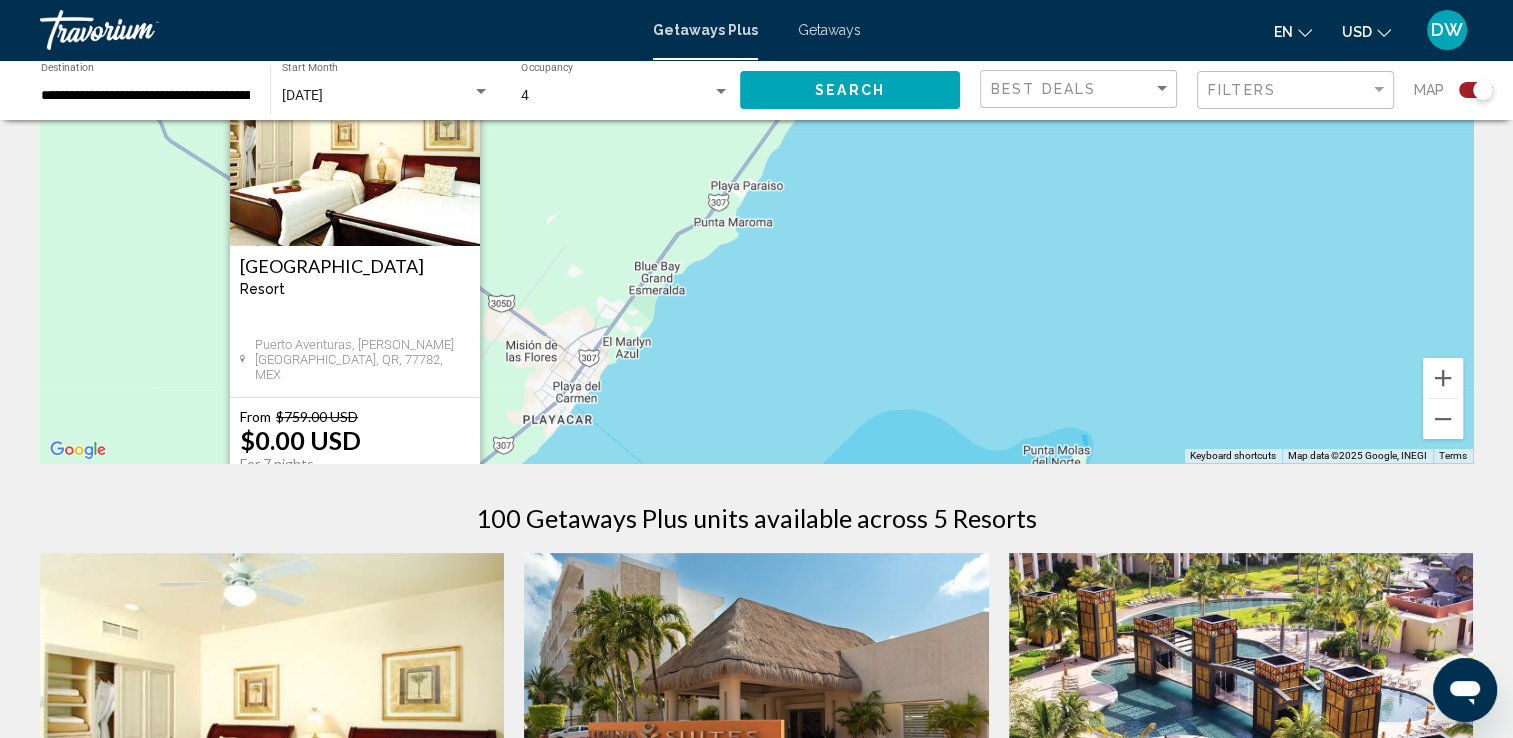 scroll, scrollTop: 254, scrollLeft: 0, axis: vertical 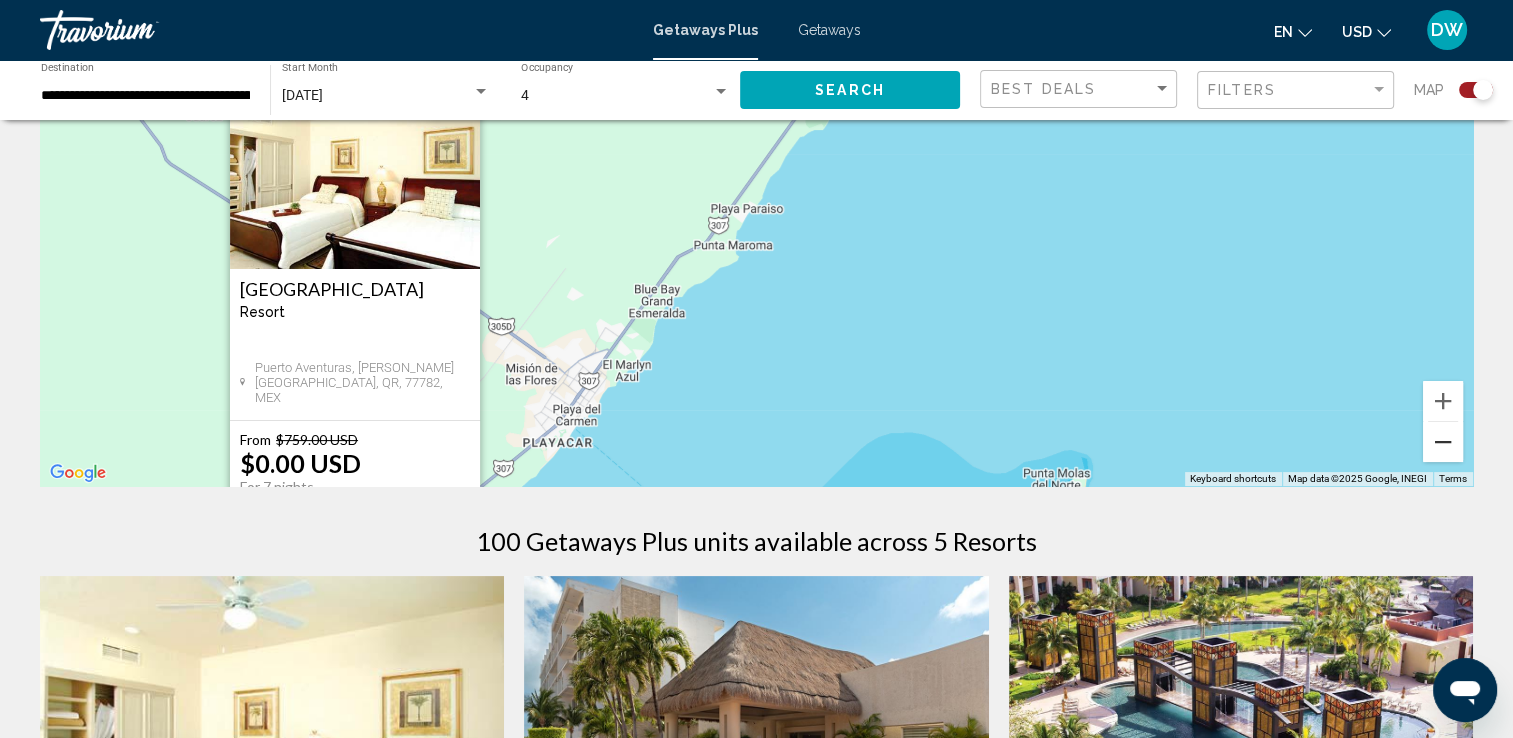 click at bounding box center (1443, 442) 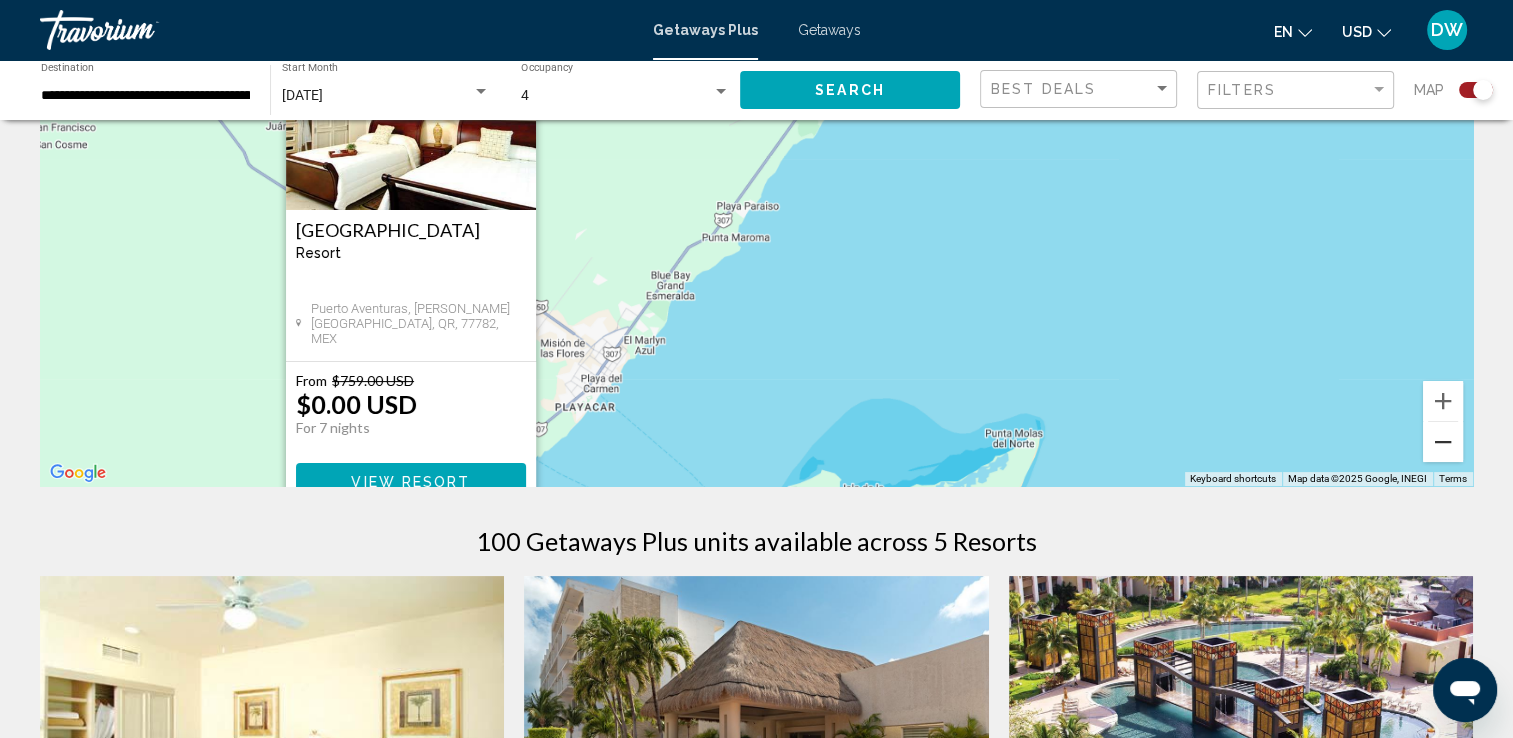 click at bounding box center [1443, 442] 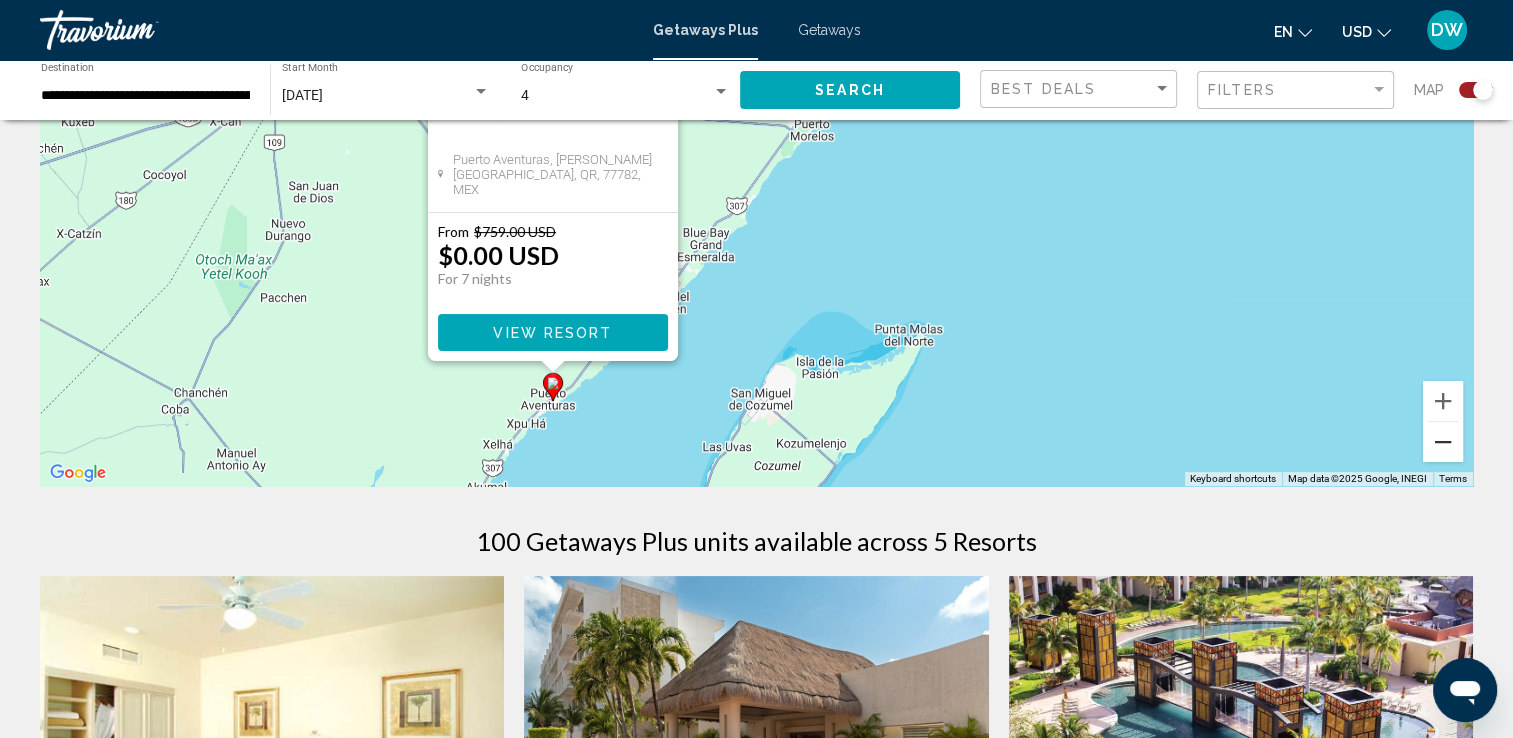 click at bounding box center [1443, 442] 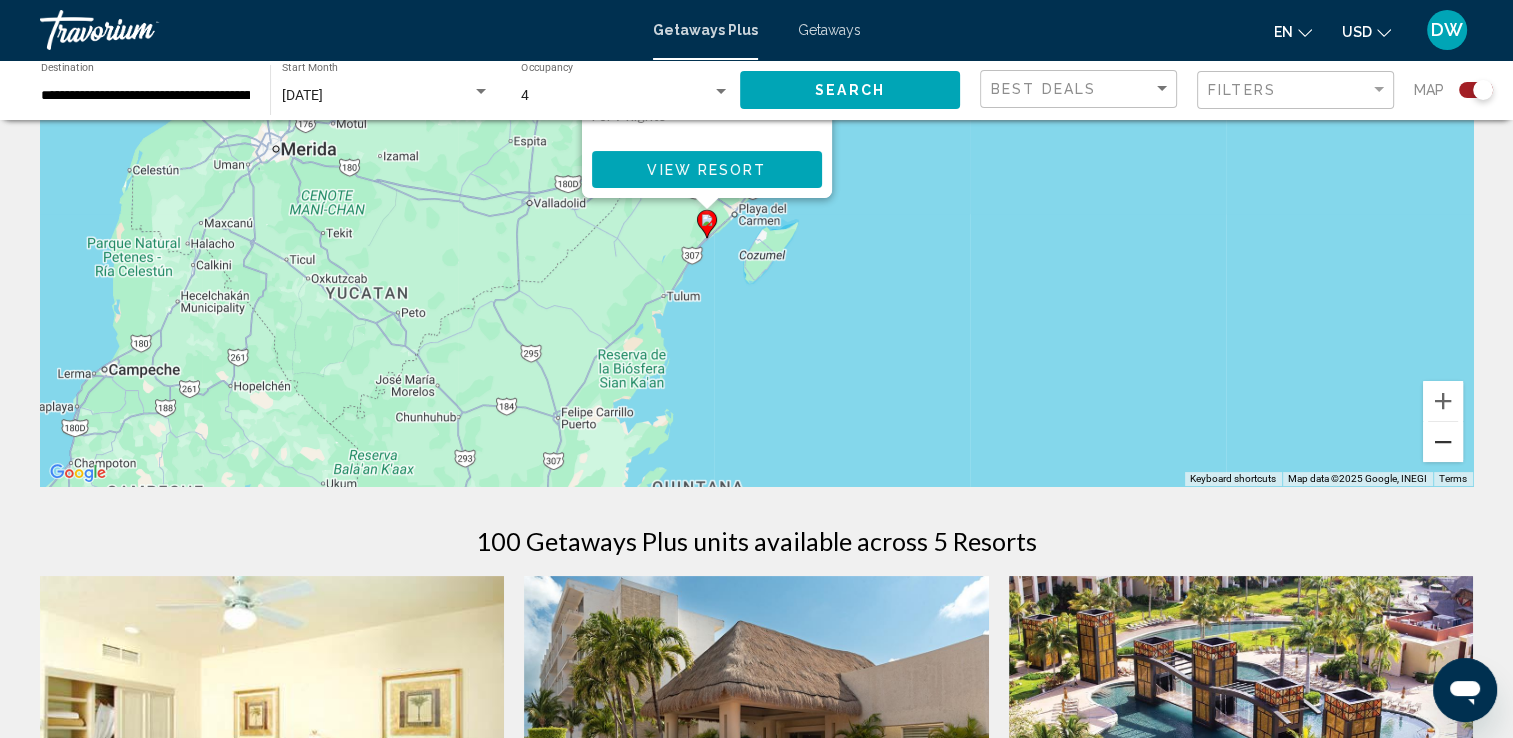 click at bounding box center (1443, 442) 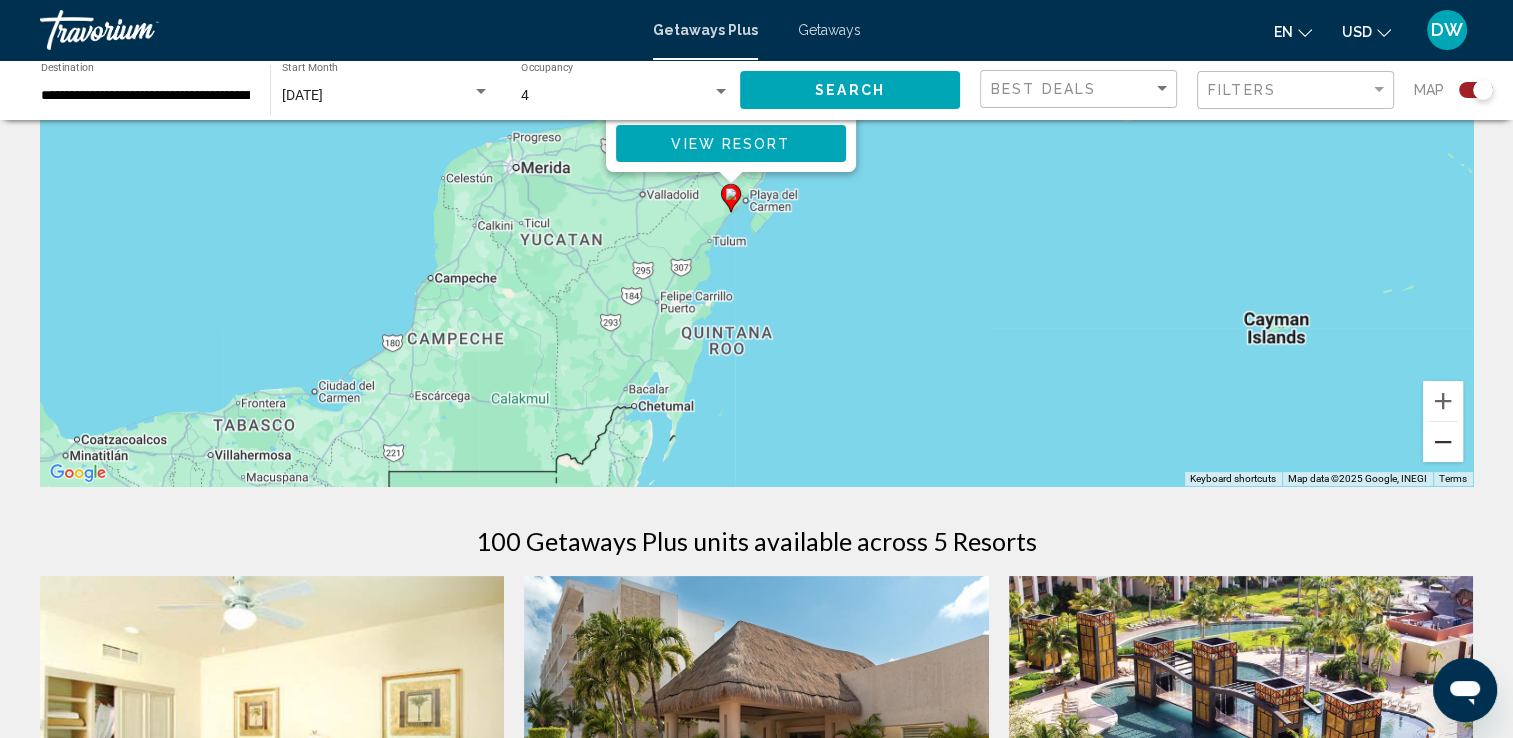 click at bounding box center (1443, 442) 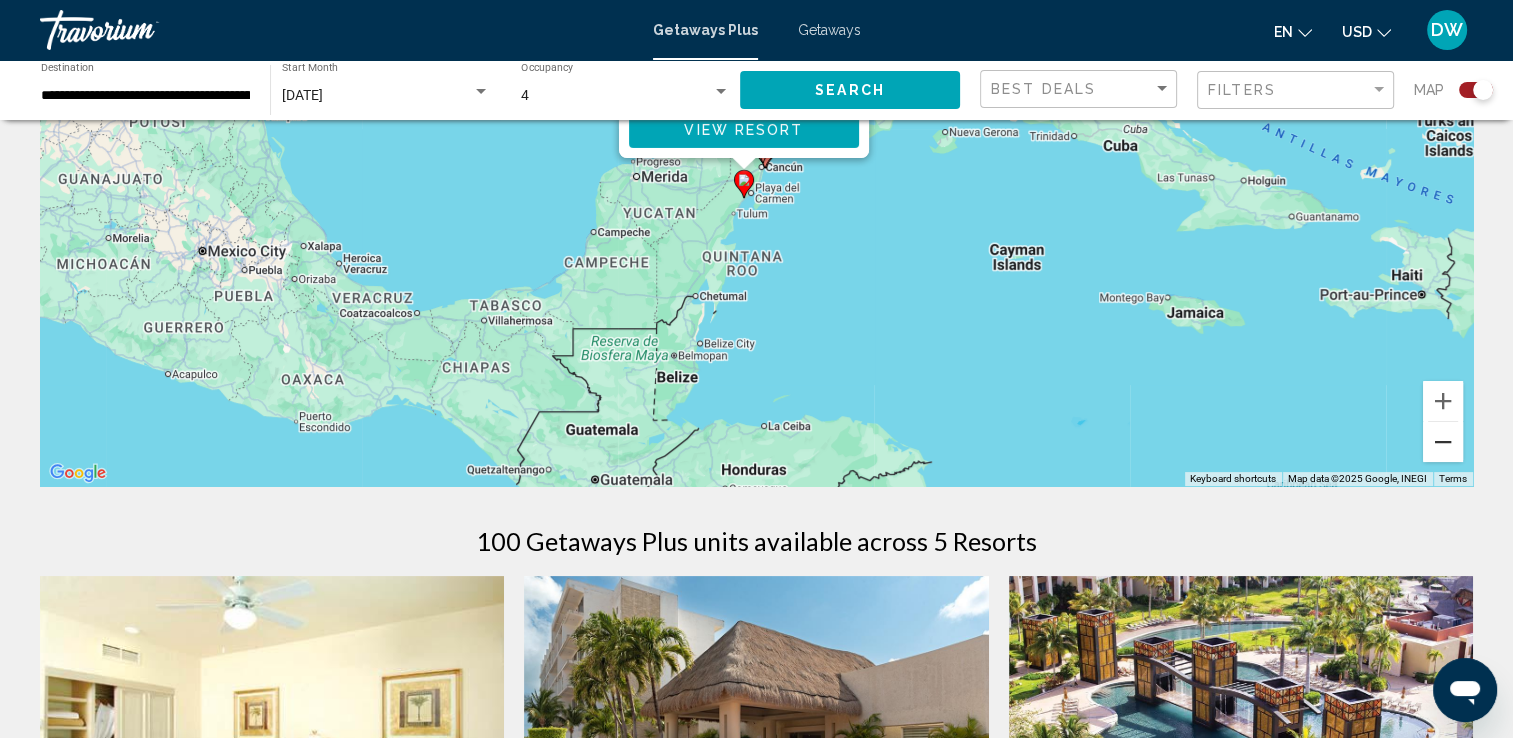 click at bounding box center (1443, 442) 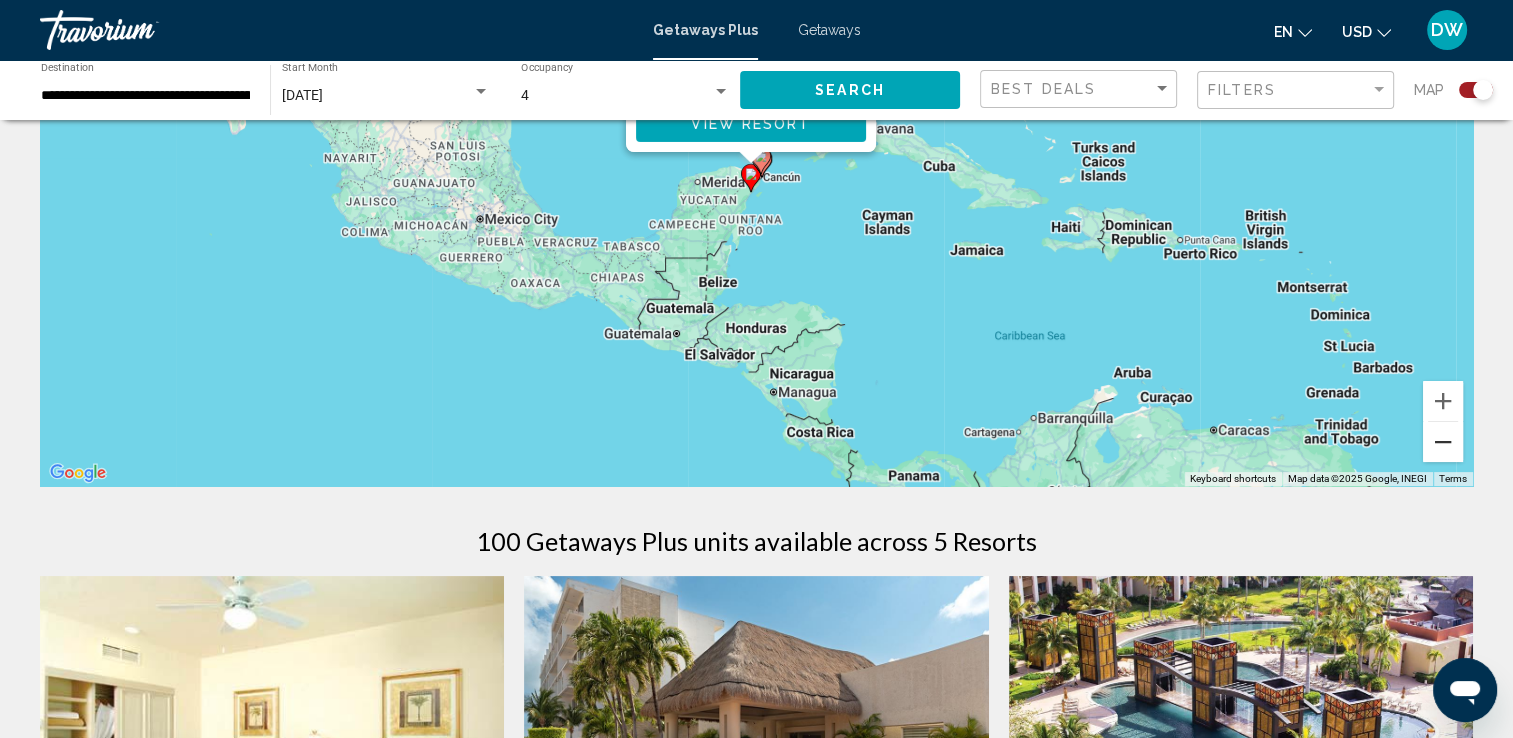 click at bounding box center (1443, 442) 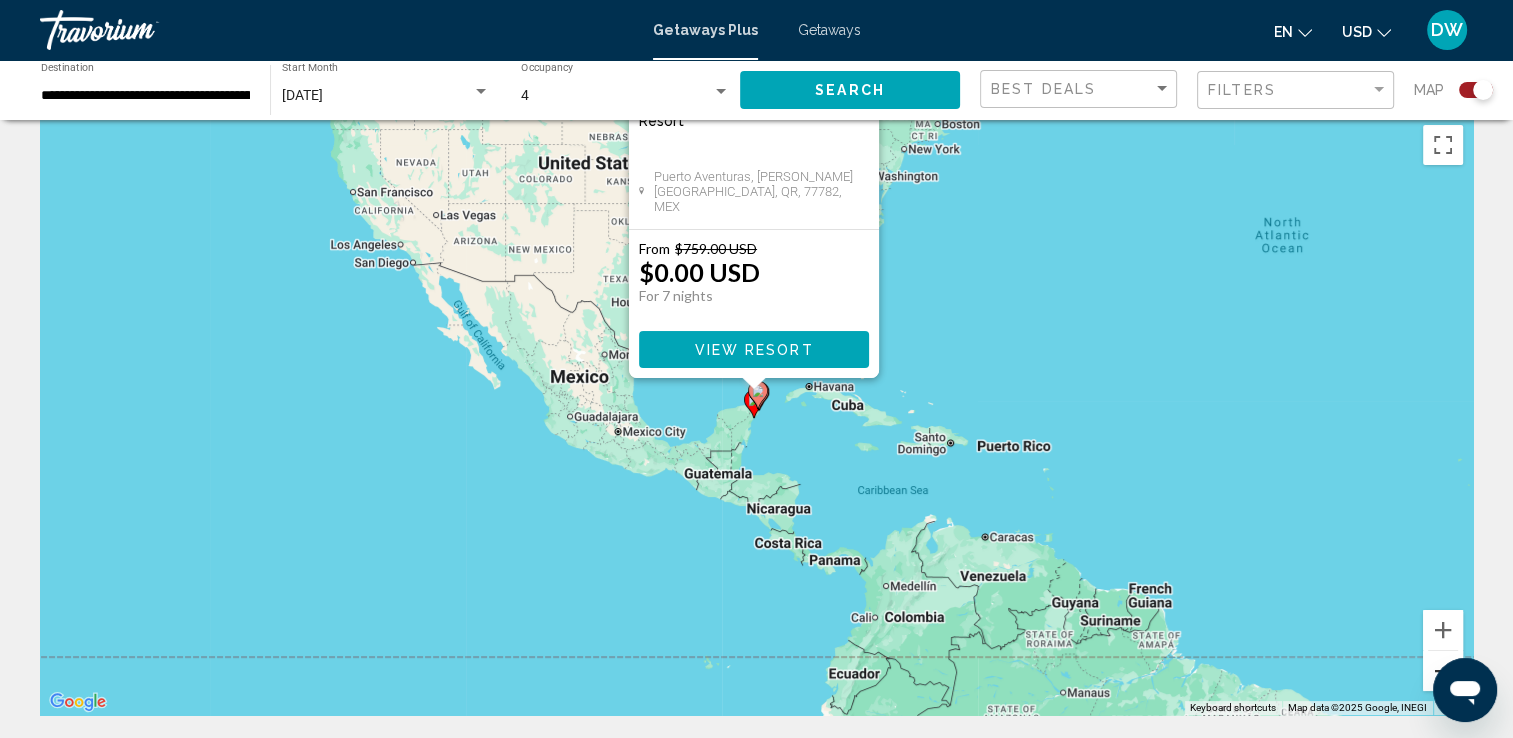 scroll, scrollTop: 0, scrollLeft: 0, axis: both 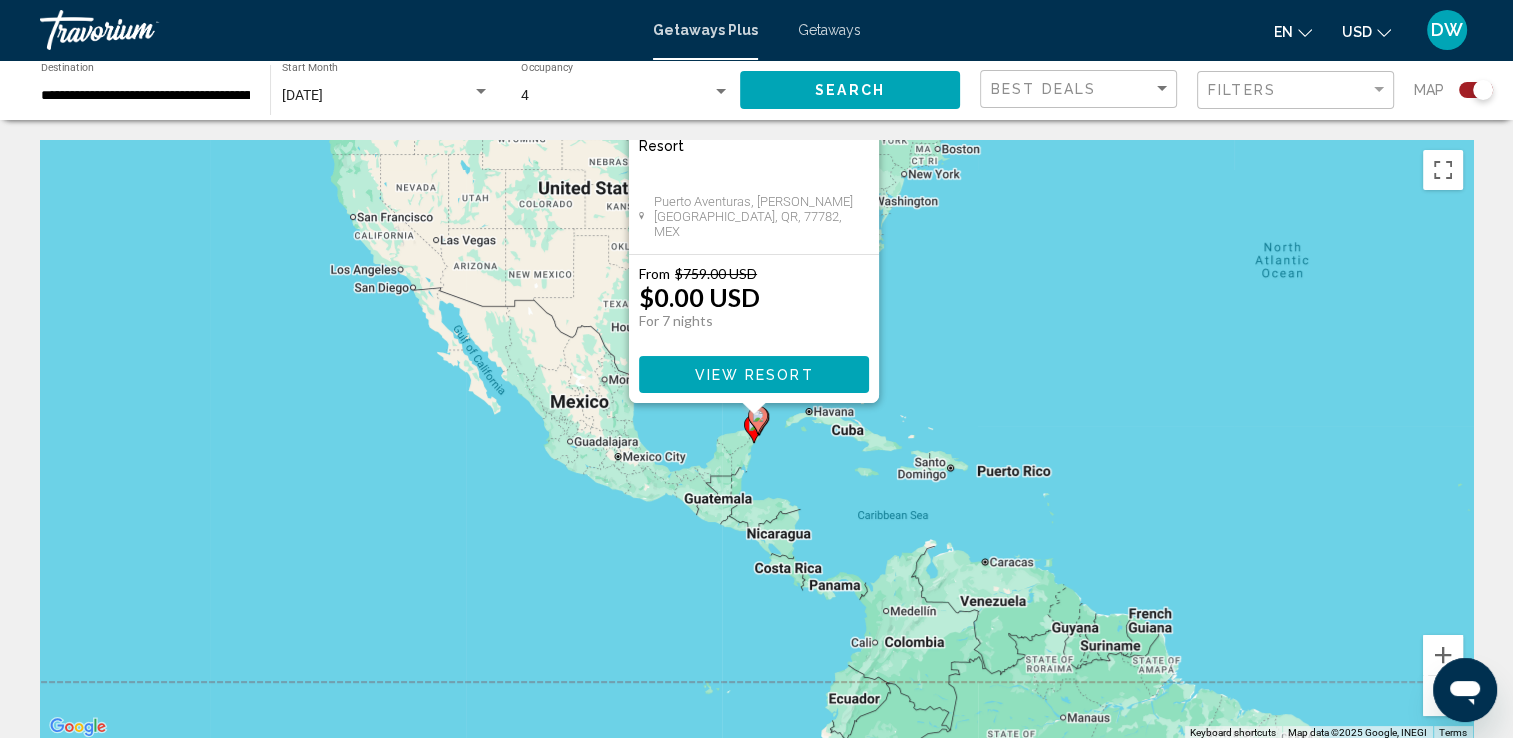 click on "To navigate, press the arrow keys. To activate drag with keyboard, press Alt + Enter. Once in keyboard drag state, use the arrow keys to move the marker. To complete the drag, press the Enter key. To cancel, press Escape.  [GEOGRAPHIC_DATA]  -  This is an adults only resort
[GEOGRAPHIC_DATA], [PERSON_NAME][GEOGRAPHIC_DATA], QR, 77782, MEX From $759.00 USD $0.00 USD For 7 nights You save  $759.00 USD  View Resort" at bounding box center [756, 440] 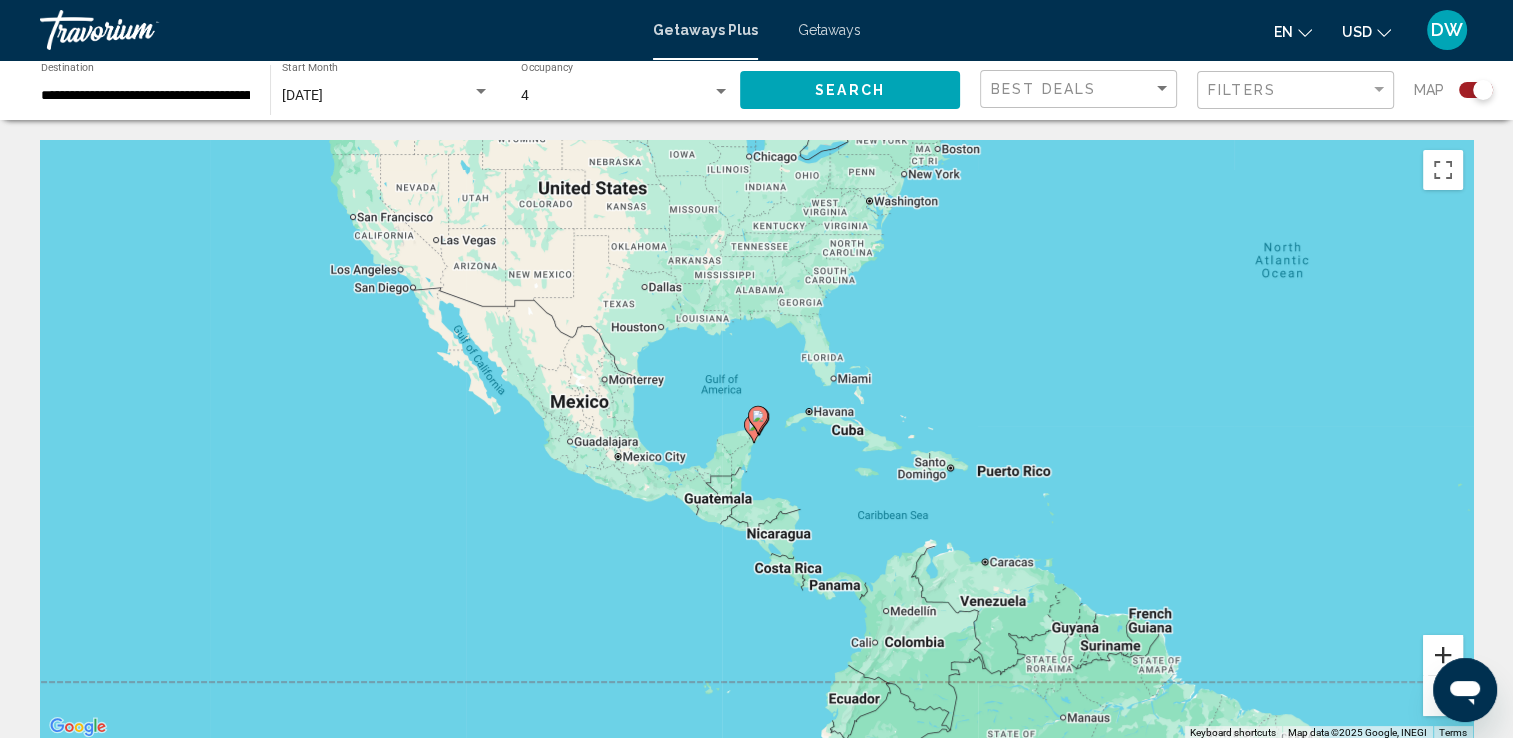 drag, startPoint x: 1444, startPoint y: 649, endPoint x: 1440, endPoint y: 638, distance: 11.7046995 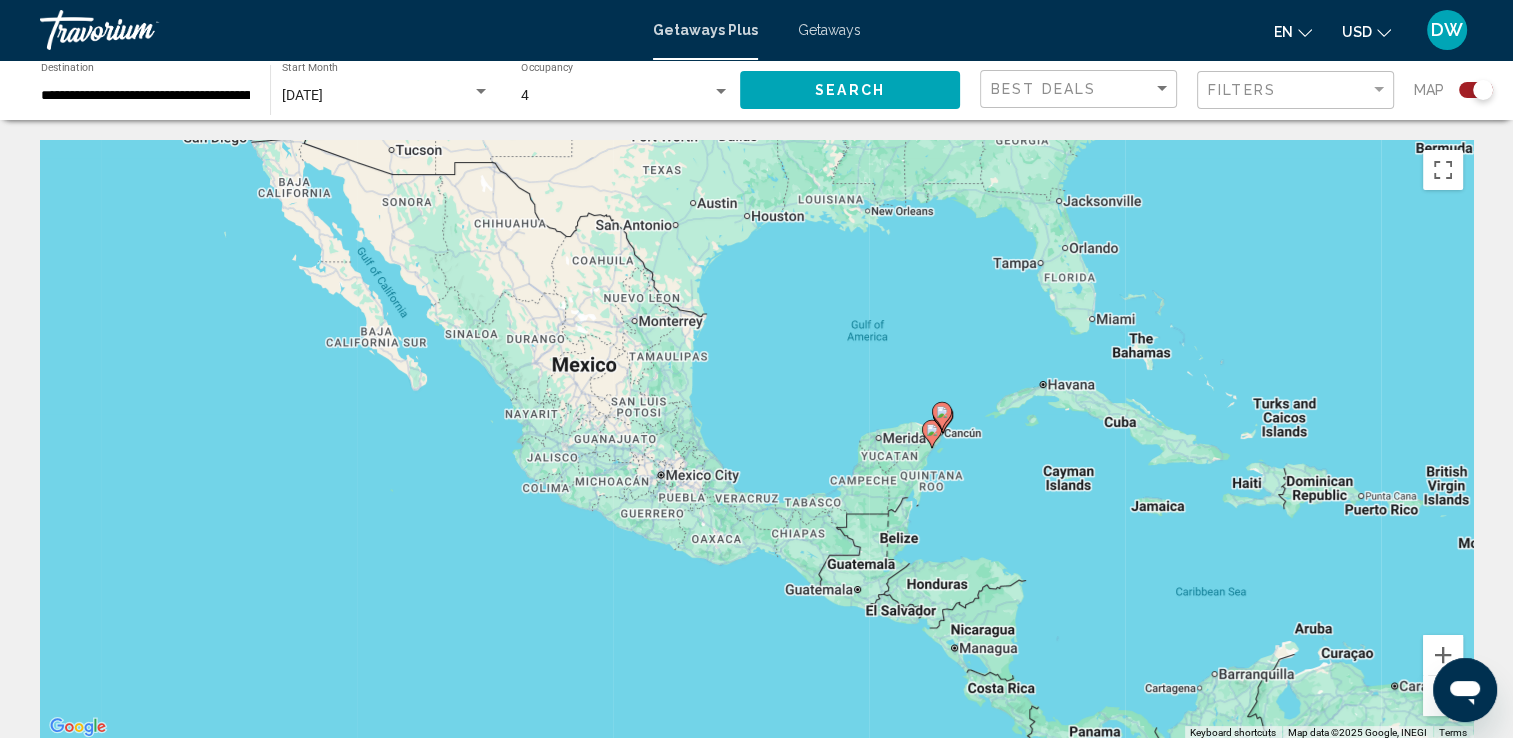 drag, startPoint x: 1084, startPoint y: 505, endPoint x: 1269, endPoint y: 510, distance: 185.06755 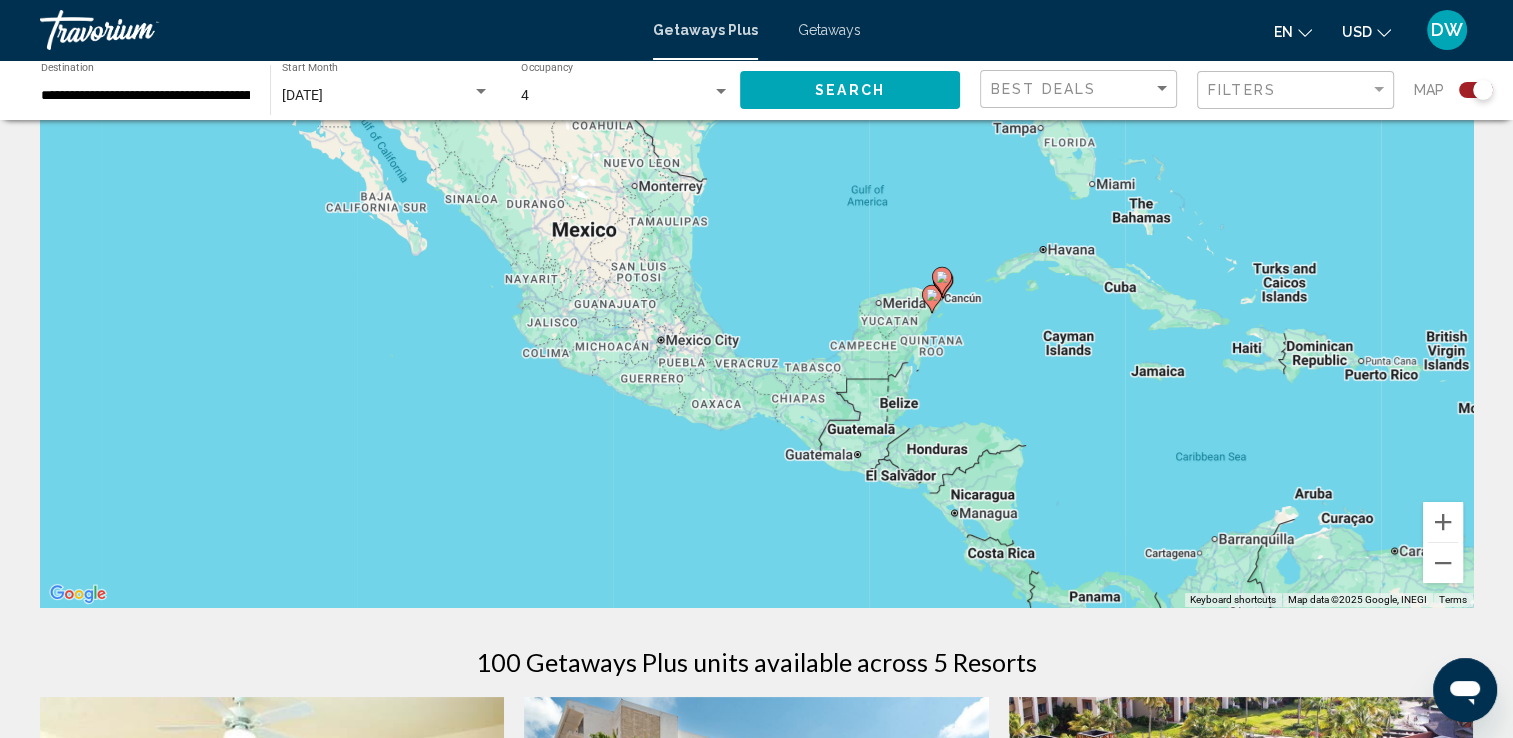 scroll, scrollTop: 0, scrollLeft: 0, axis: both 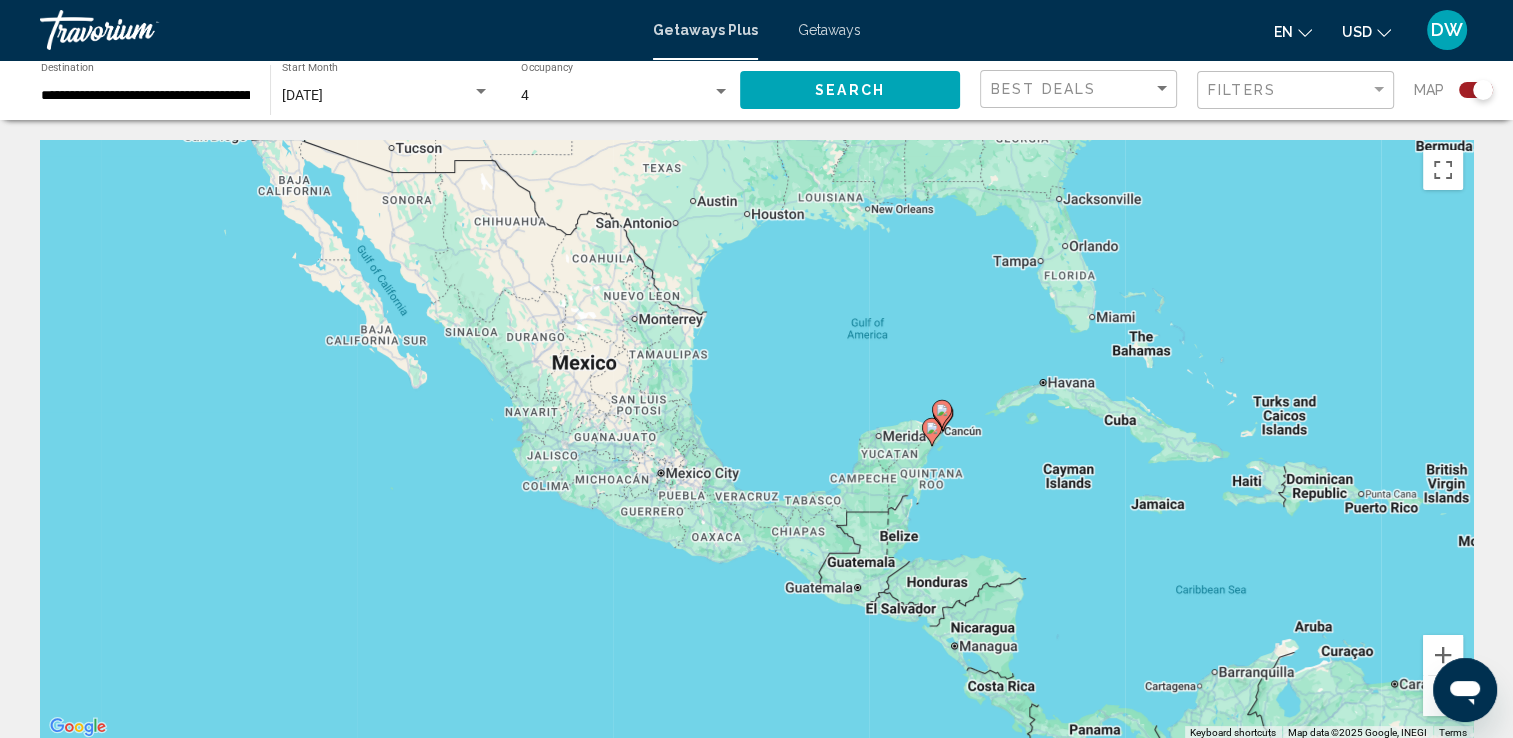 click 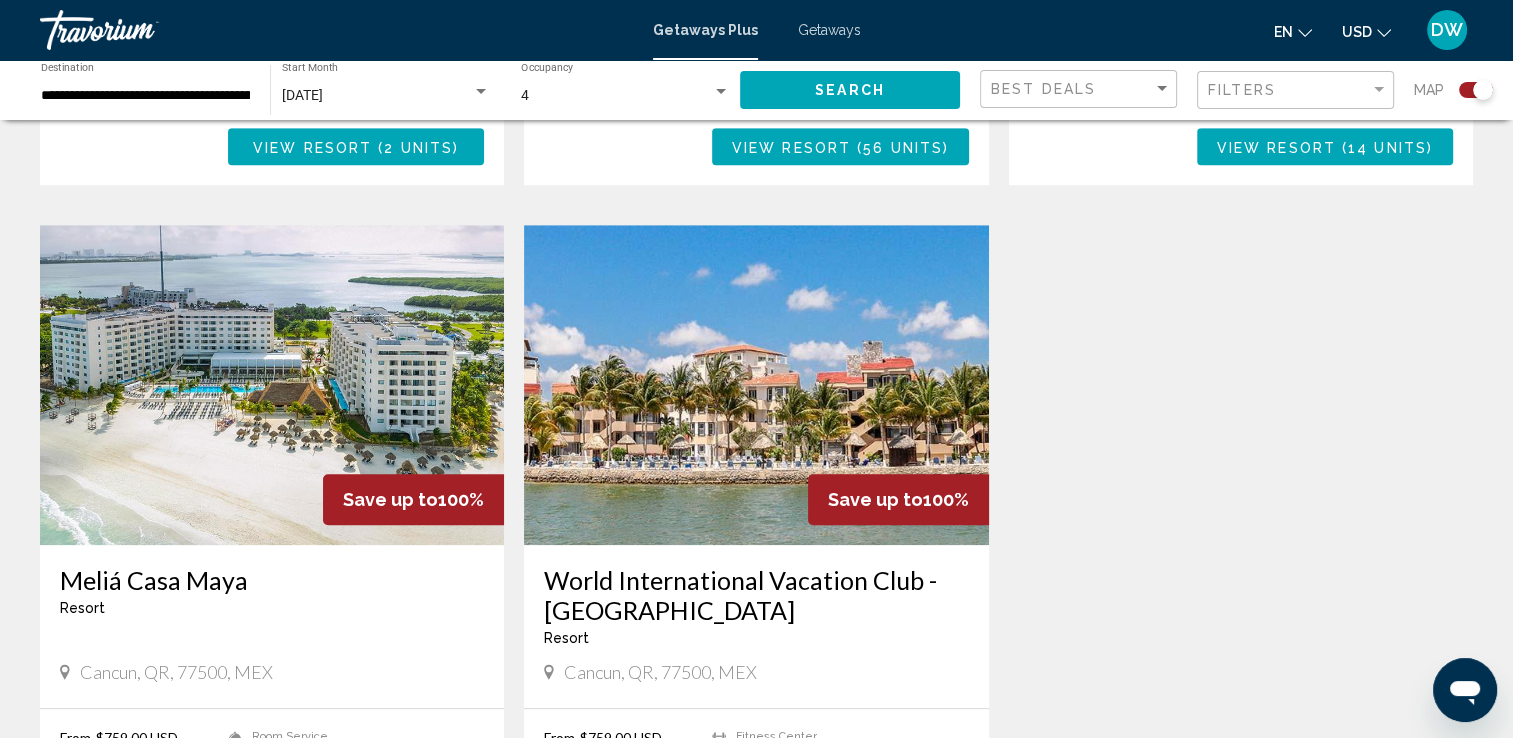scroll, scrollTop: 1400, scrollLeft: 0, axis: vertical 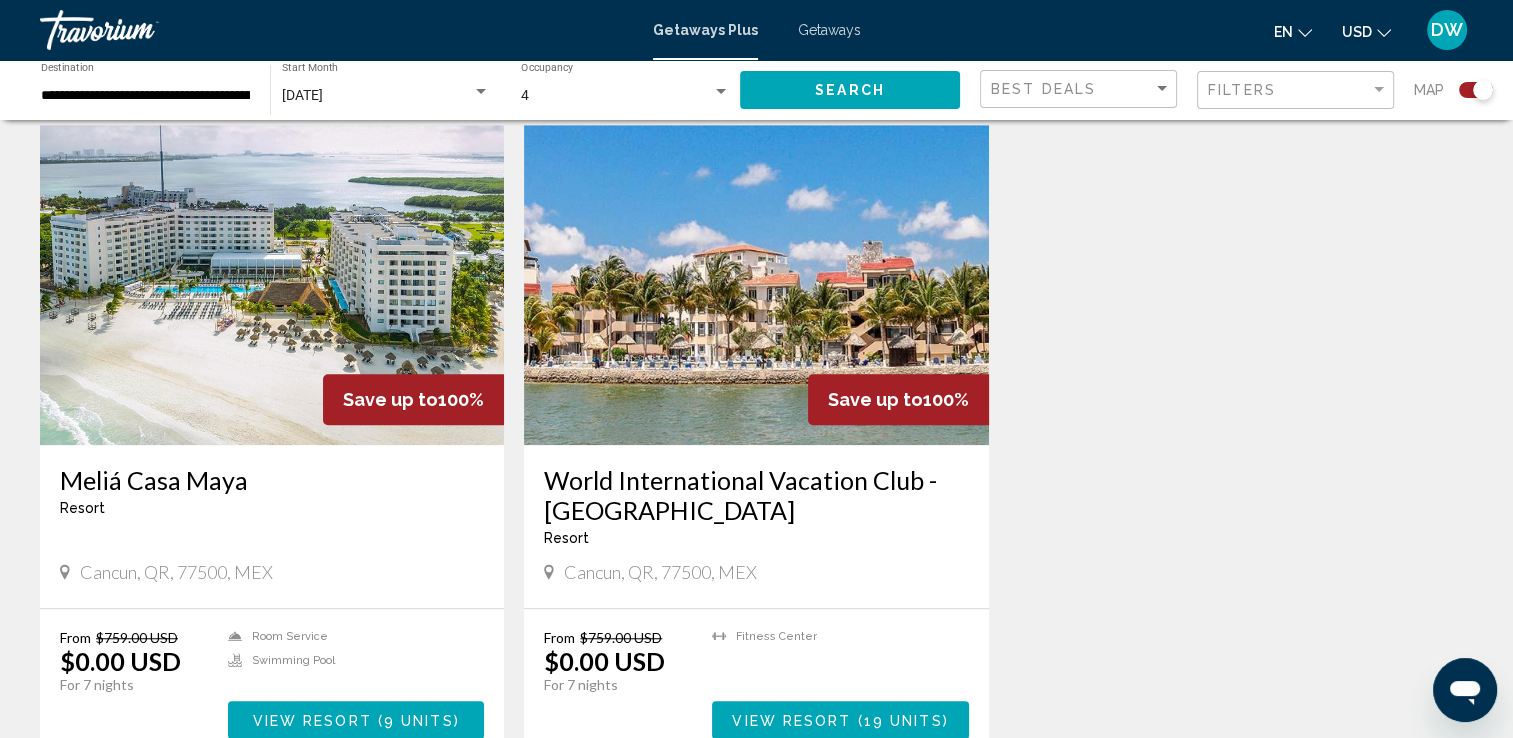 click at bounding box center (756, 285) 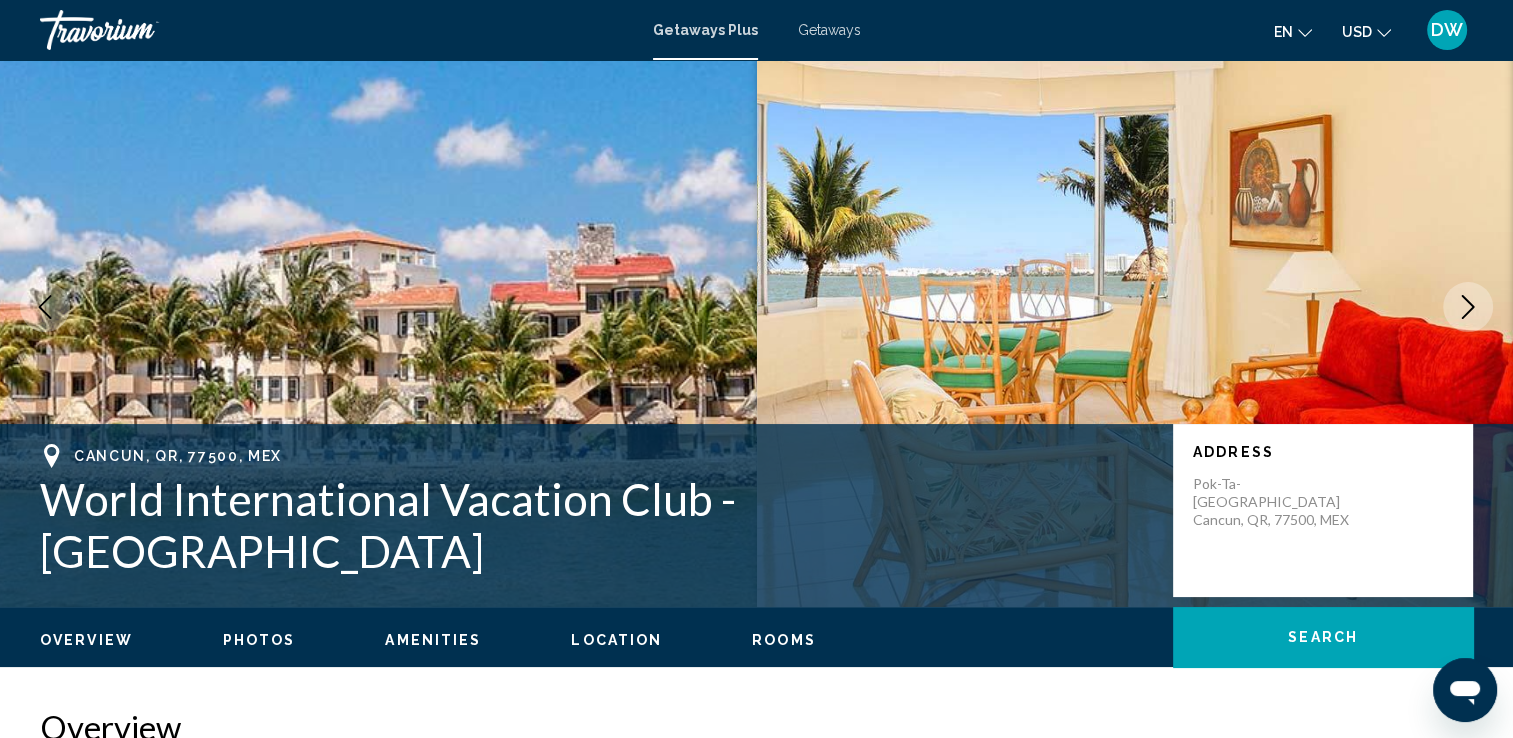scroll, scrollTop: 100, scrollLeft: 0, axis: vertical 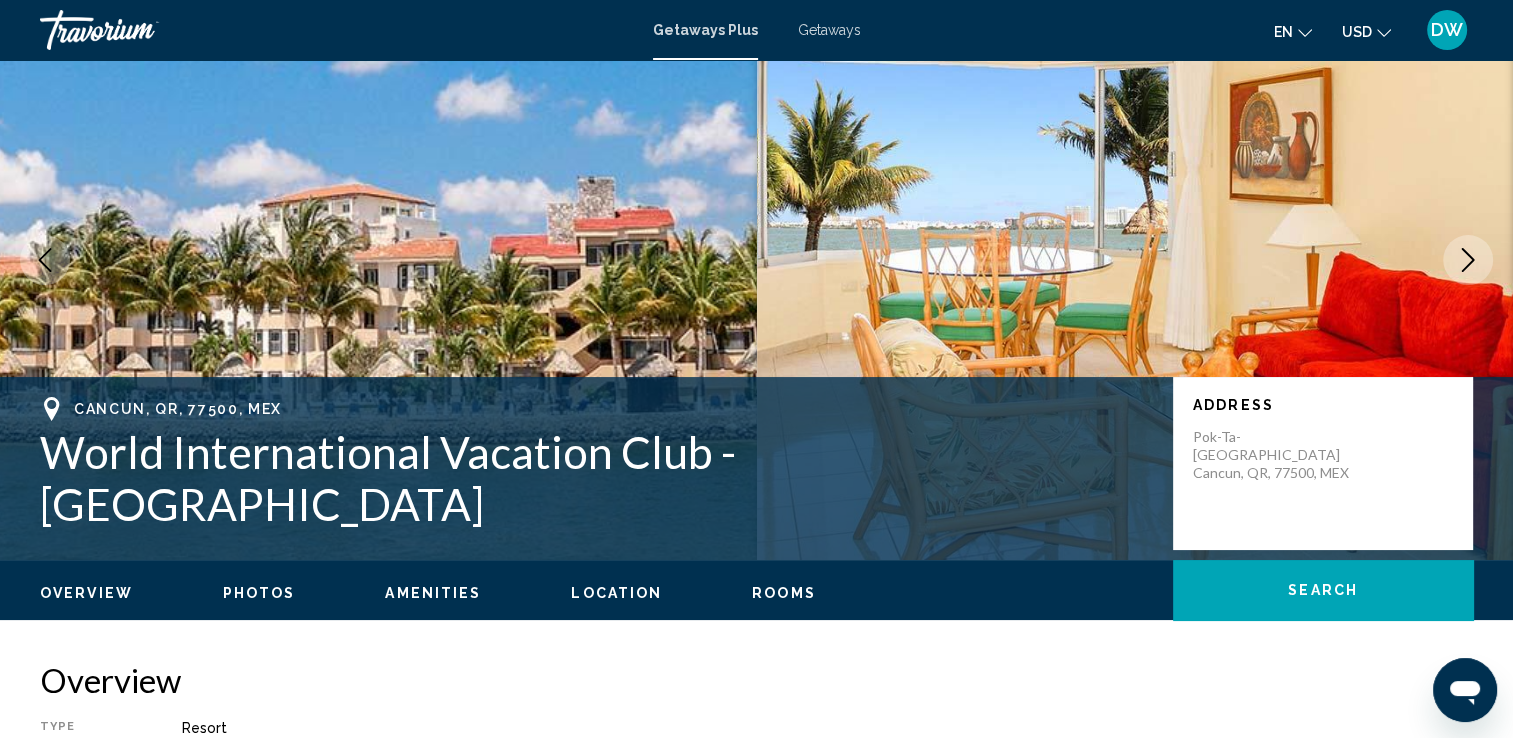 click 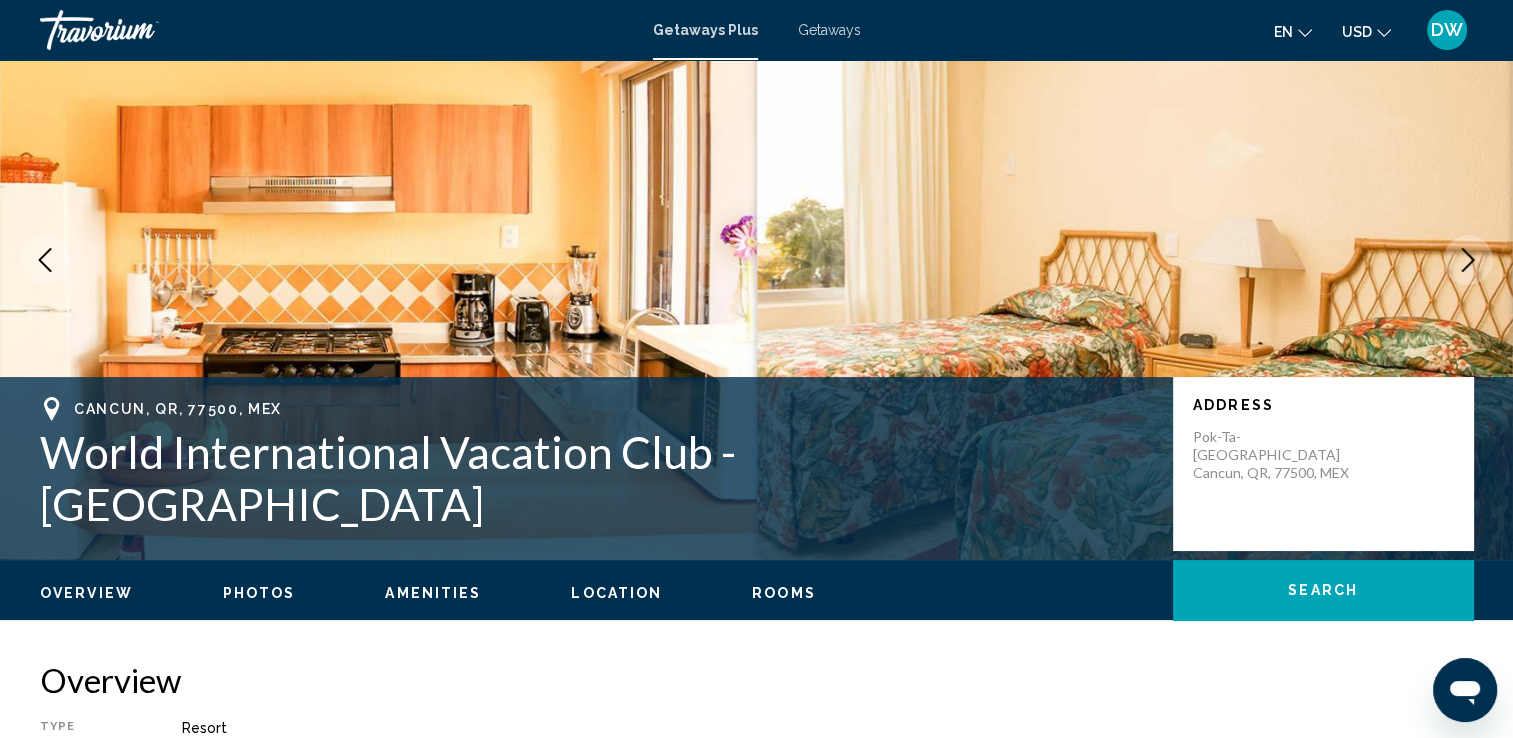 click 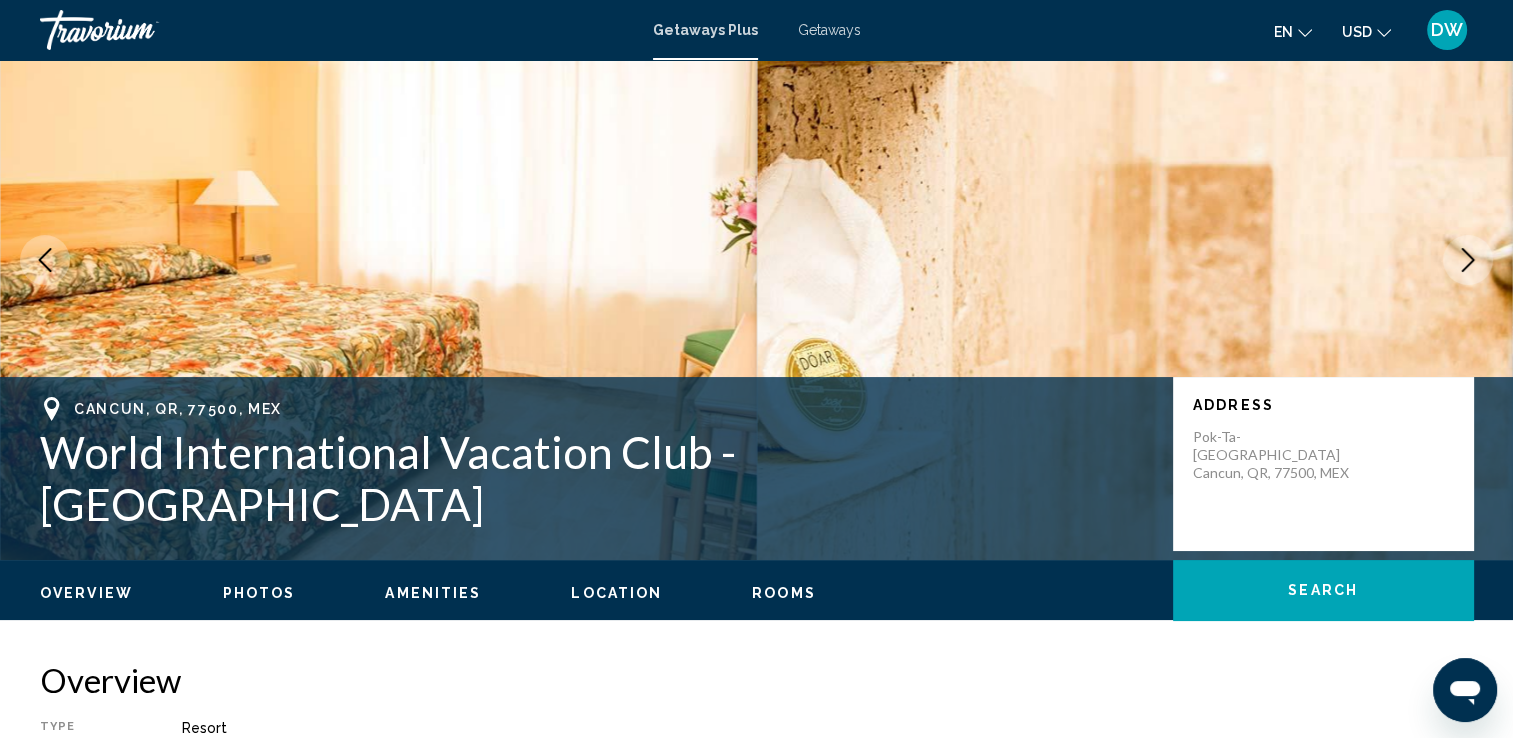 click 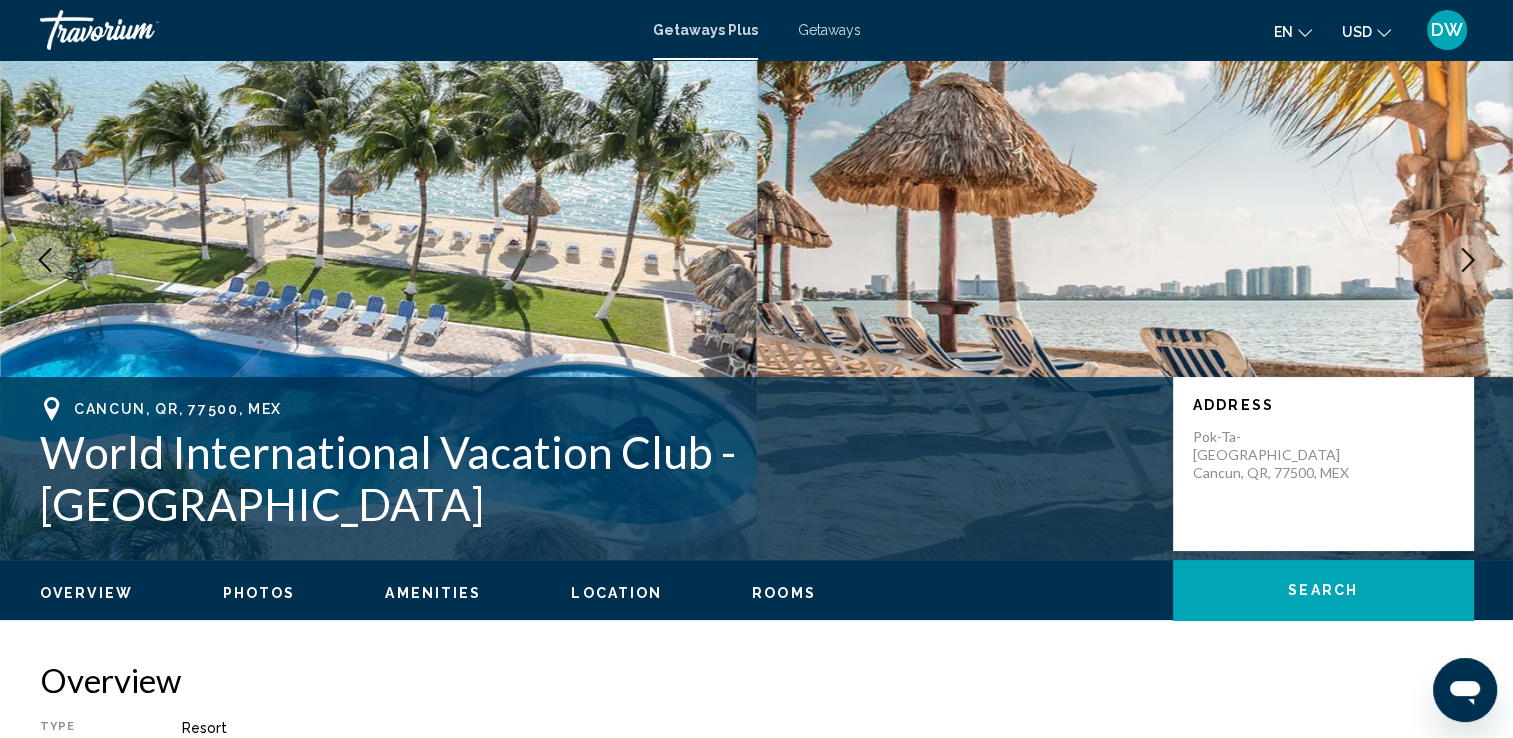 click 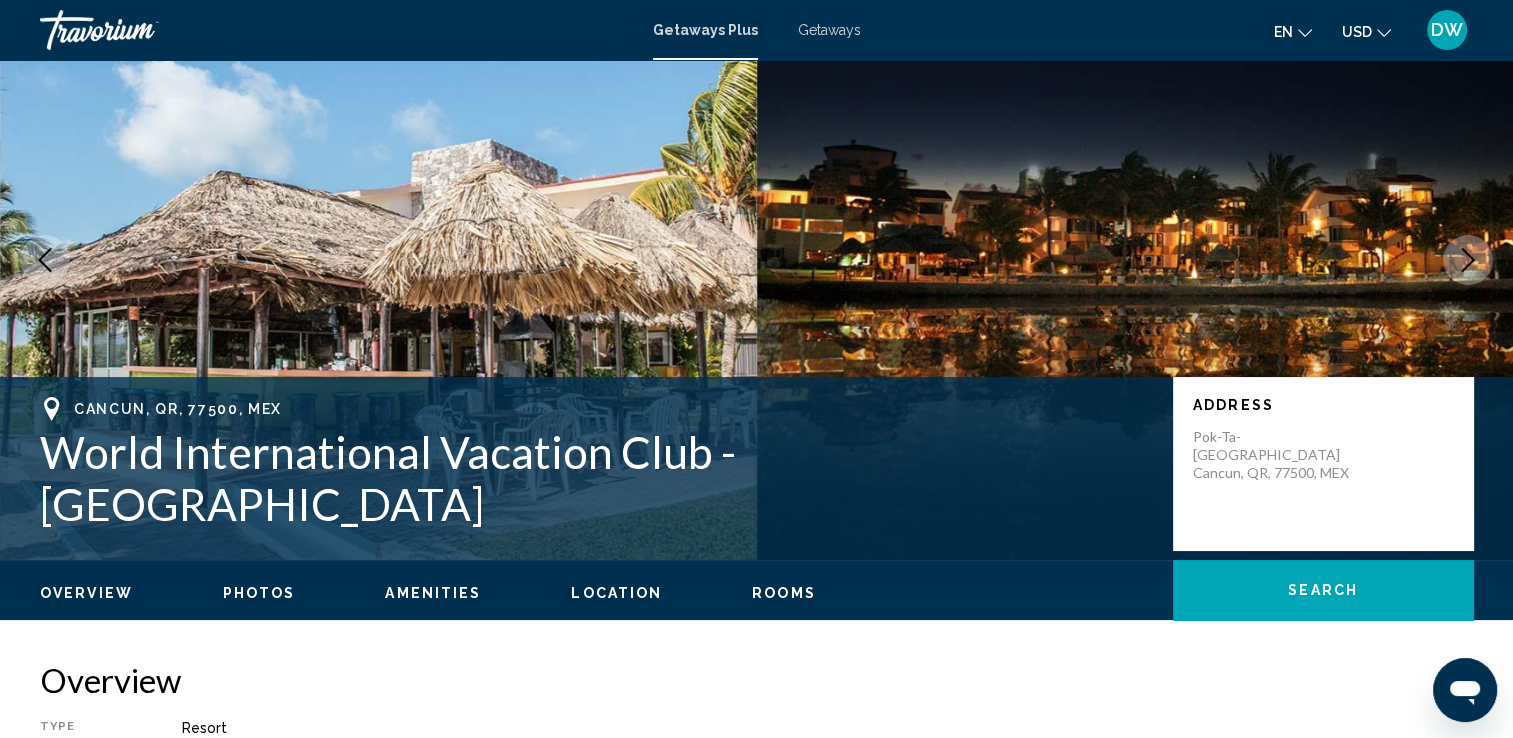 click 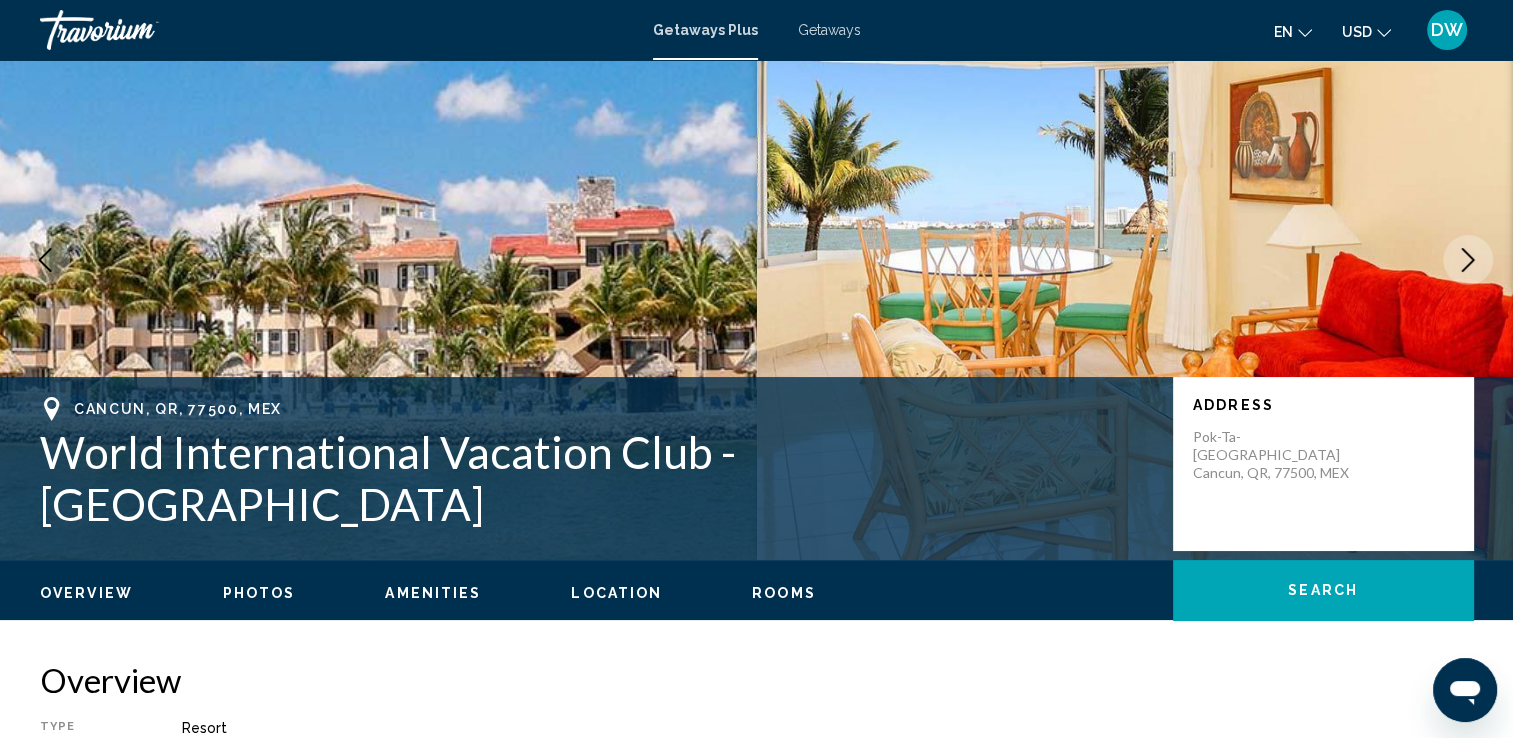 scroll, scrollTop: 0, scrollLeft: 0, axis: both 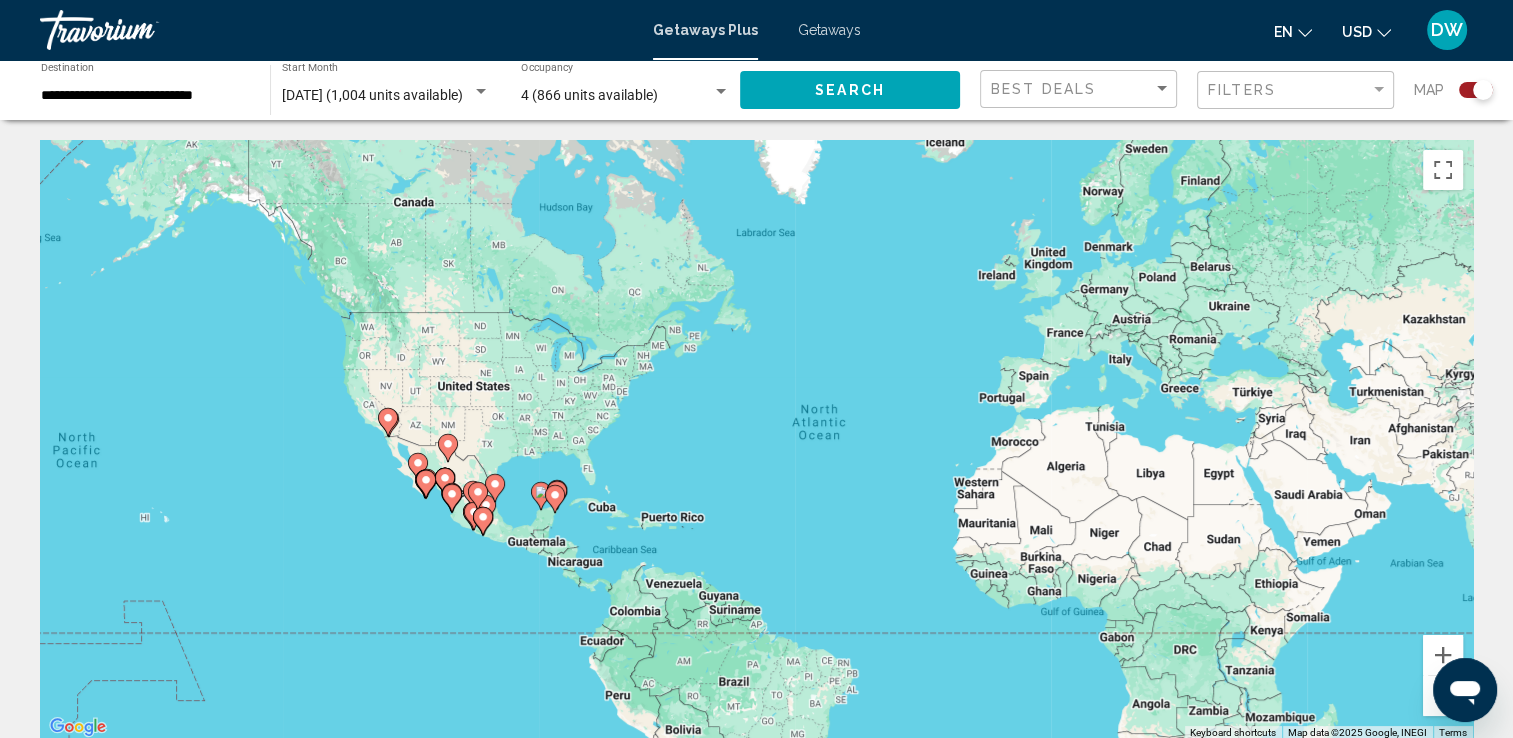 drag, startPoint x: 493, startPoint y: 456, endPoint x: 634, endPoint y: 471, distance: 141.79562 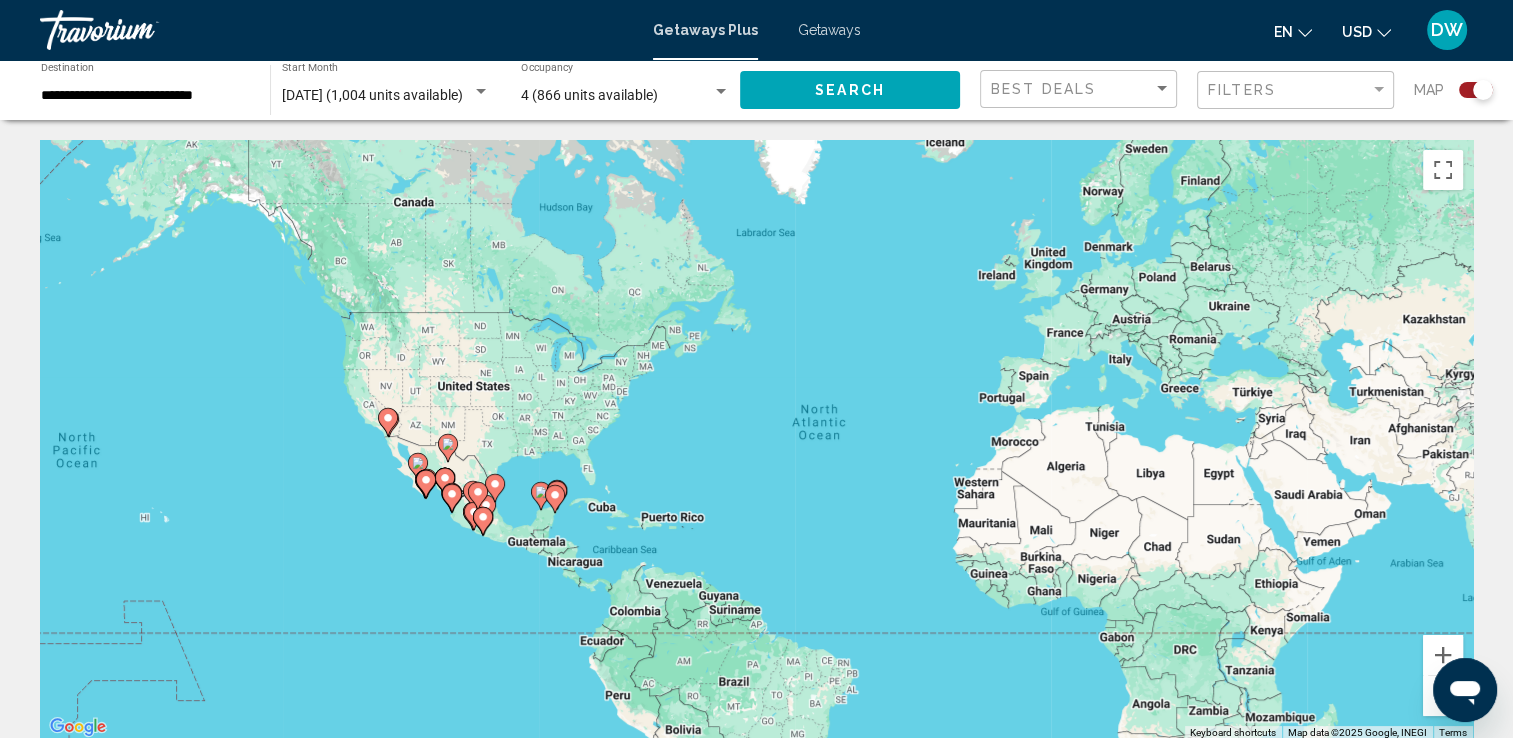 click on "To navigate, press the arrow keys. To activate drag with keyboard, press Alt + Enter. Once in keyboard drag state, use the arrow keys to move the marker. To complete the drag, press the Enter key. To cancel, press Escape." at bounding box center (756, 440) 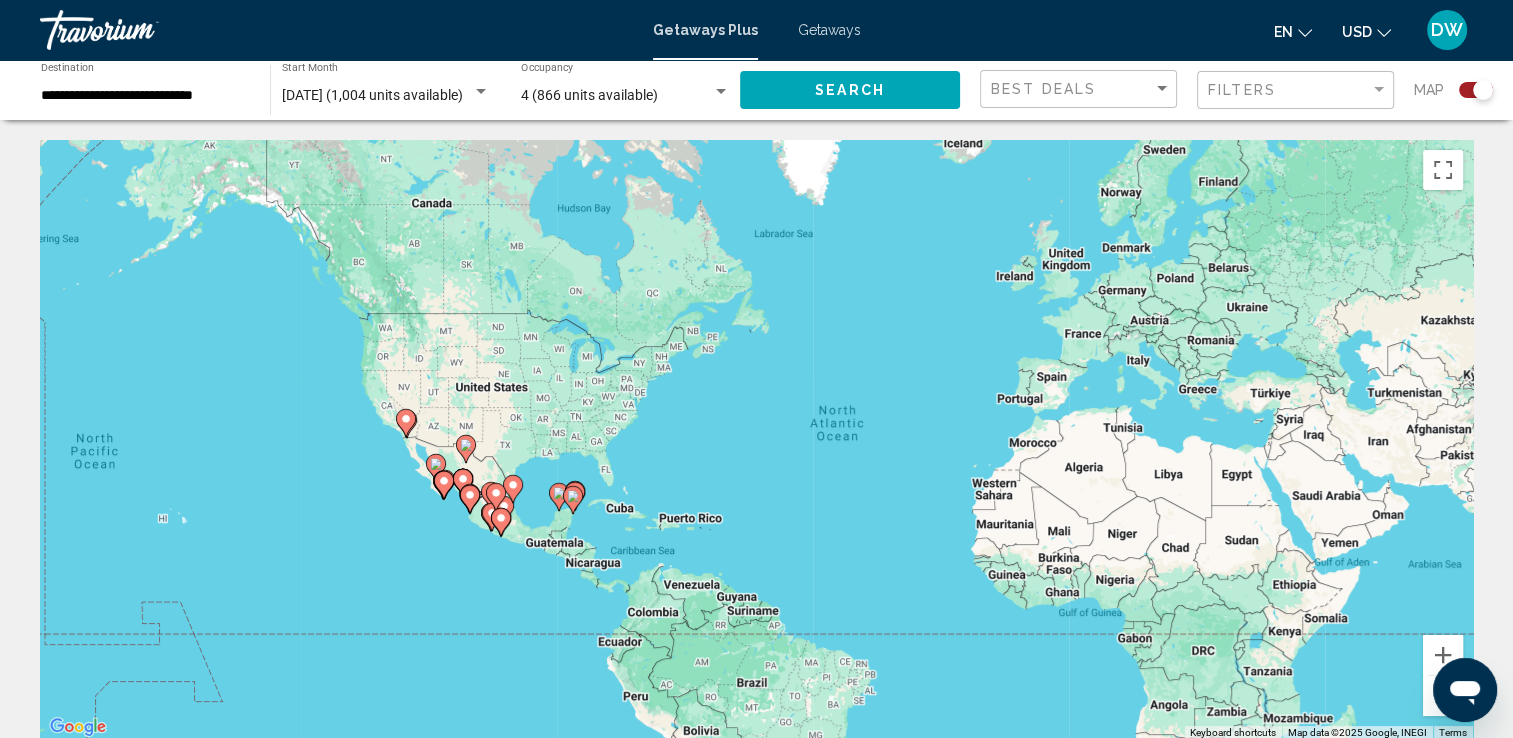 click on "To navigate, press the arrow keys. To activate drag with keyboard, press Alt + Enter. Once in keyboard drag state, use the arrow keys to move the marker. To complete the drag, press the Enter key. To cancel, press Escape." at bounding box center [756, 440] 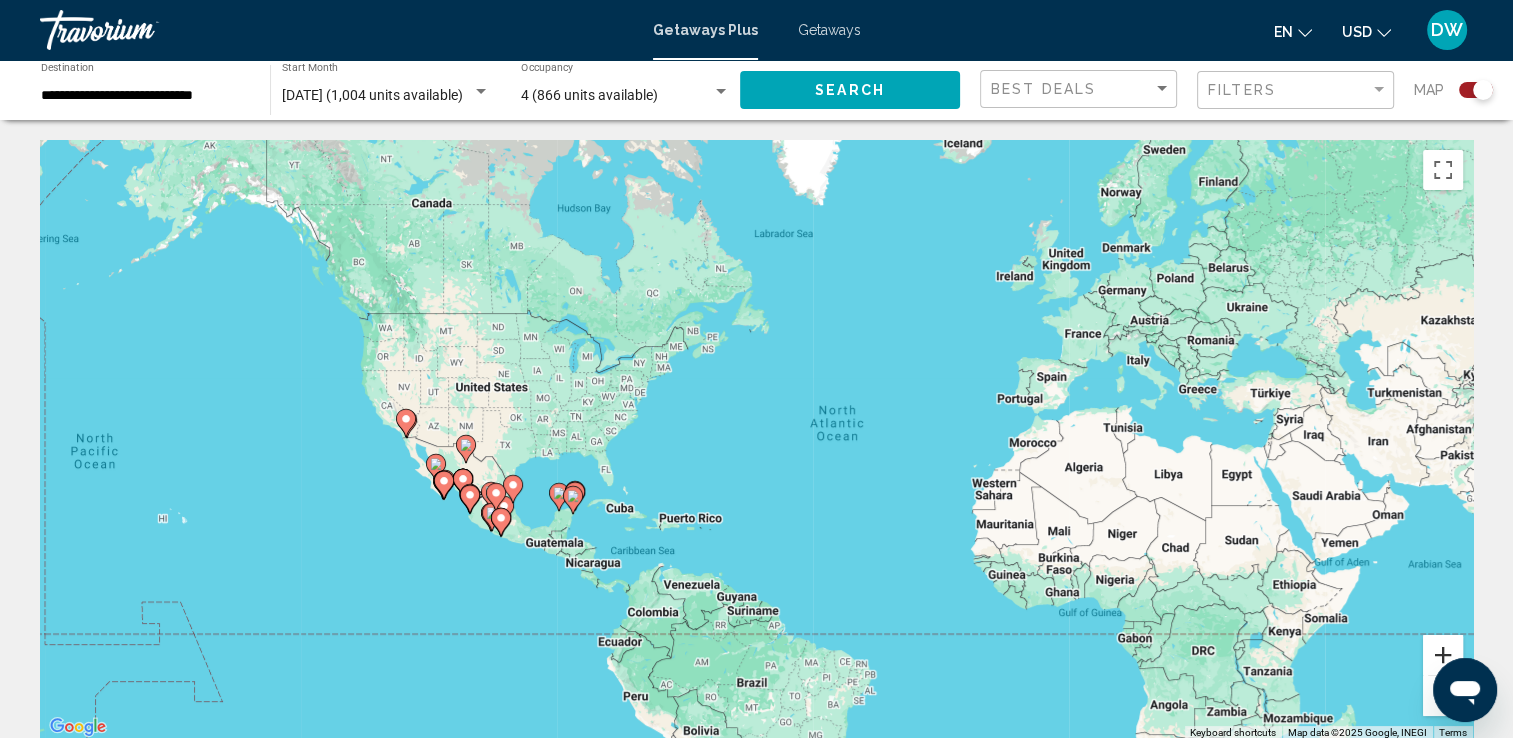 click at bounding box center (1443, 655) 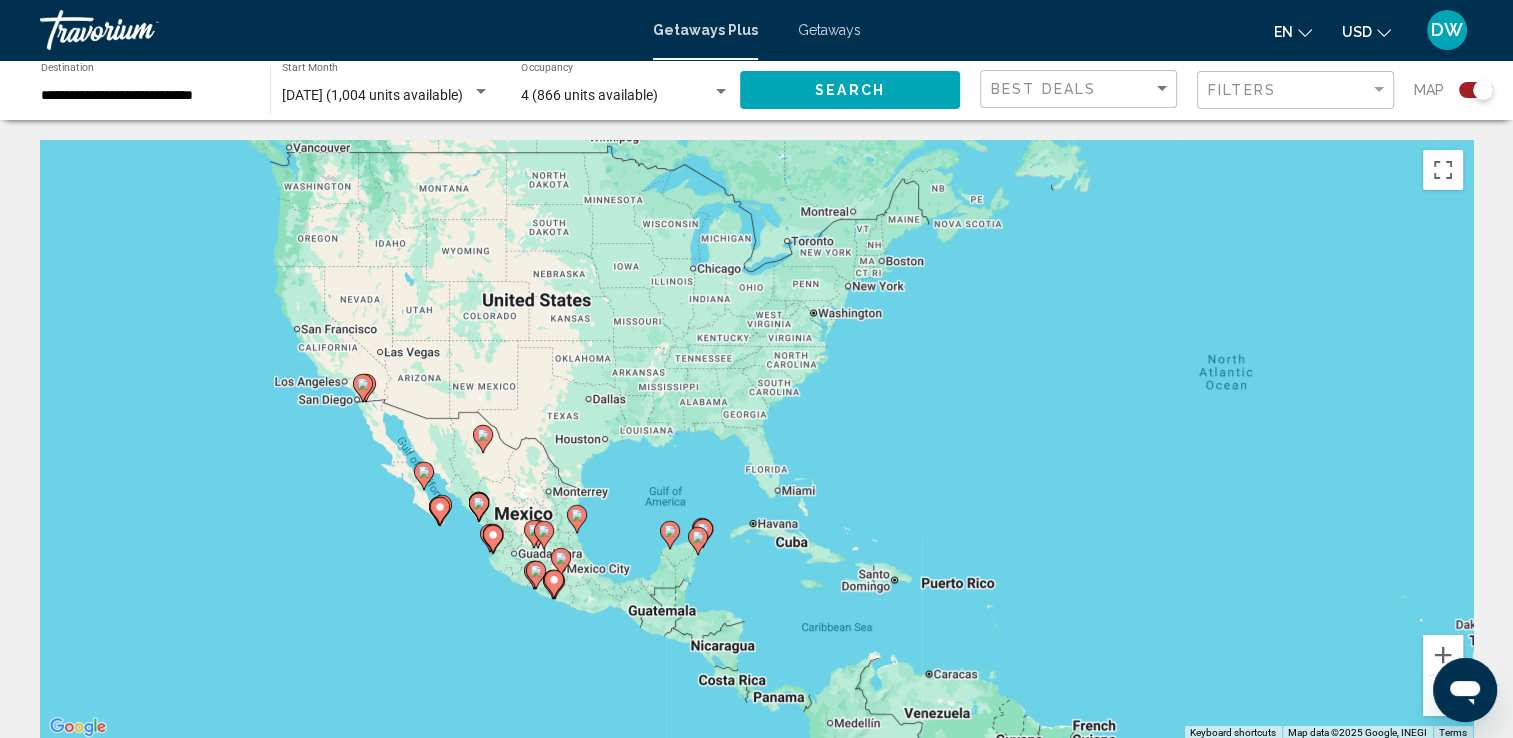 drag, startPoint x: 756, startPoint y: 563, endPoint x: 1052, endPoint y: 526, distance: 298.30353 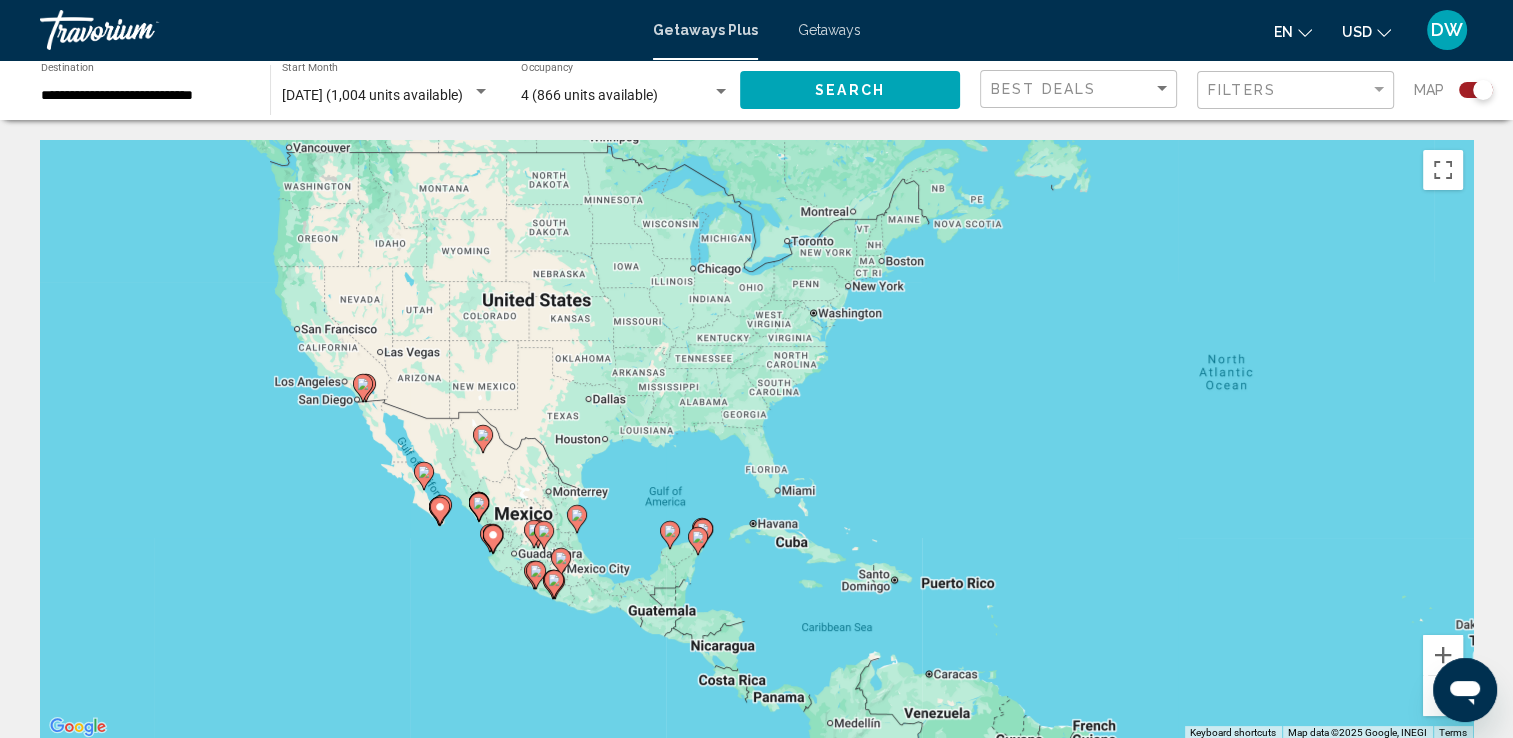click on "To navigate, press the arrow keys. To activate drag with keyboard, press Alt + Enter. Once in keyboard drag state, use the arrow keys to move the marker. To complete the drag, press the Enter key. To cancel, press Escape." at bounding box center (756, 440) 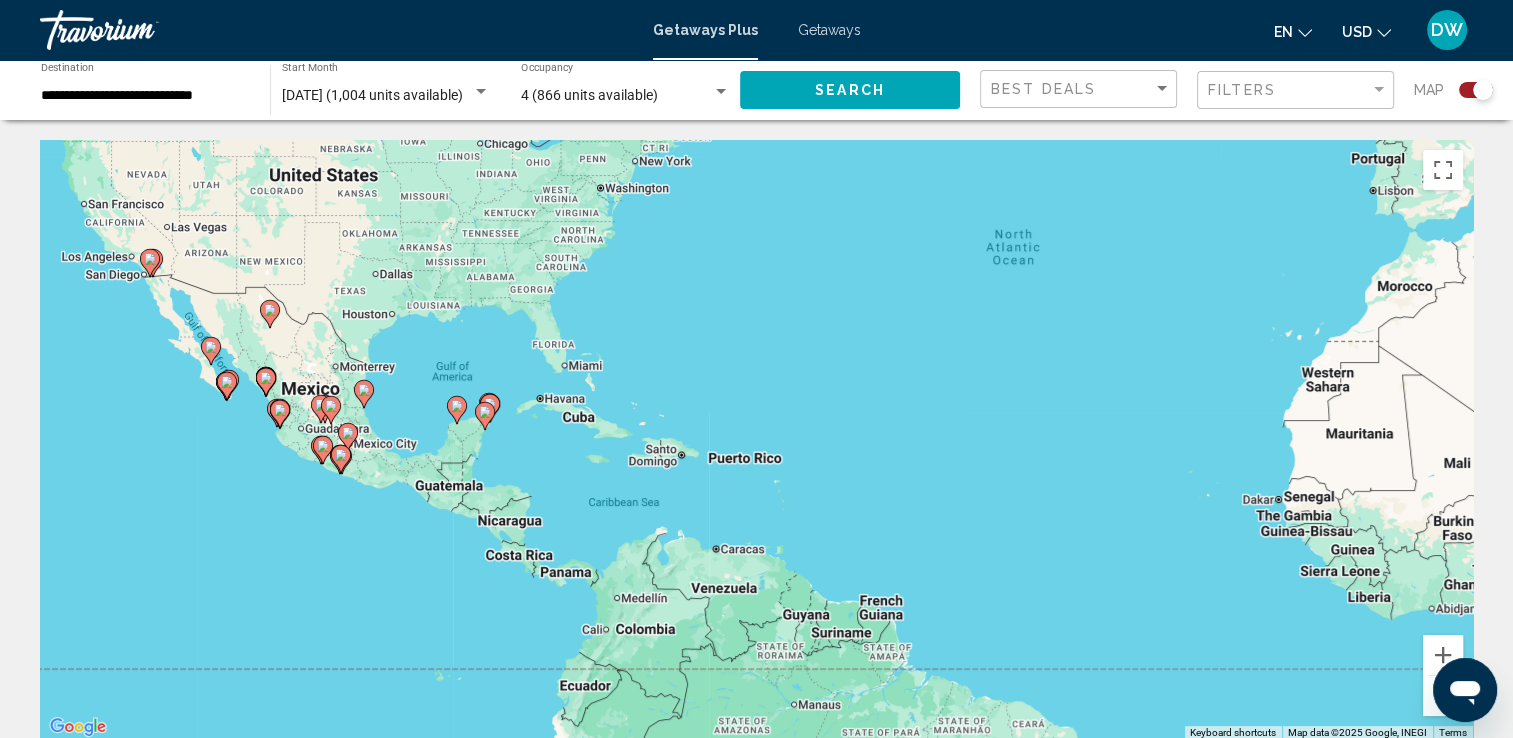 drag, startPoint x: 1025, startPoint y: 494, endPoint x: 807, endPoint y: 354, distance: 259.083 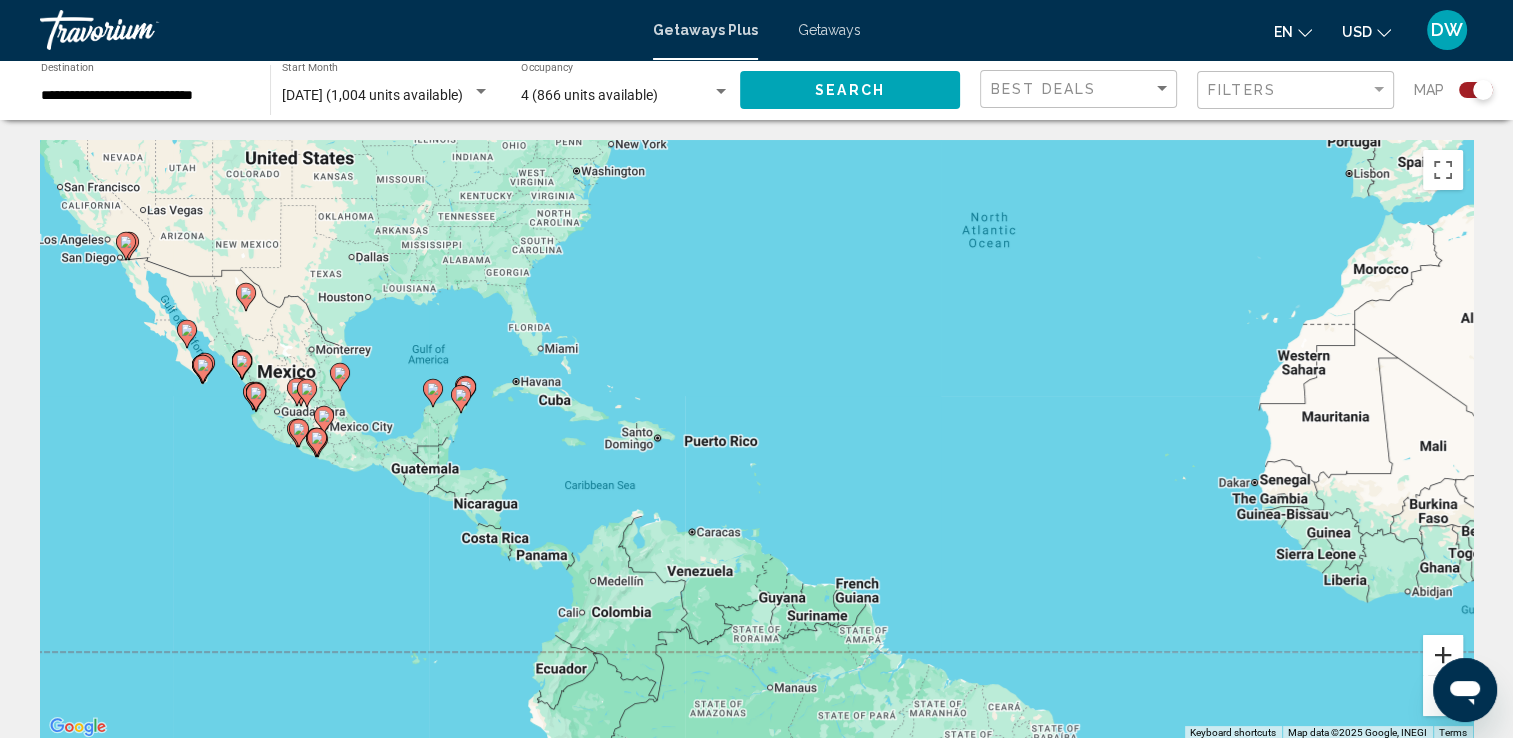 click at bounding box center (1443, 655) 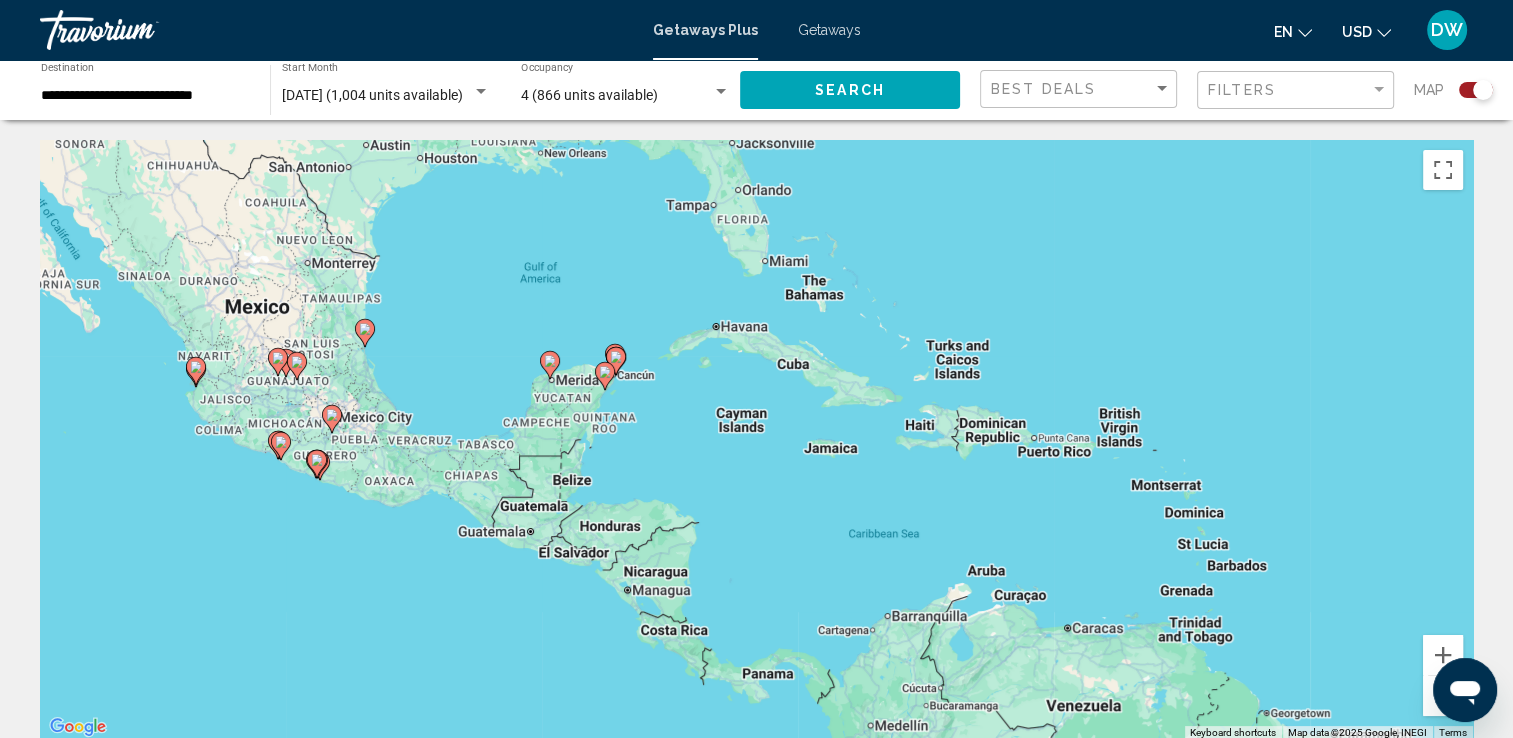drag, startPoint x: 744, startPoint y: 524, endPoint x: 1190, endPoint y: 528, distance: 446.01794 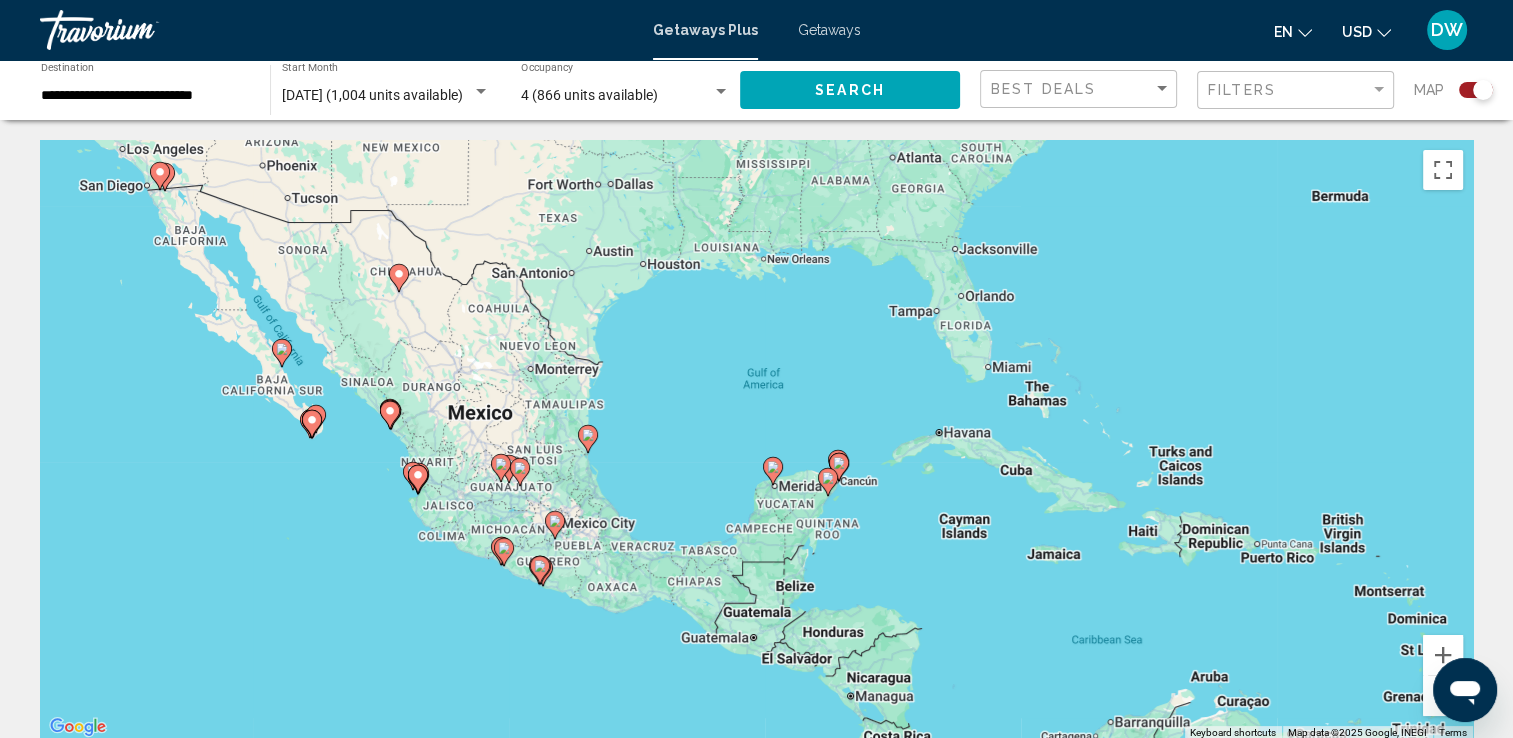 drag, startPoint x: 828, startPoint y: 534, endPoint x: 1056, endPoint y: 639, distance: 251.01593 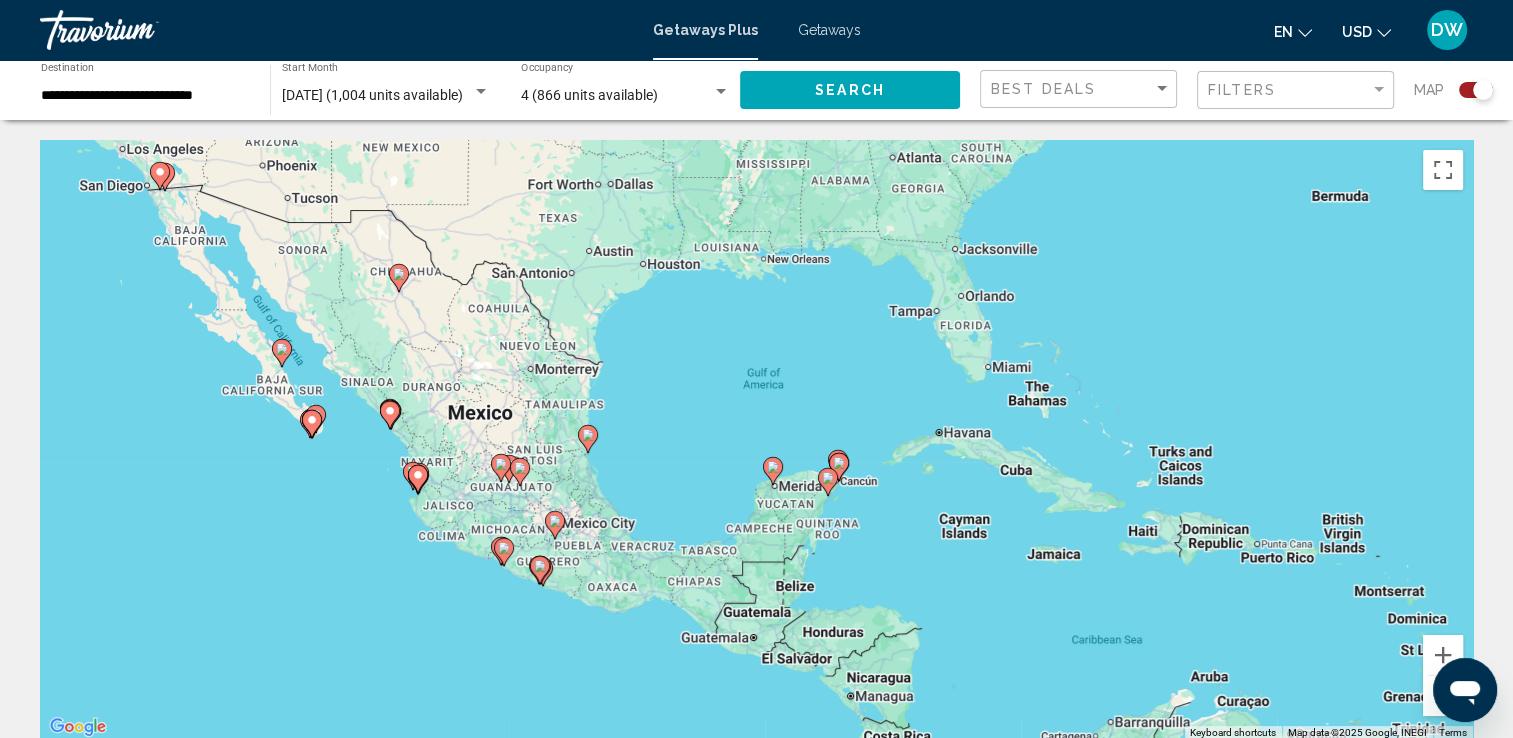 click on "To navigate, press the arrow keys. To activate drag with keyboard, press Alt + Enter. Once in keyboard drag state, use the arrow keys to move the marker. To complete the drag, press the Enter key. To cancel, press Escape." at bounding box center [756, 440] 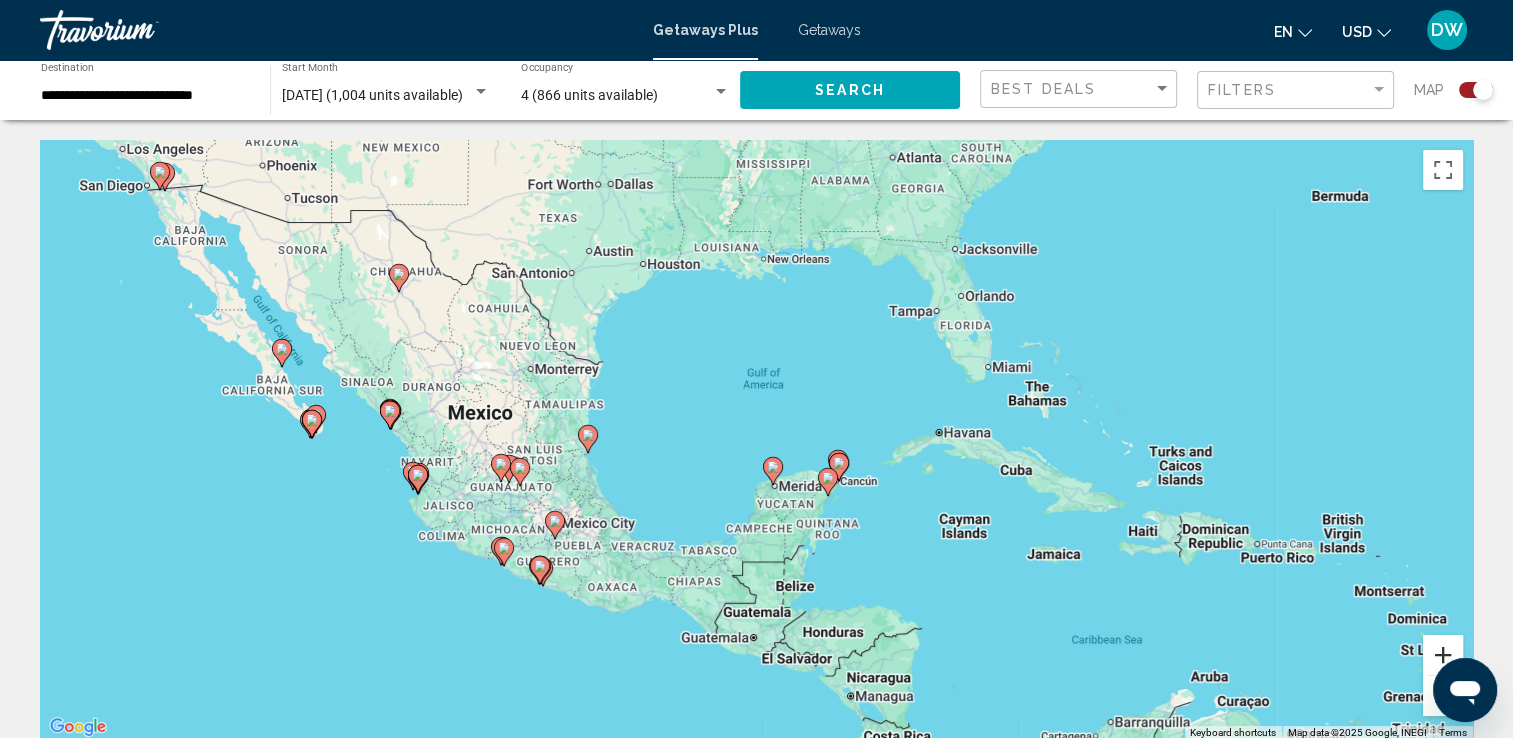 click at bounding box center [1443, 655] 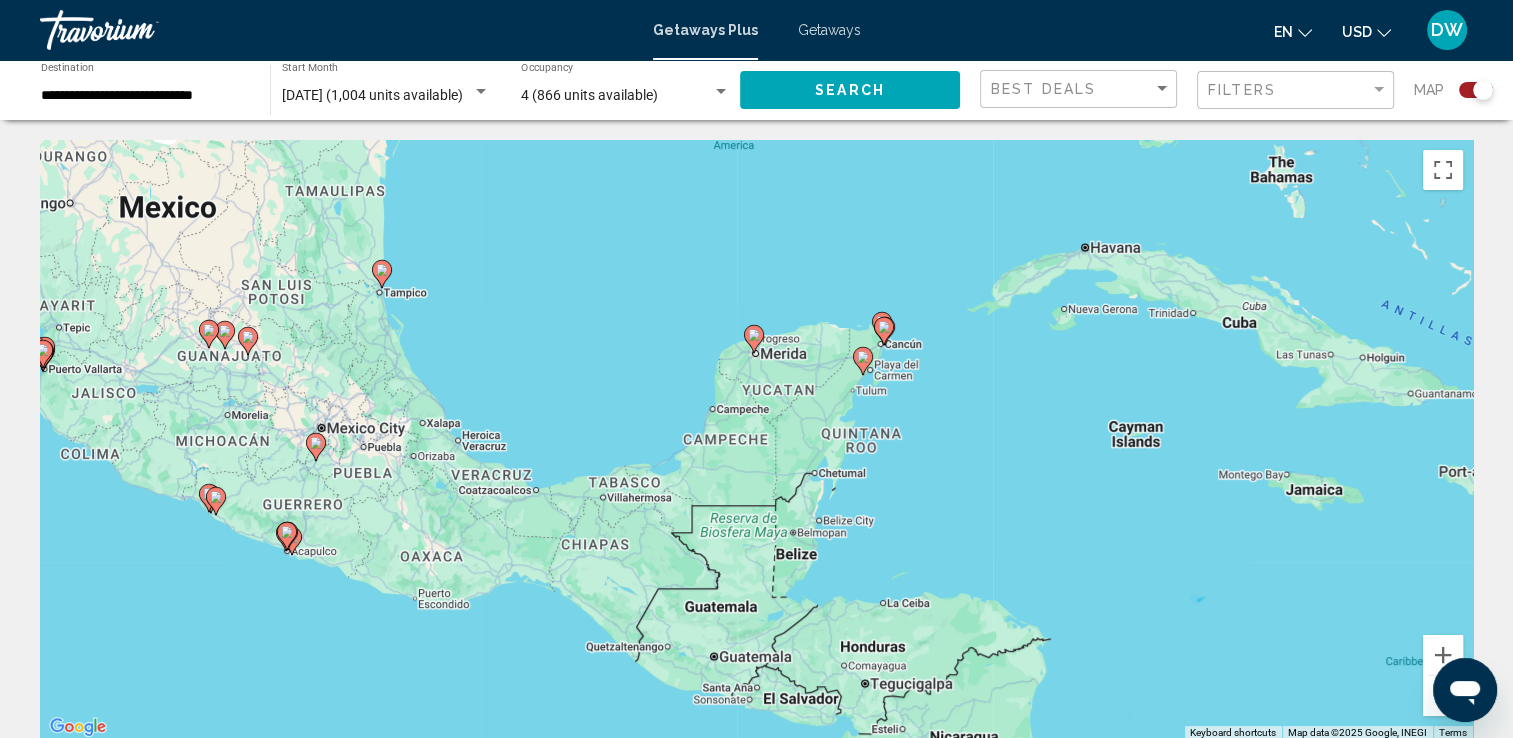 drag, startPoint x: 1060, startPoint y: 620, endPoint x: 1023, endPoint y: 442, distance: 181.80484 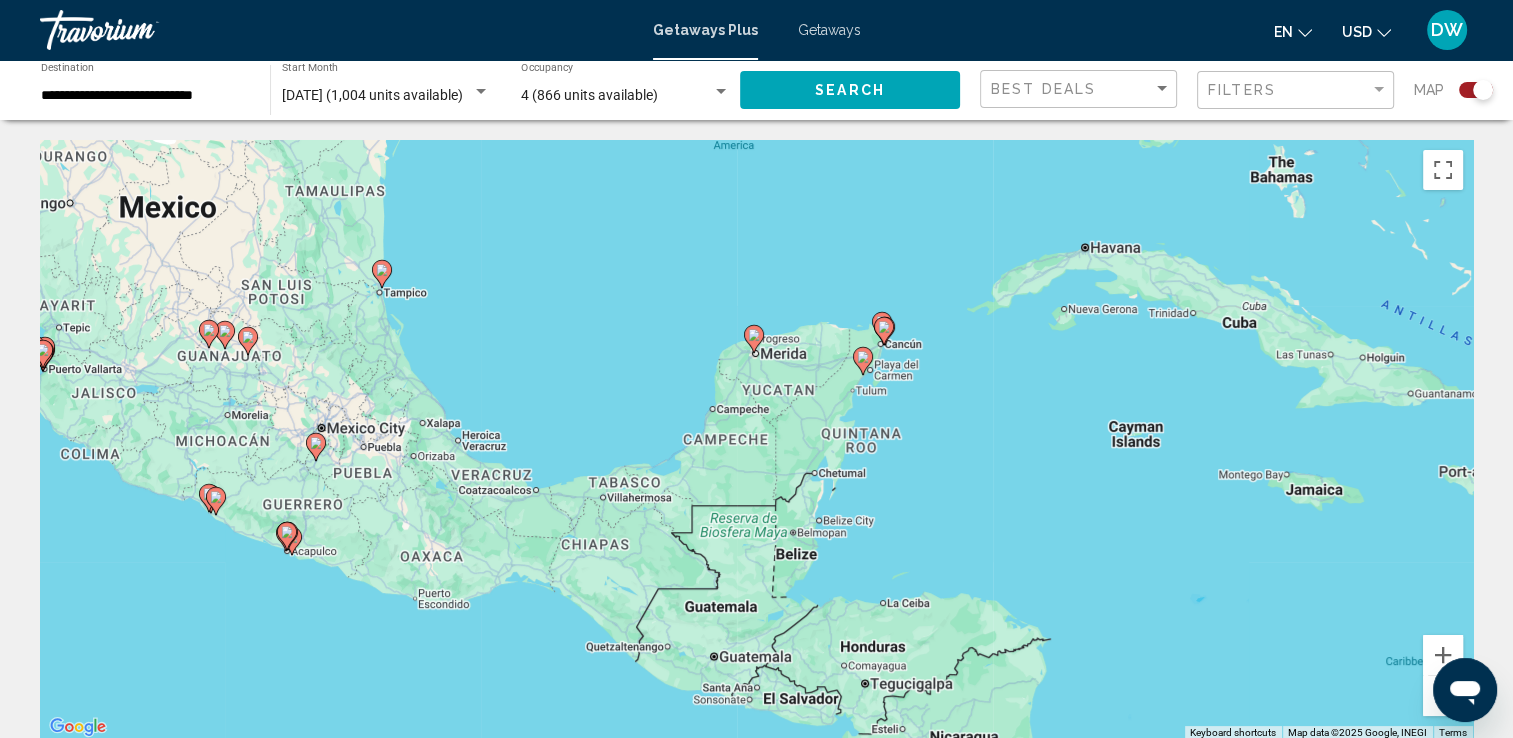 click 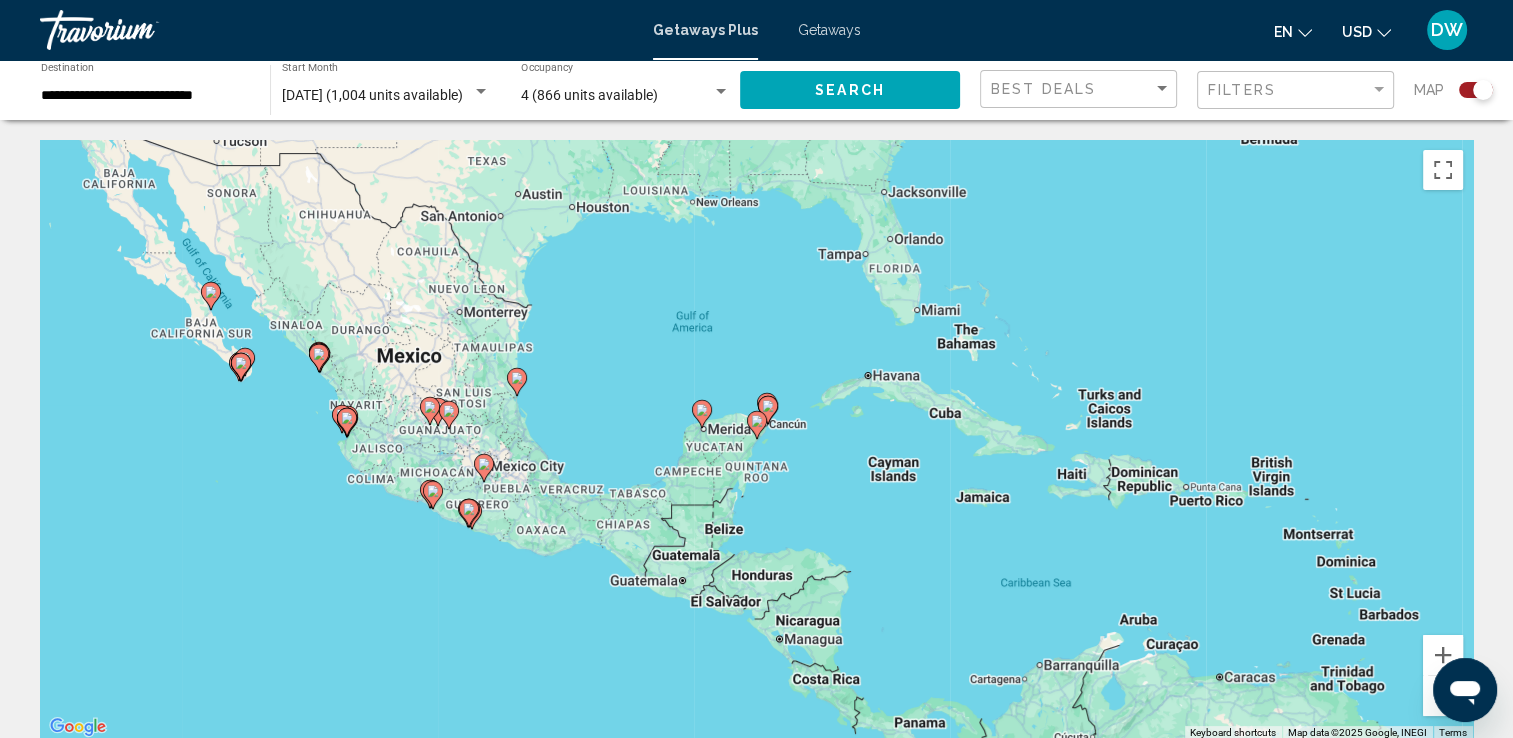 click at bounding box center [757, 425] 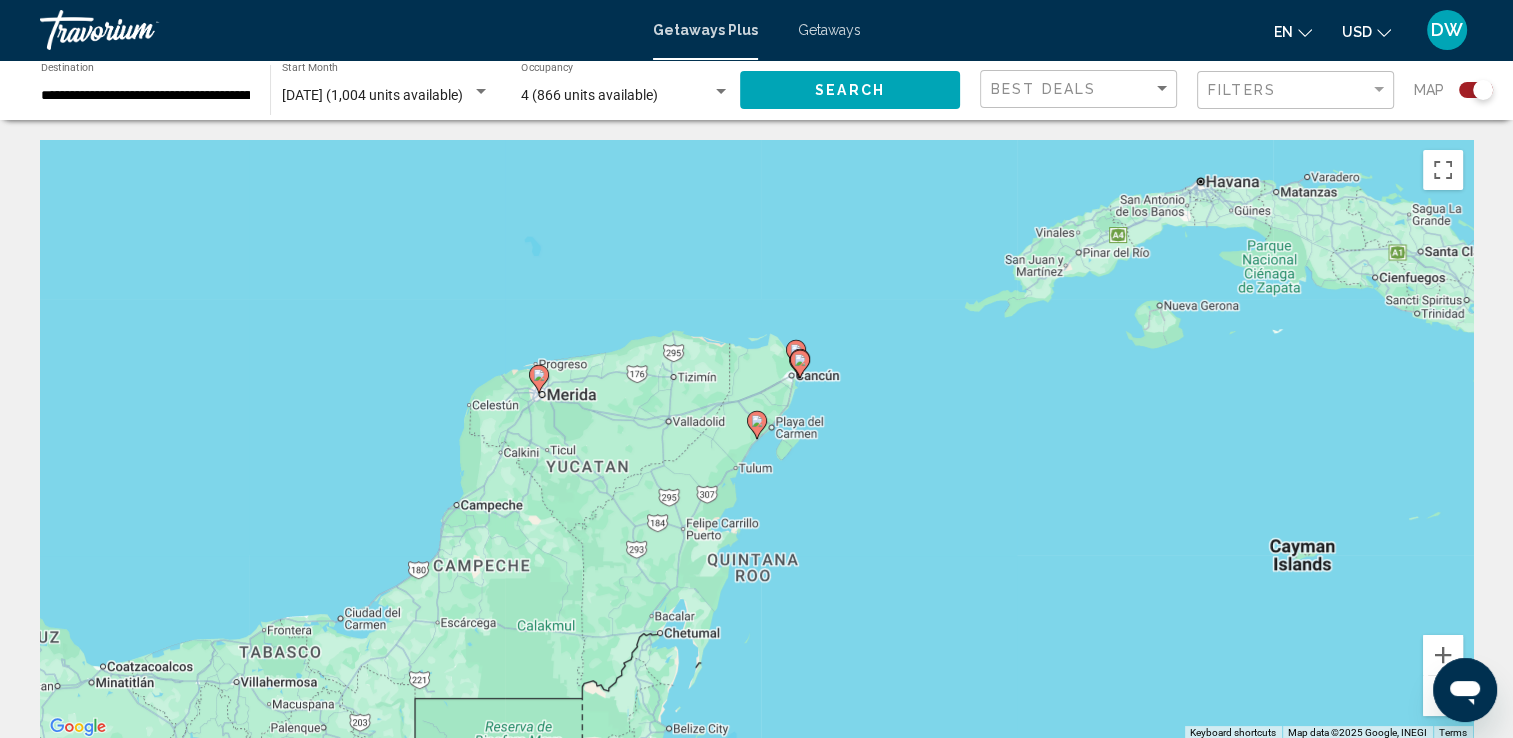 click 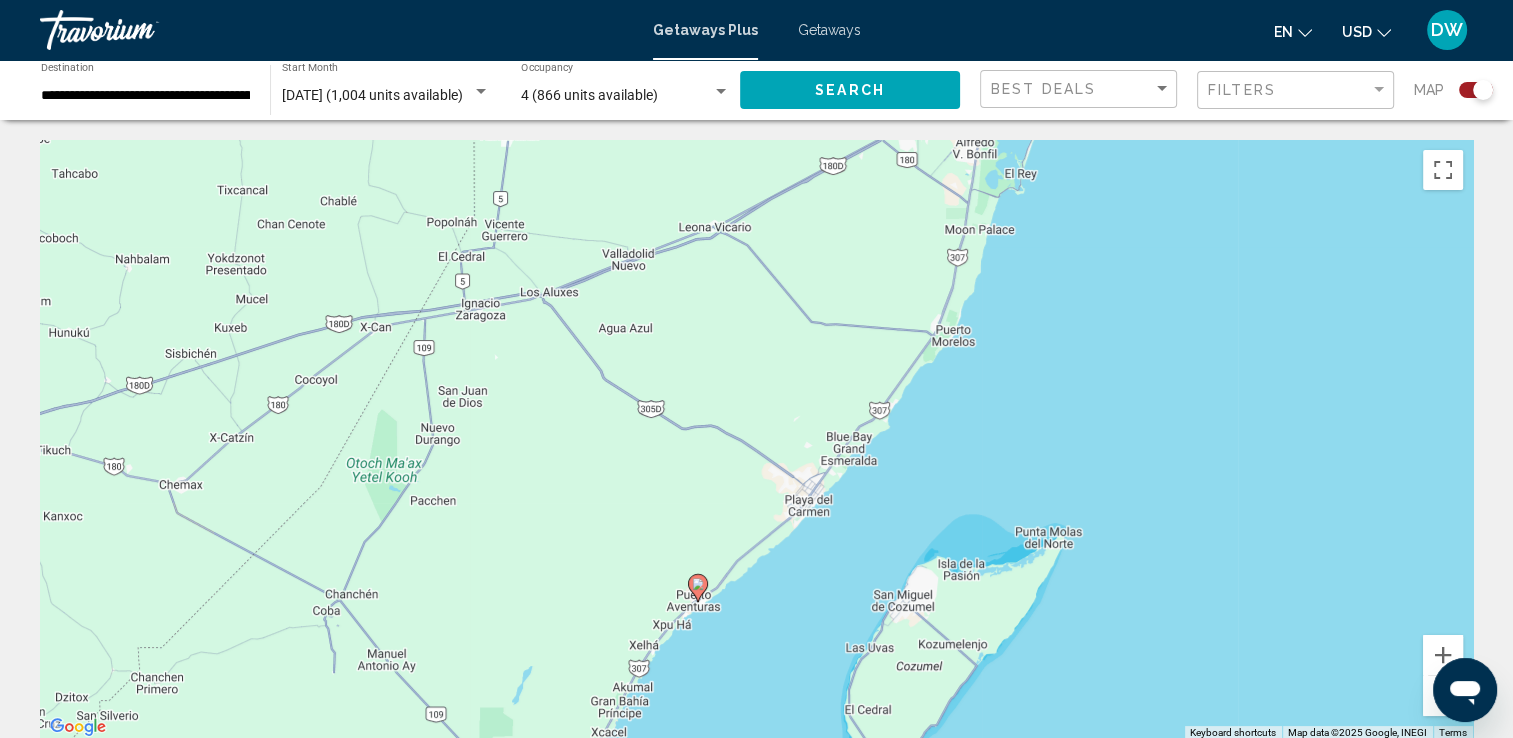drag, startPoint x: 847, startPoint y: 424, endPoint x: 807, endPoint y: 582, distance: 162.98466 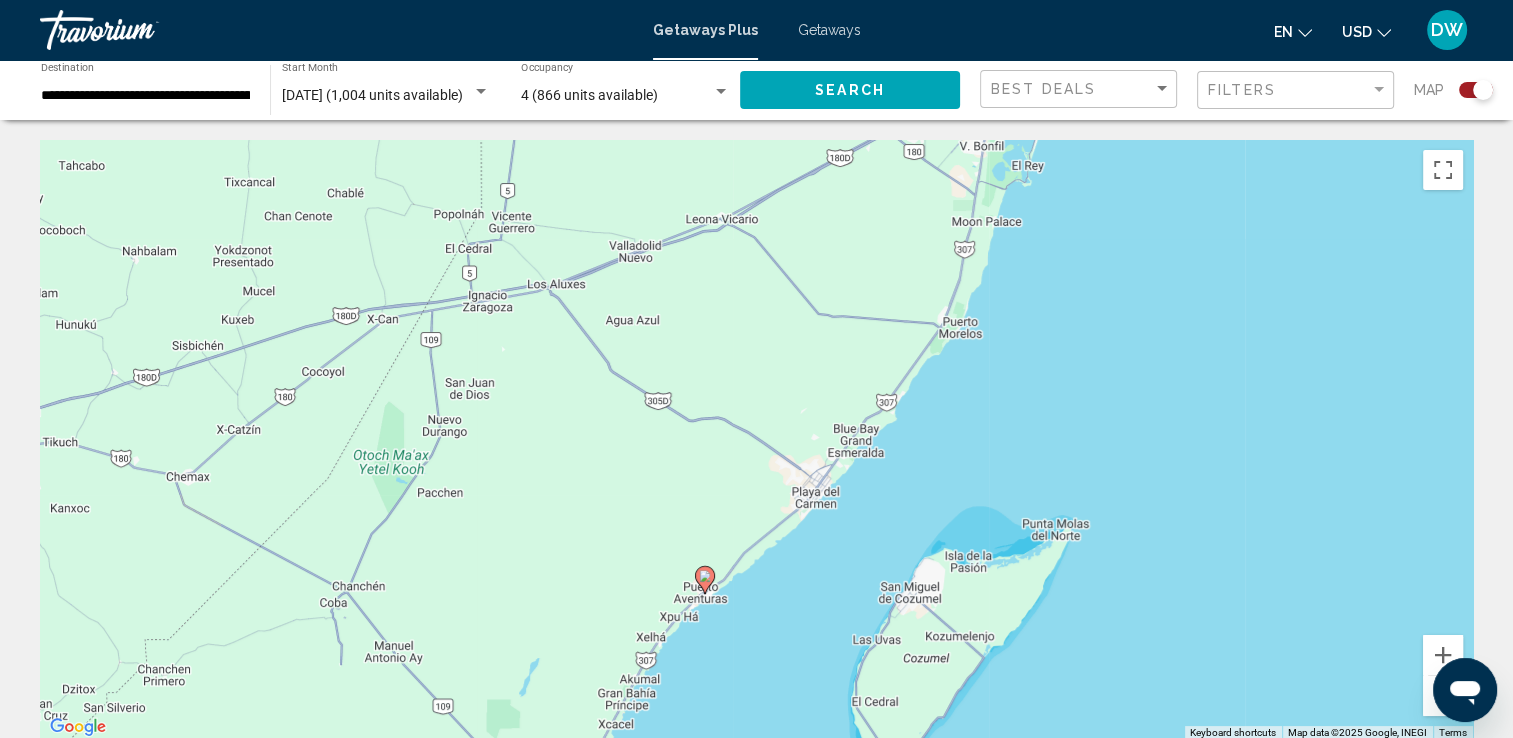 drag, startPoint x: 1504, startPoint y: 507, endPoint x: 1524, endPoint y: 502, distance: 20.615528 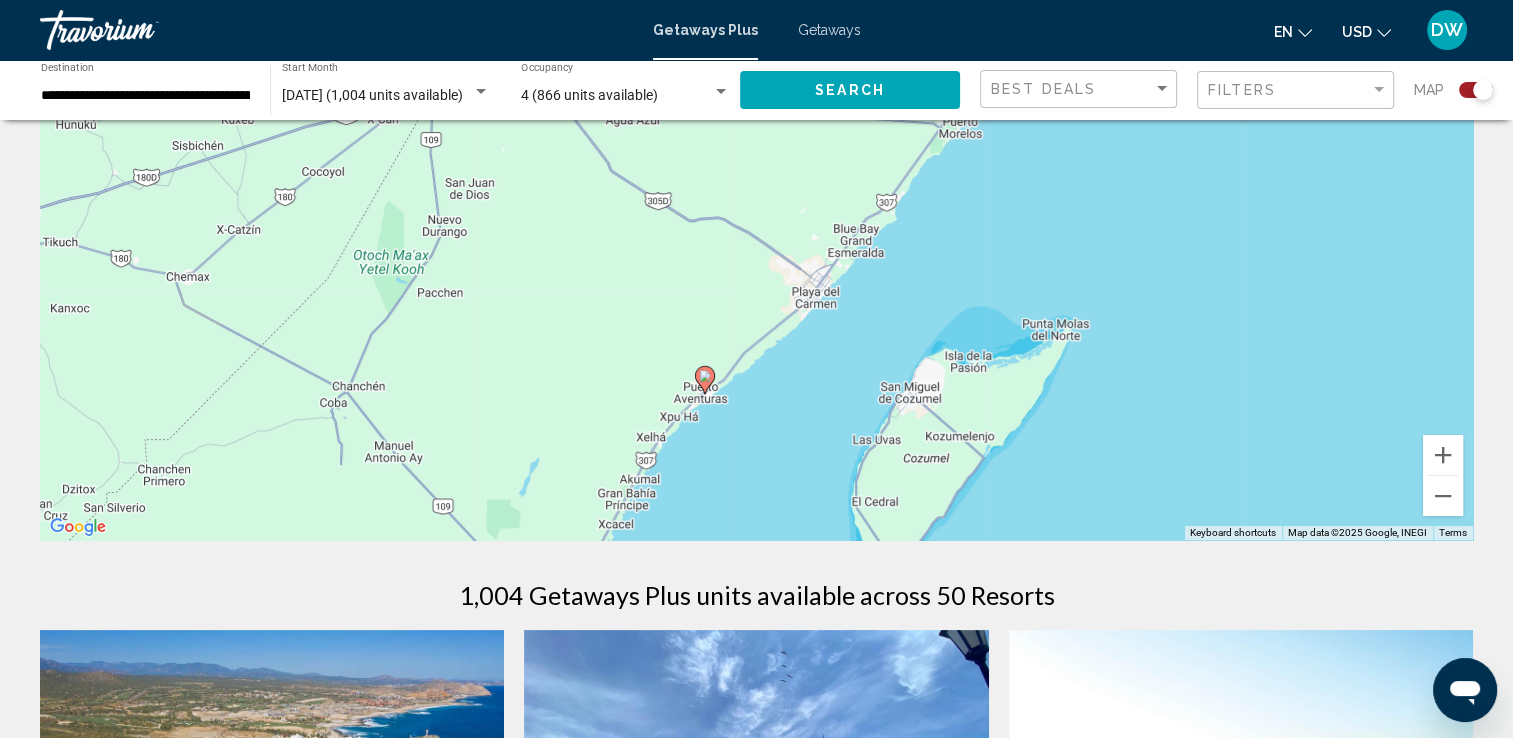 scroll, scrollTop: 100, scrollLeft: 0, axis: vertical 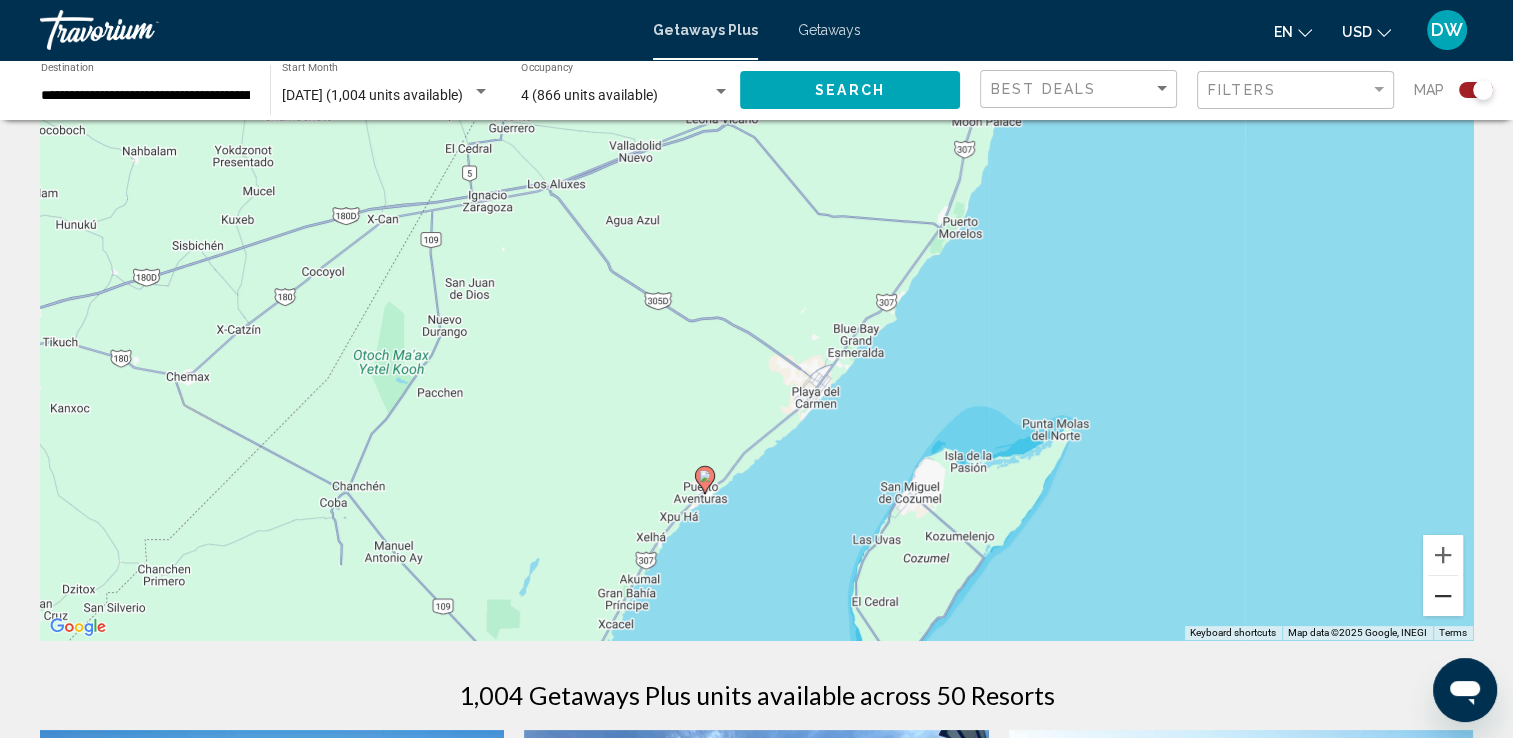 click at bounding box center (1443, 596) 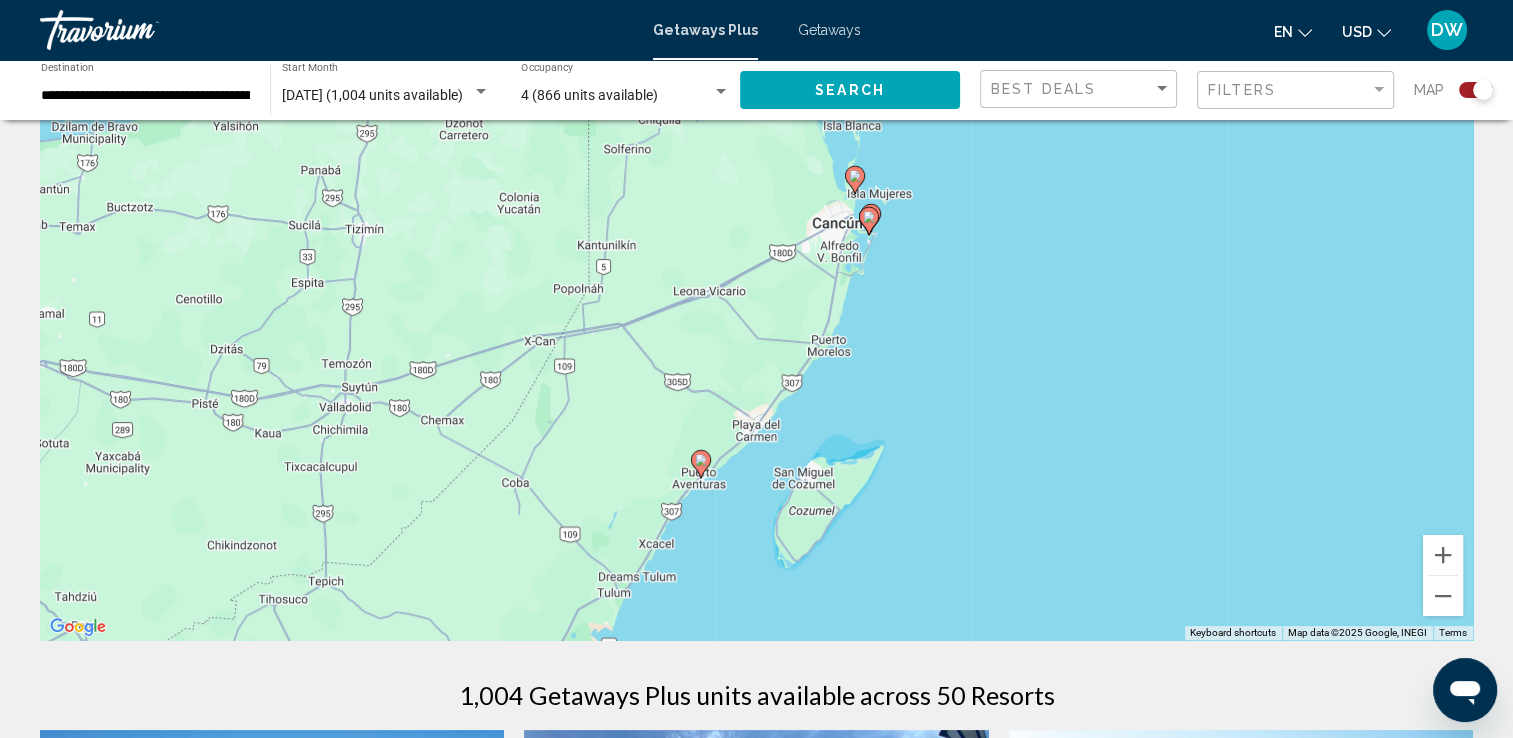 drag, startPoint x: 1078, startPoint y: 454, endPoint x: 1044, endPoint y: 517, distance: 71.5891 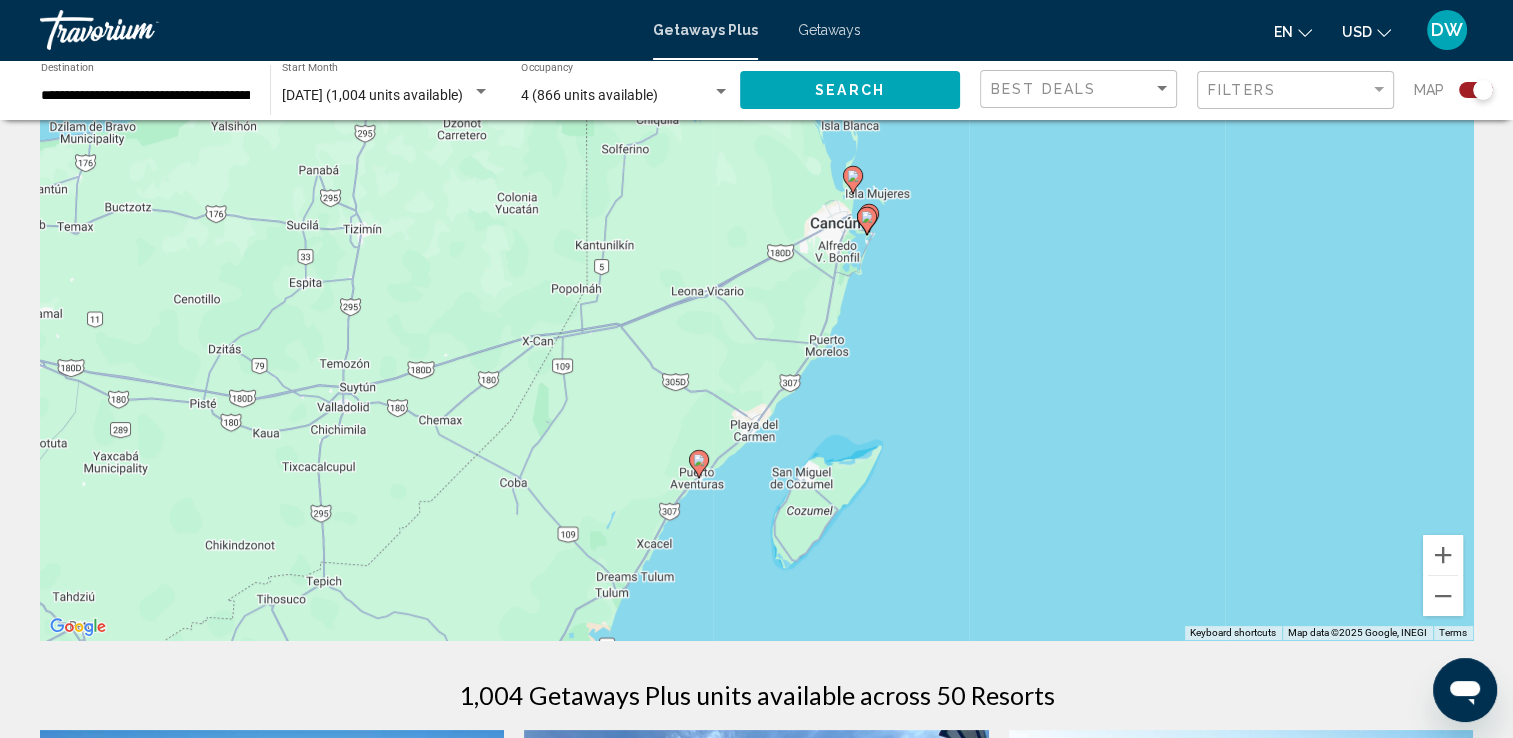 click 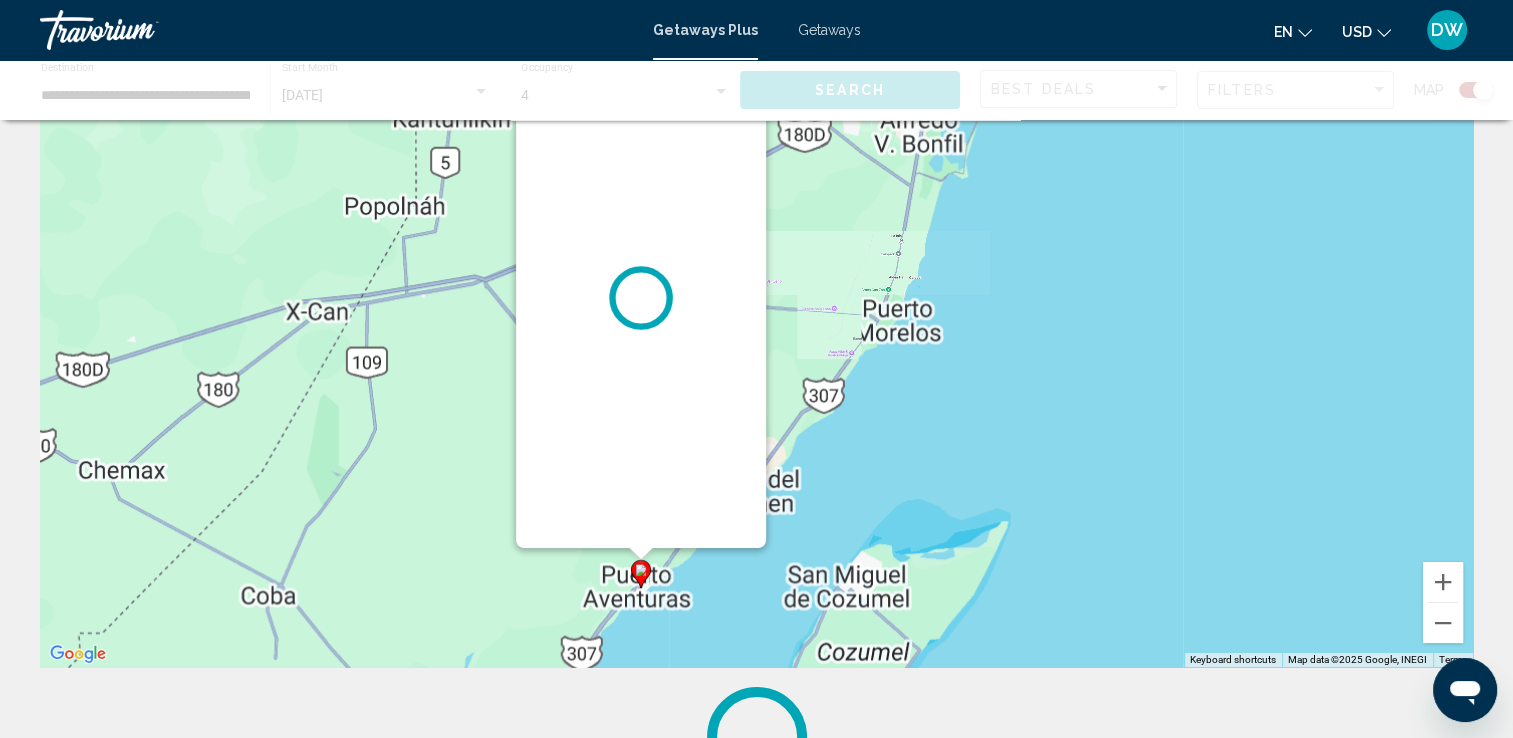 scroll, scrollTop: 0, scrollLeft: 0, axis: both 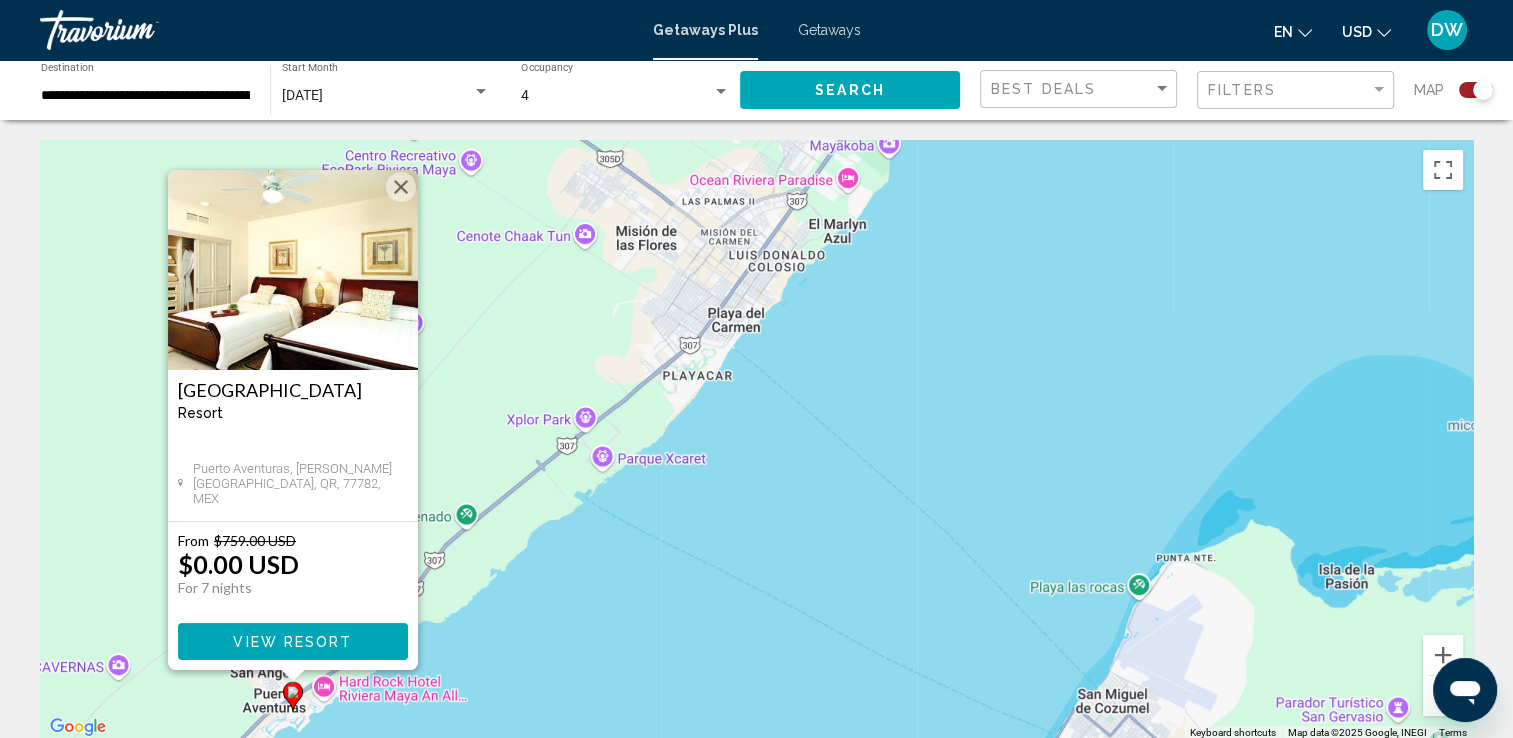 click on "View Resort" at bounding box center [292, 642] 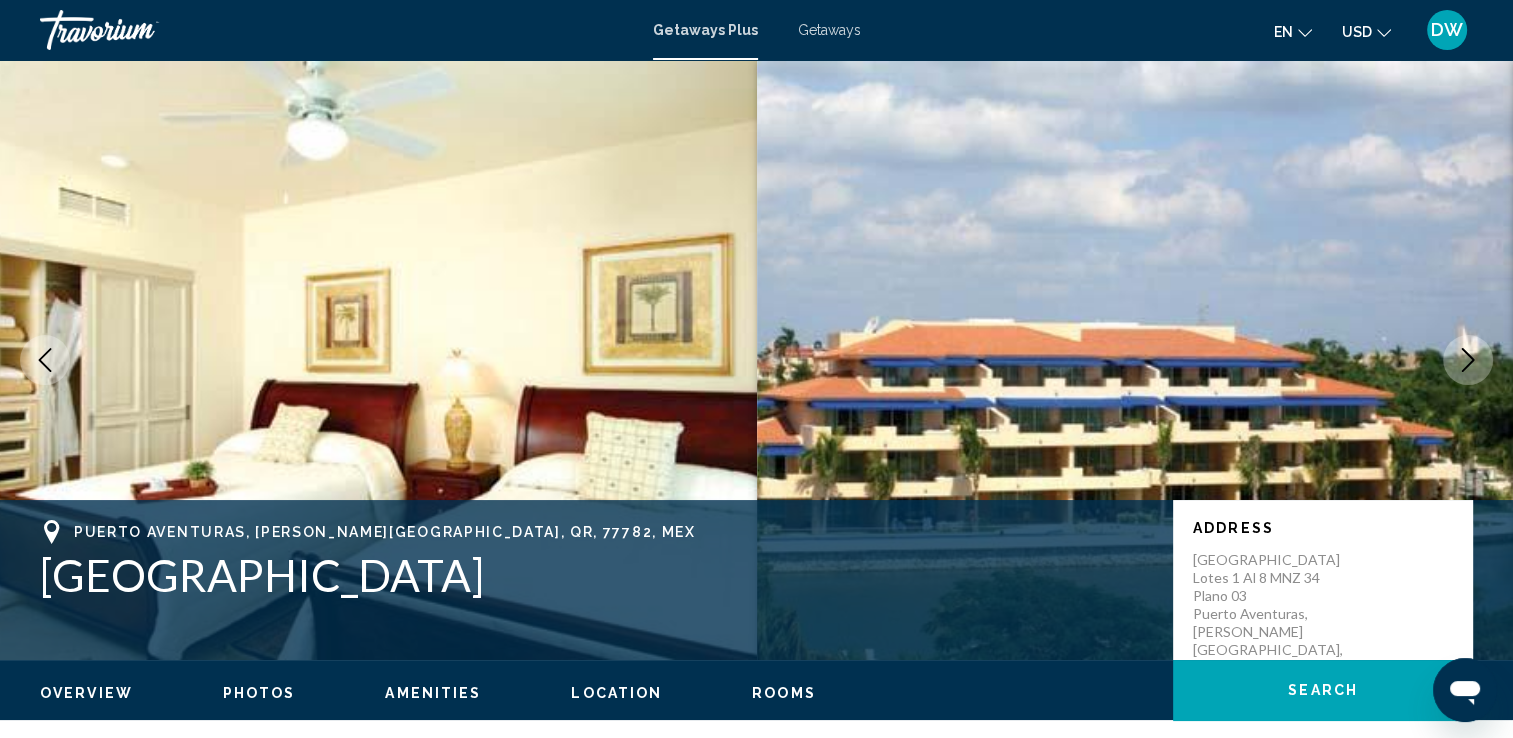 click 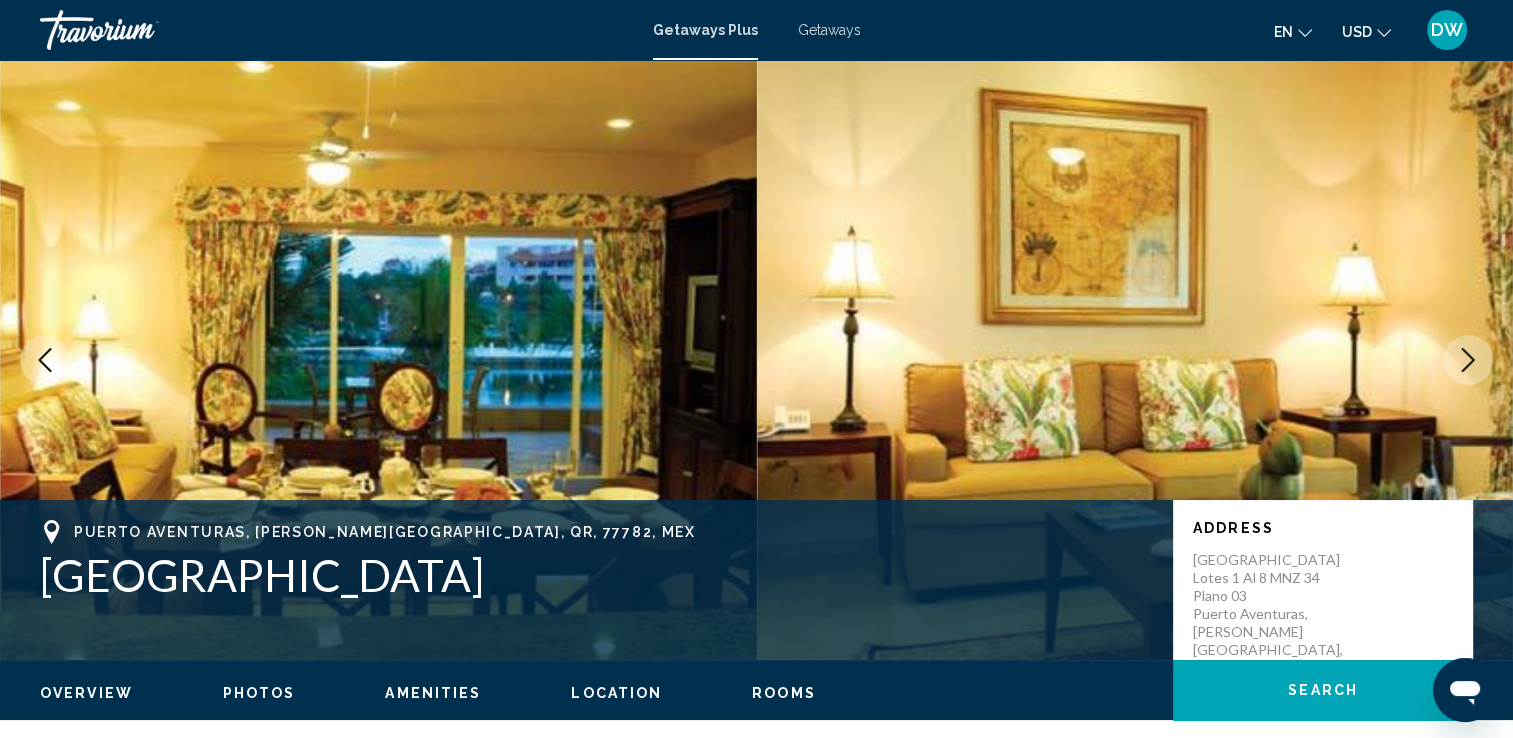 click 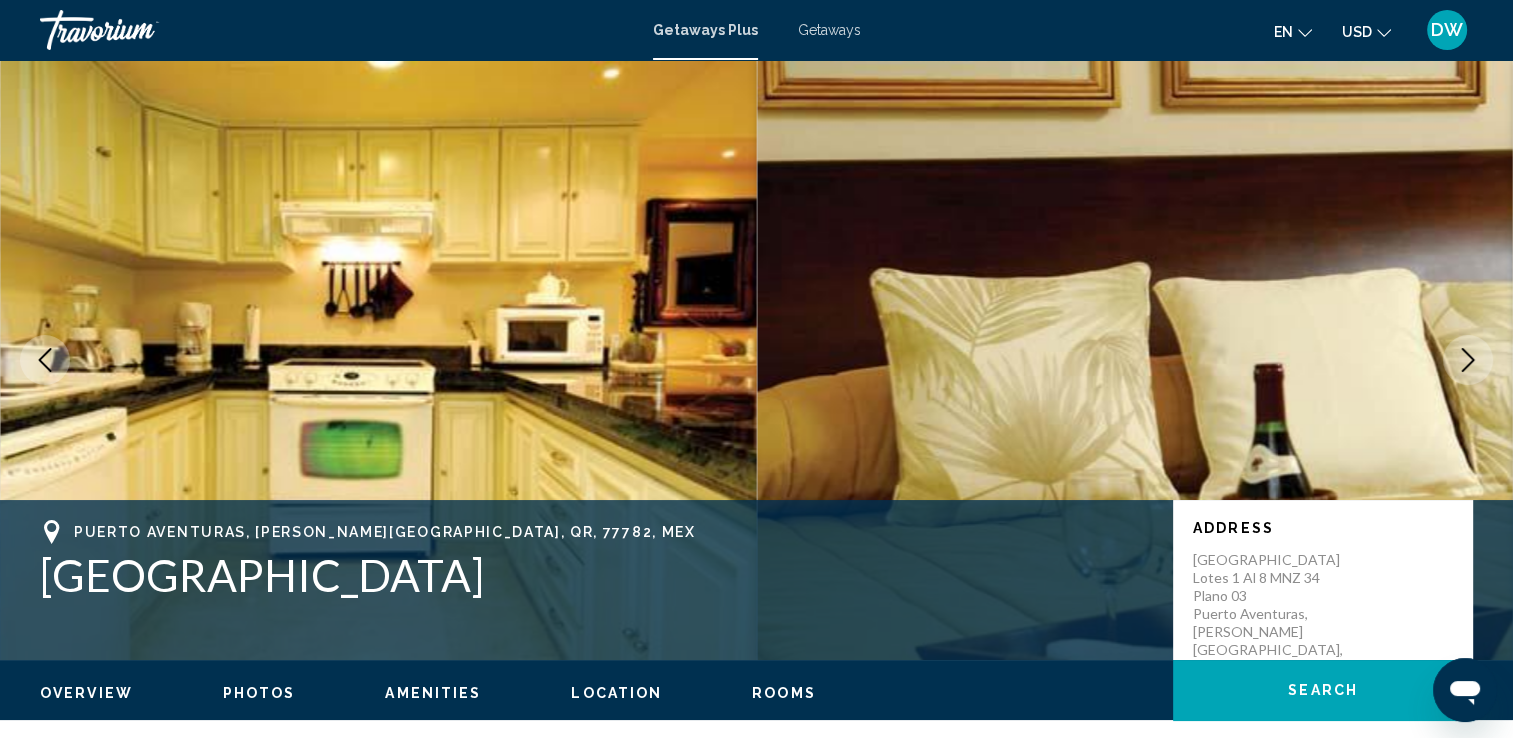 click 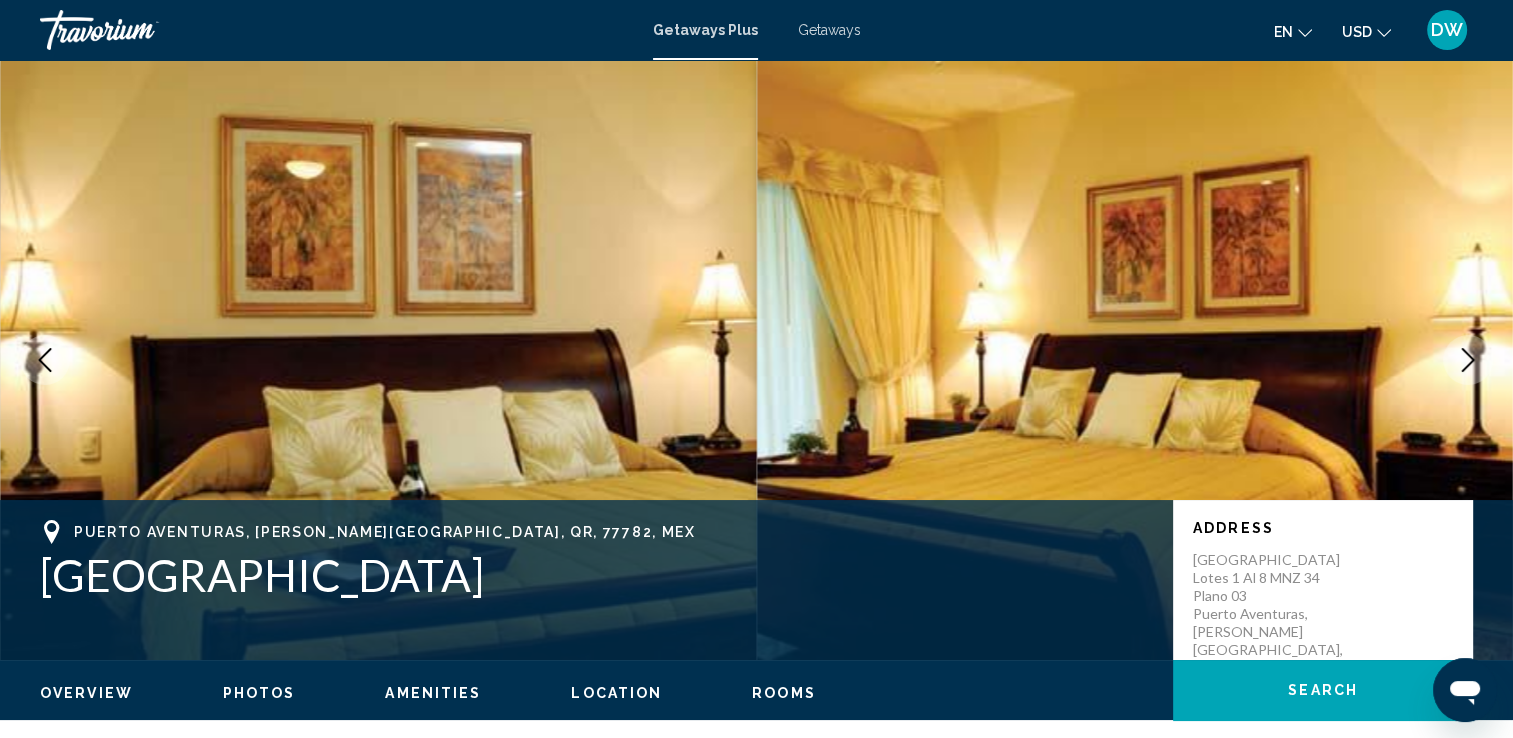 click 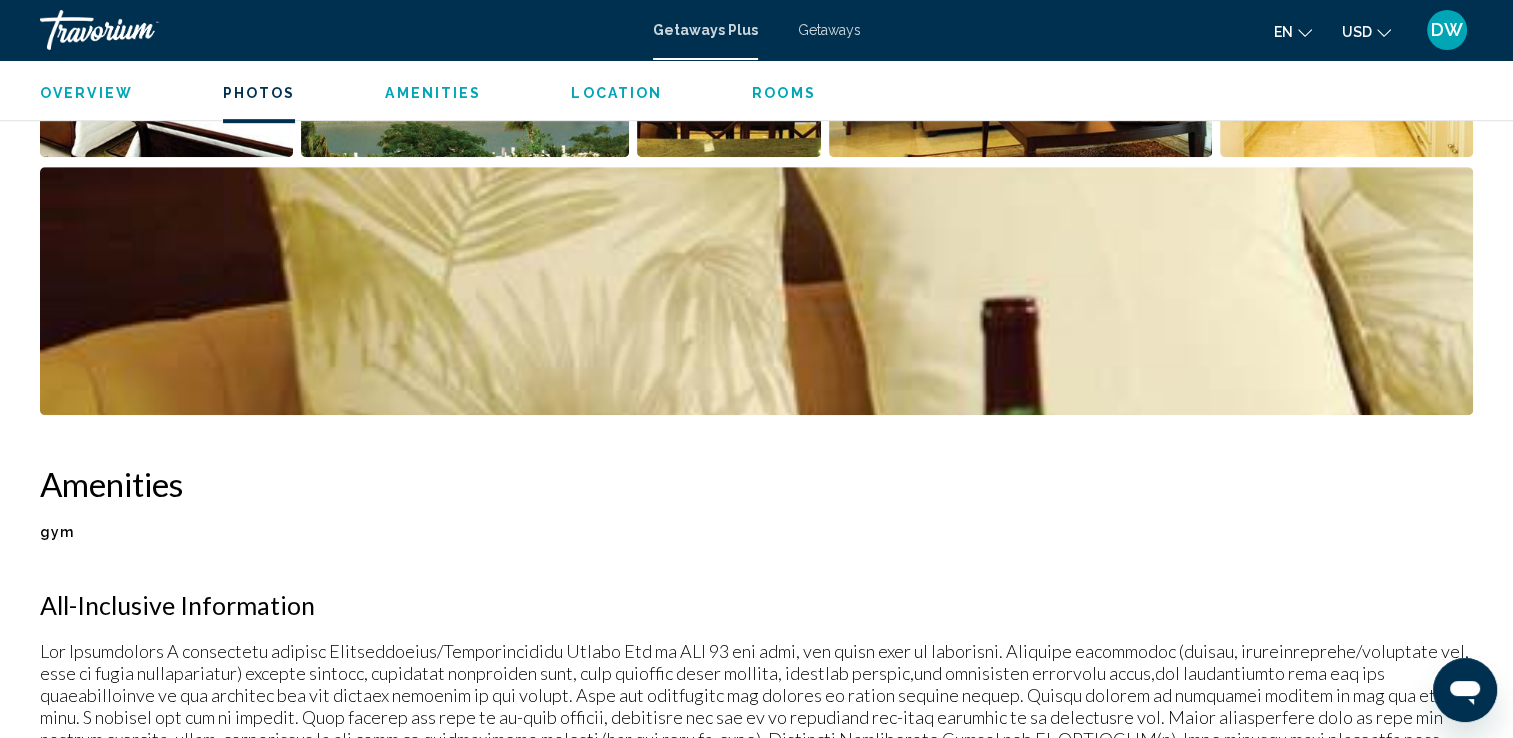 scroll, scrollTop: 900, scrollLeft: 0, axis: vertical 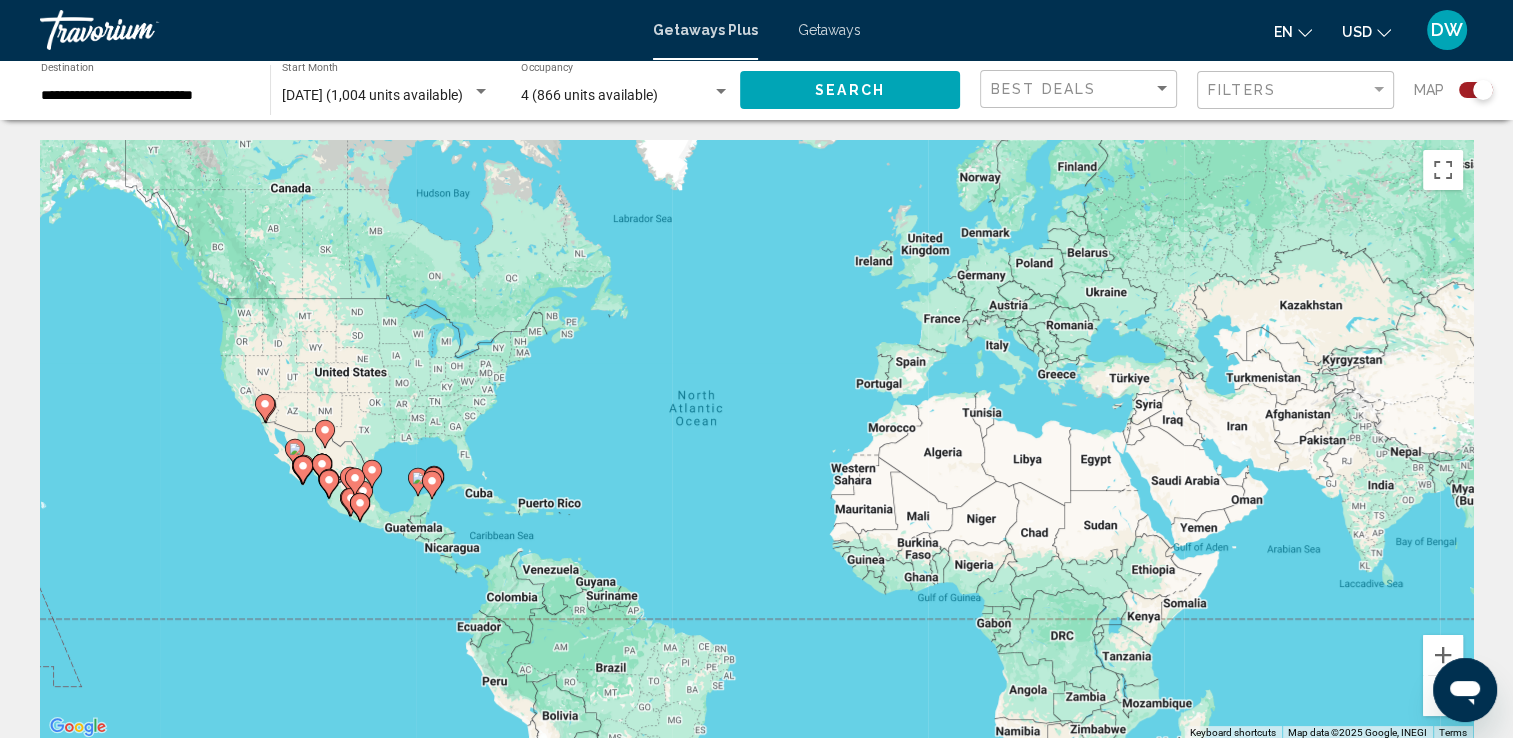 click 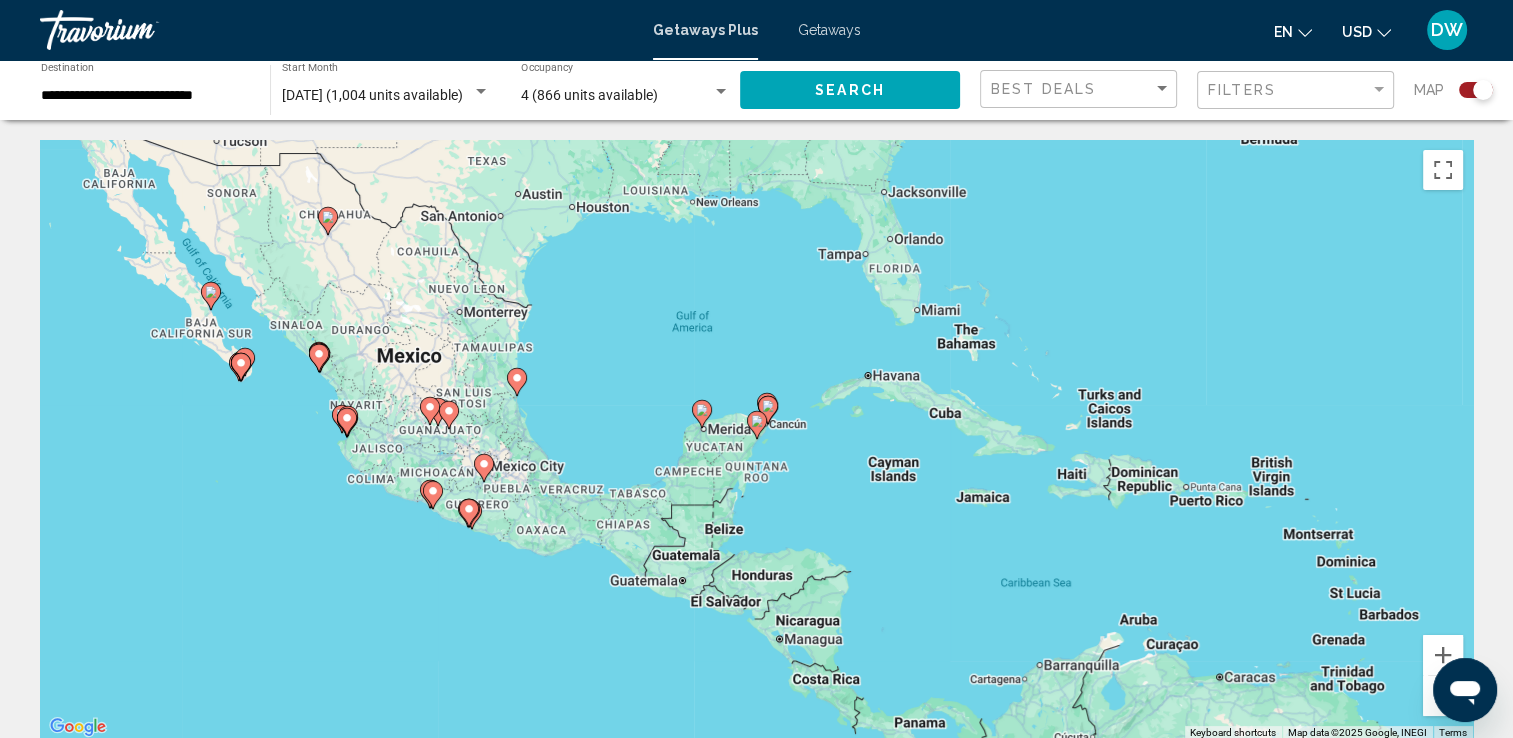click on "To navigate, press the arrow keys. To activate drag with keyboard, press Alt + Enter. Once in keyboard drag state, use the arrow keys to move the marker. To complete the drag, press the Enter key. To cancel, press Escape." at bounding box center (756, 440) 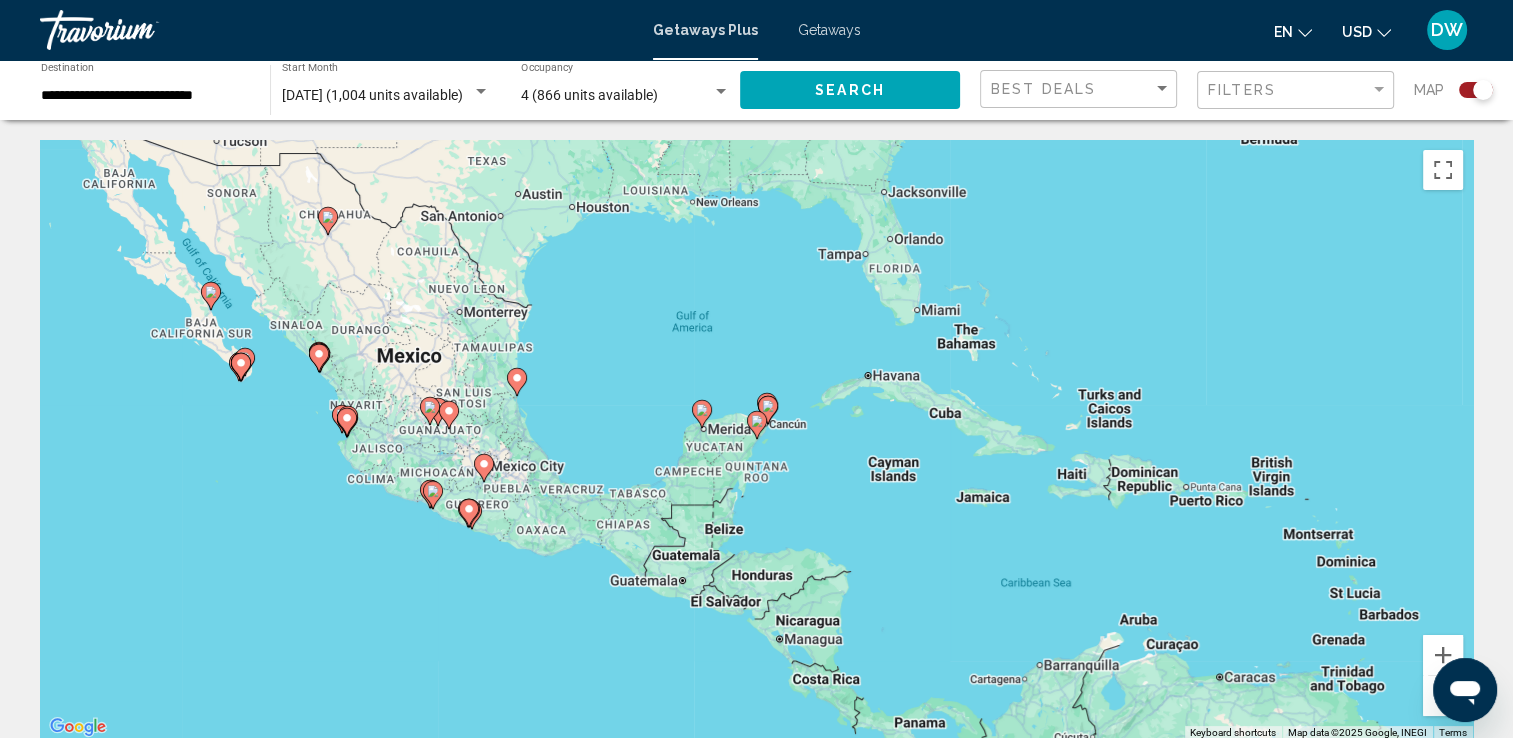 click 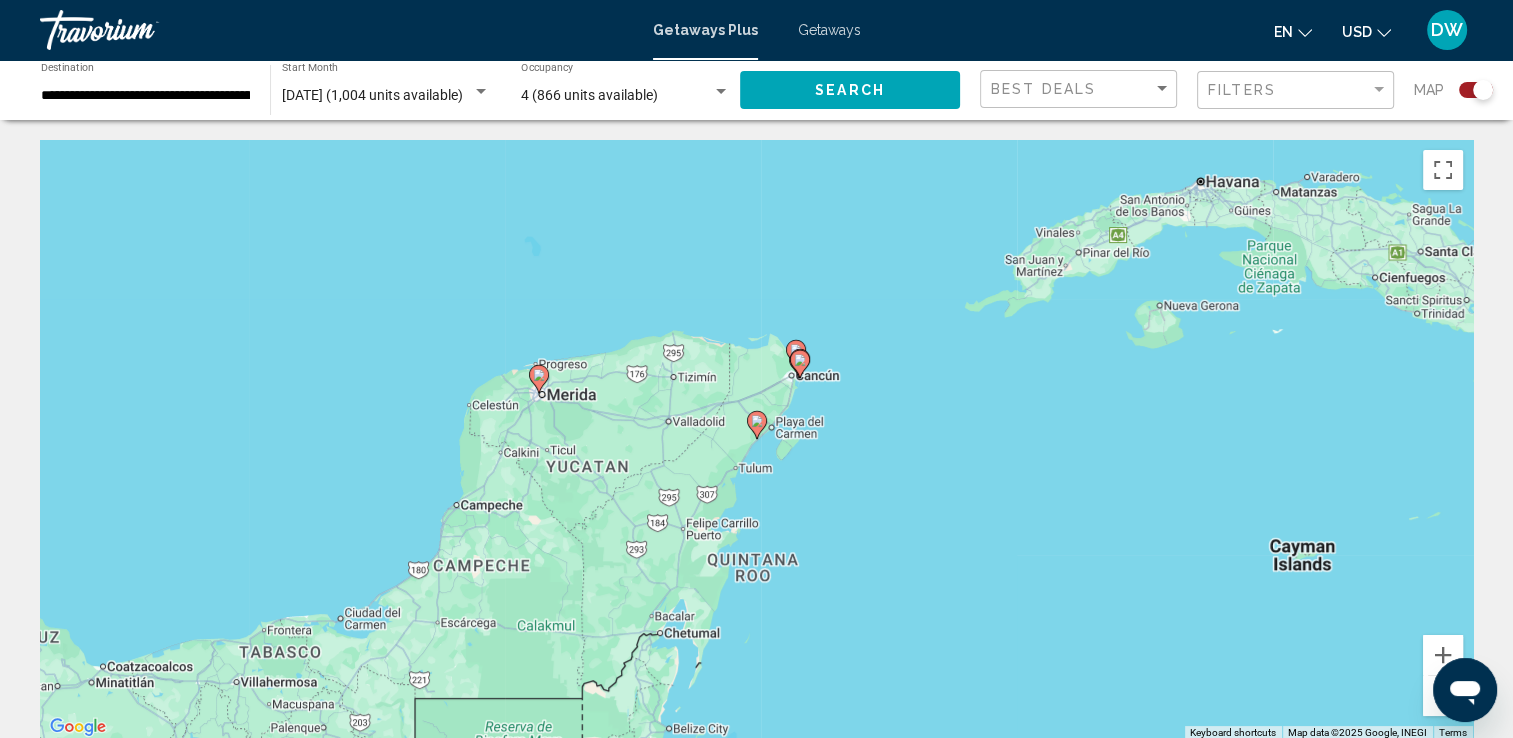 click on "To navigate, press the arrow keys. To activate drag with keyboard, press Alt + Enter. Once in keyboard drag state, use the arrow keys to move the marker. To complete the drag, press the Enter key. To cancel, press Escape." at bounding box center (756, 440) 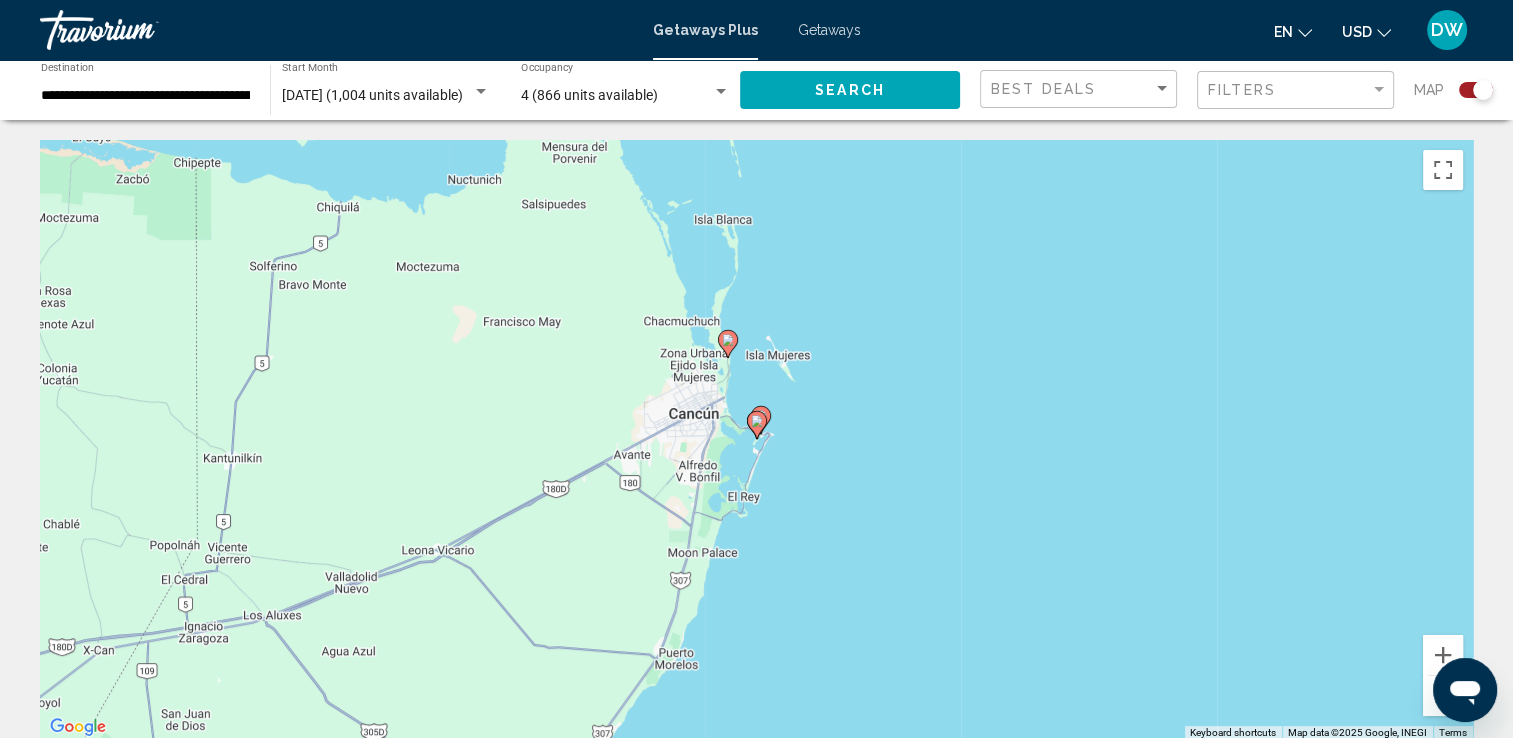 click 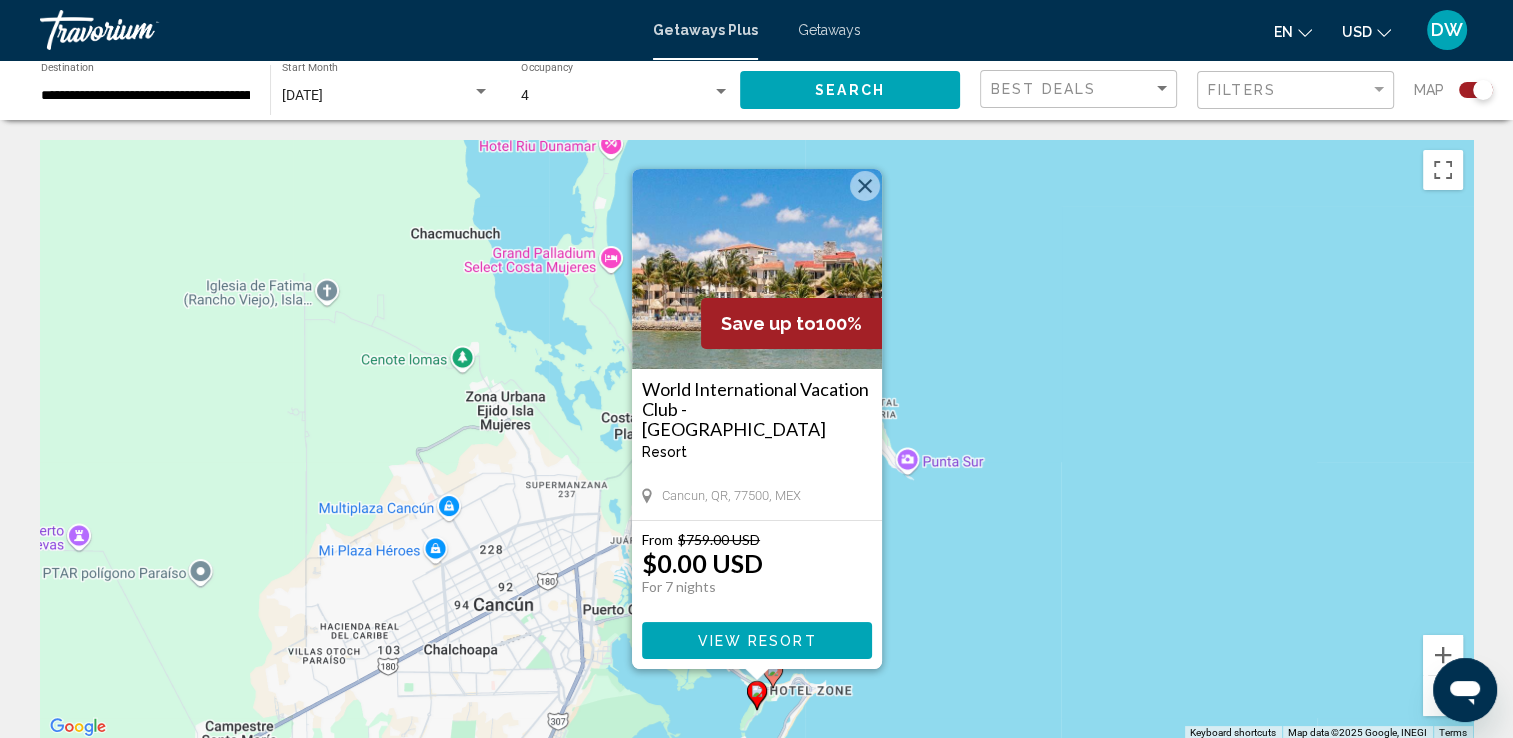 click on "To navigate, press the arrow keys. To activate drag with keyboard, press Alt + Enter. Once in keyboard drag state, use the arrow keys to move the marker. To complete the drag, press the Enter key. To cancel, press Escape. Save up to  100%   World International Vacation Club - [GEOGRAPHIC_DATA]  -  This is an adults only resort
Cancun, QR, 77500, MEX From $759.00 USD $0.00 USD For 7 nights You save  $759.00 USD  View Resort" at bounding box center (756, 440) 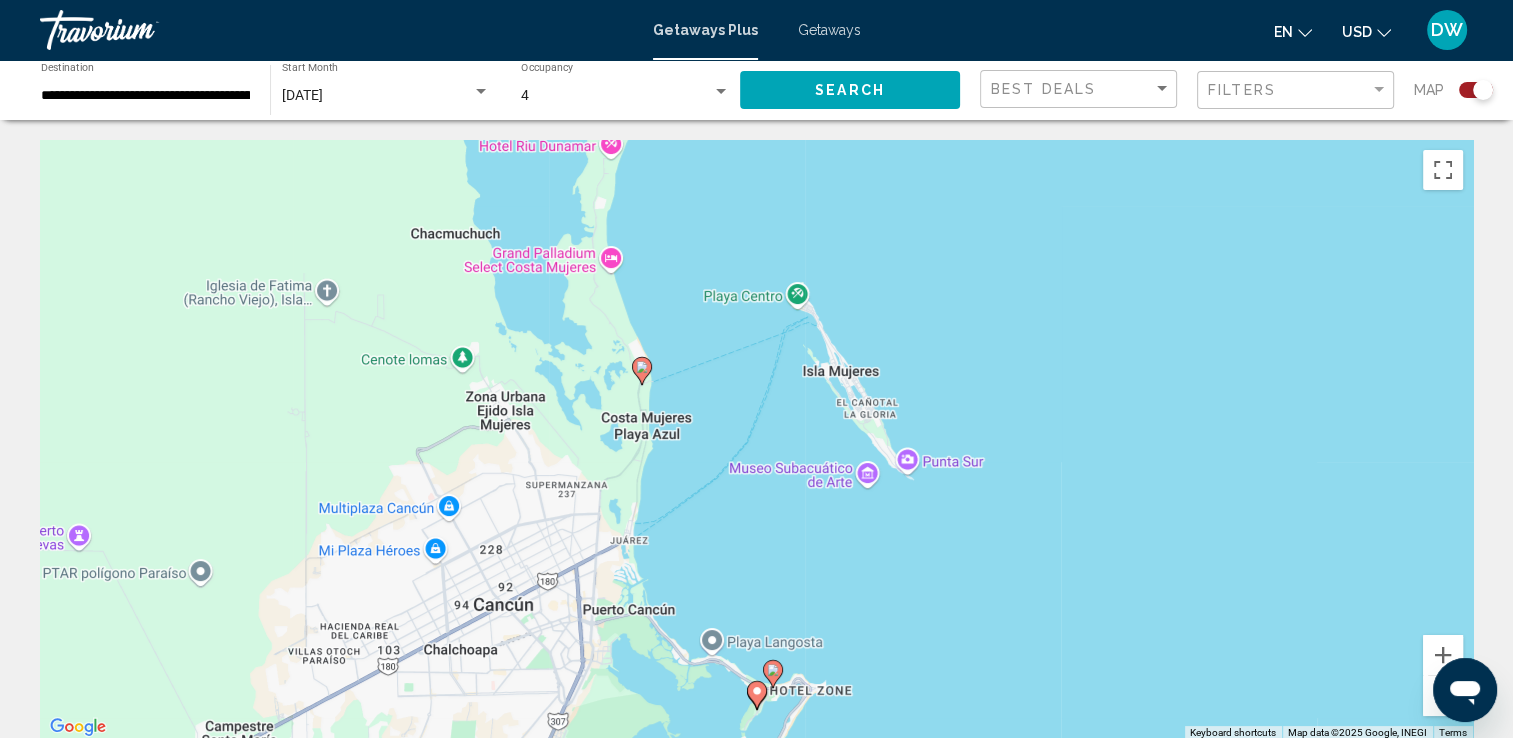 click 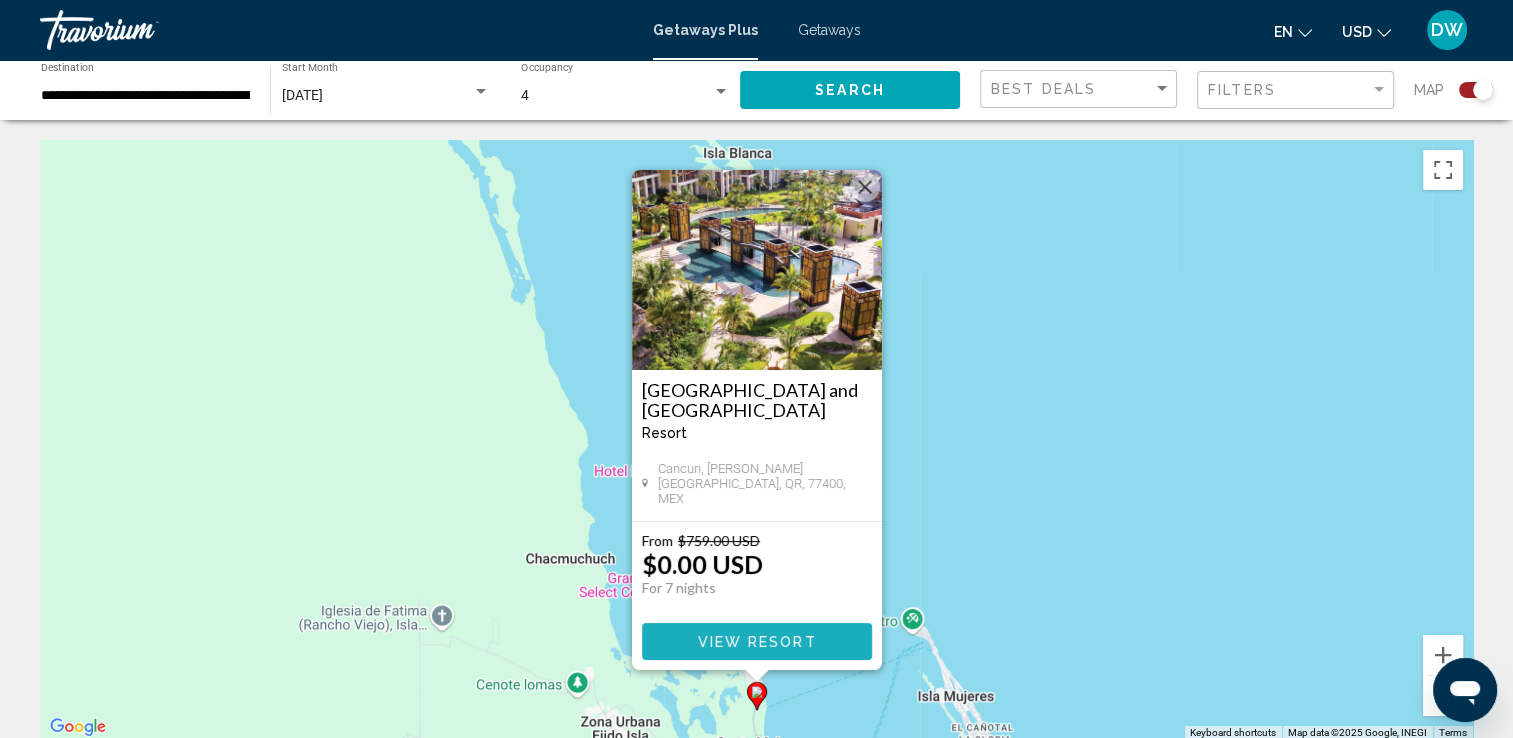 click on "View Resort" at bounding box center (756, 642) 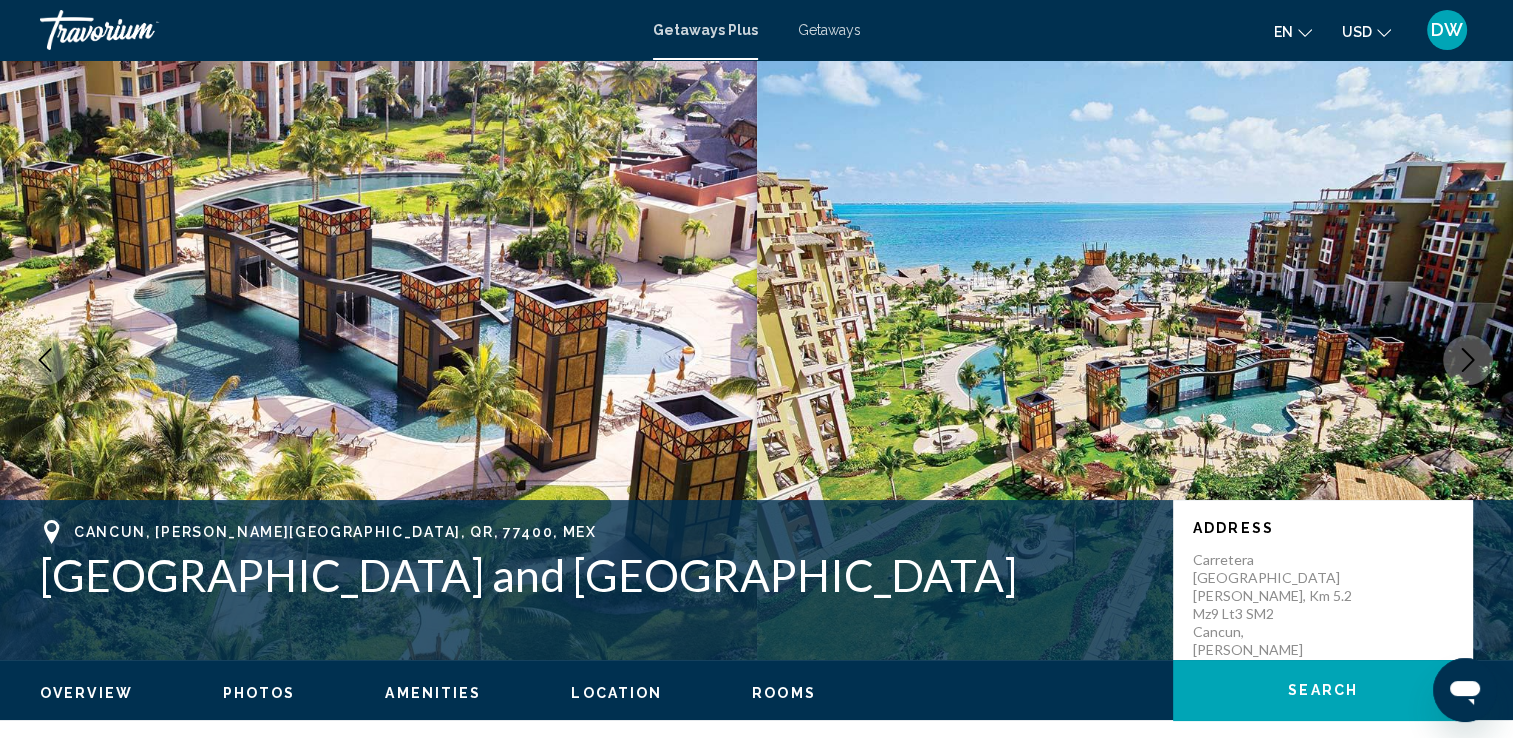 click 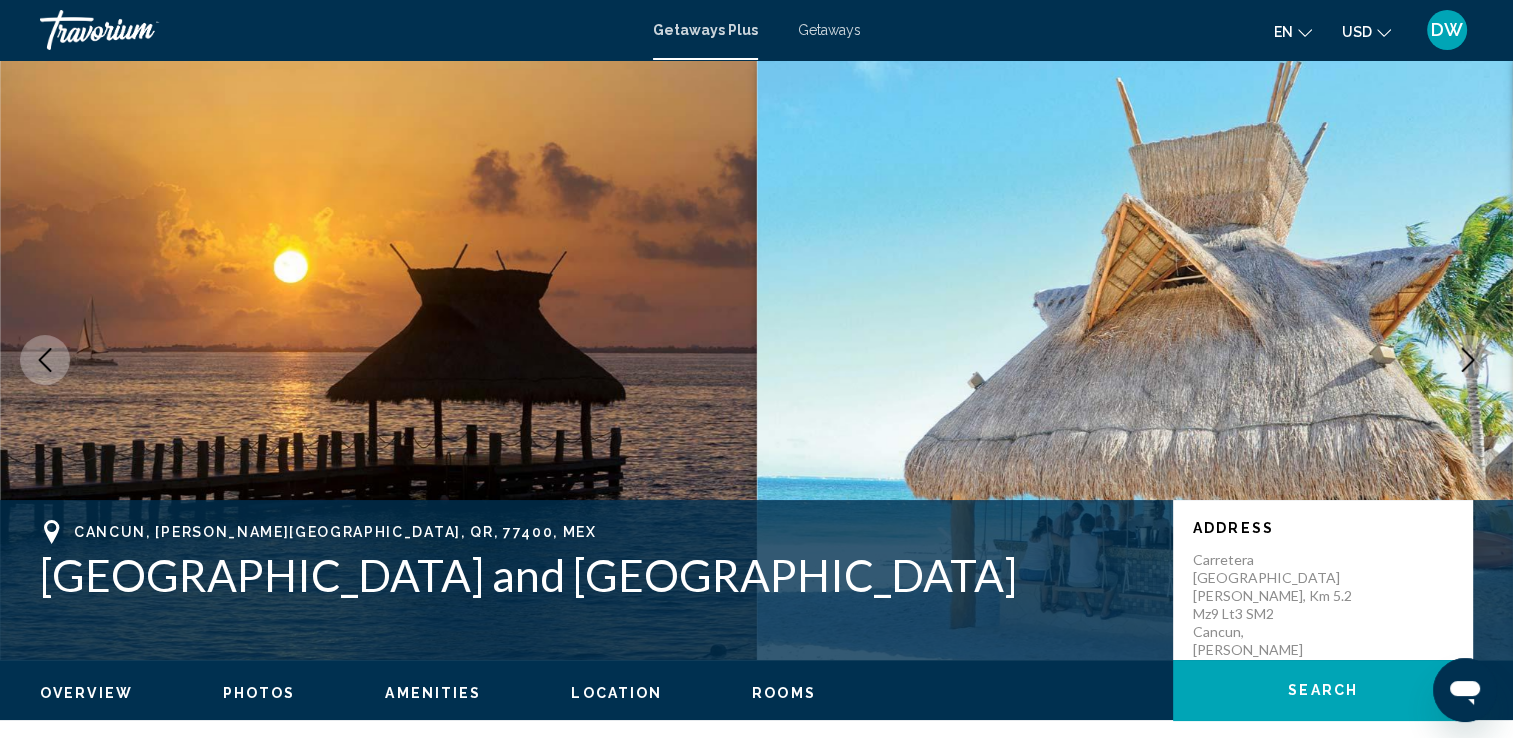 click 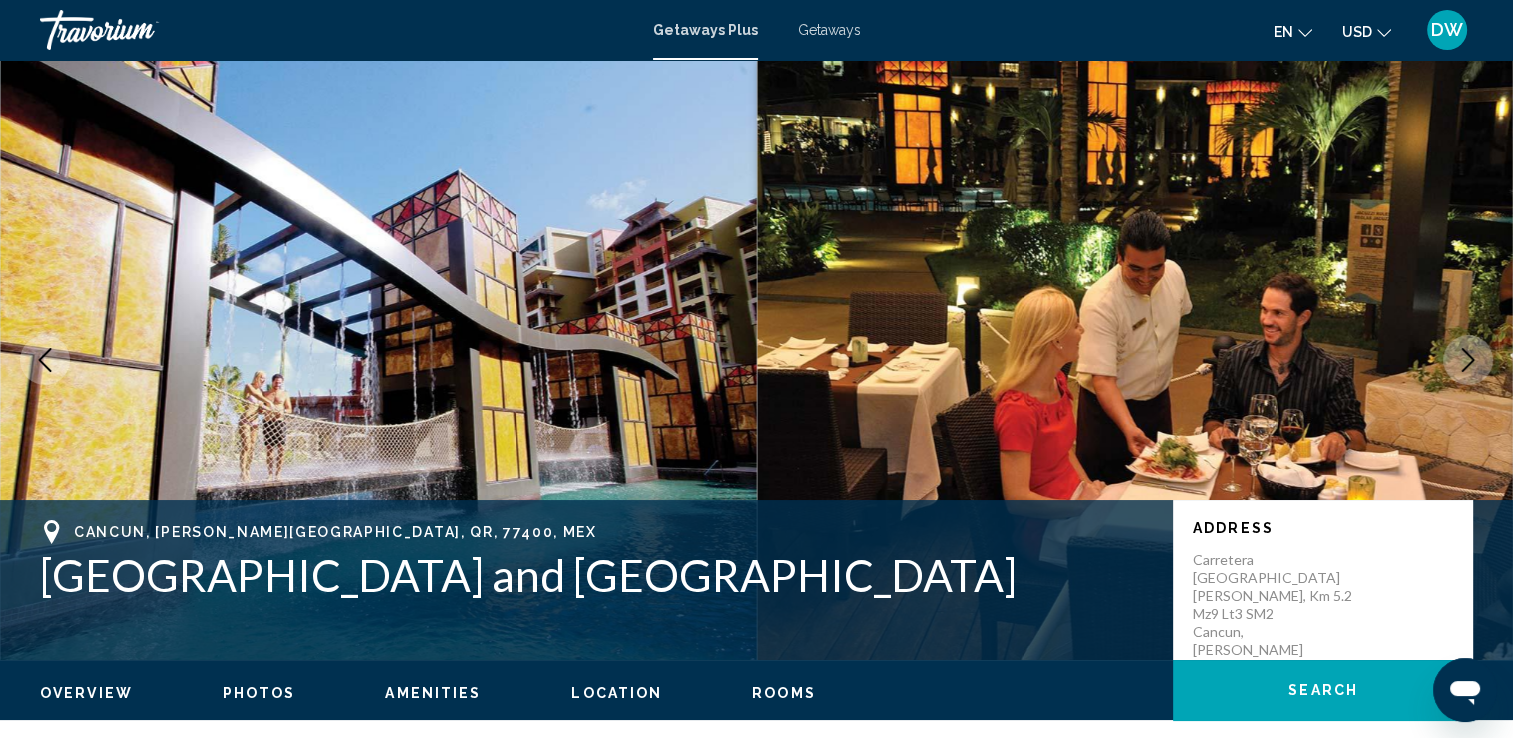 click 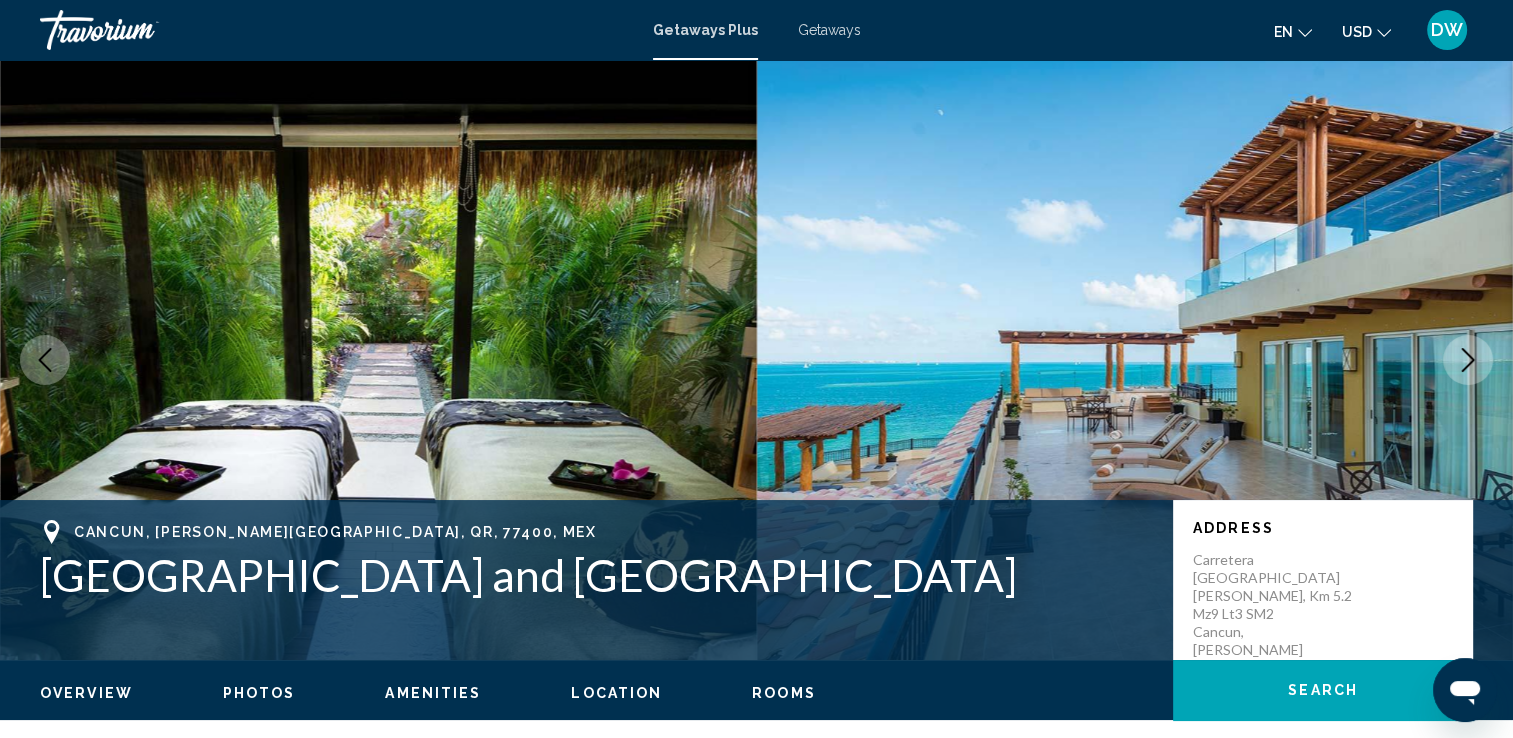 click 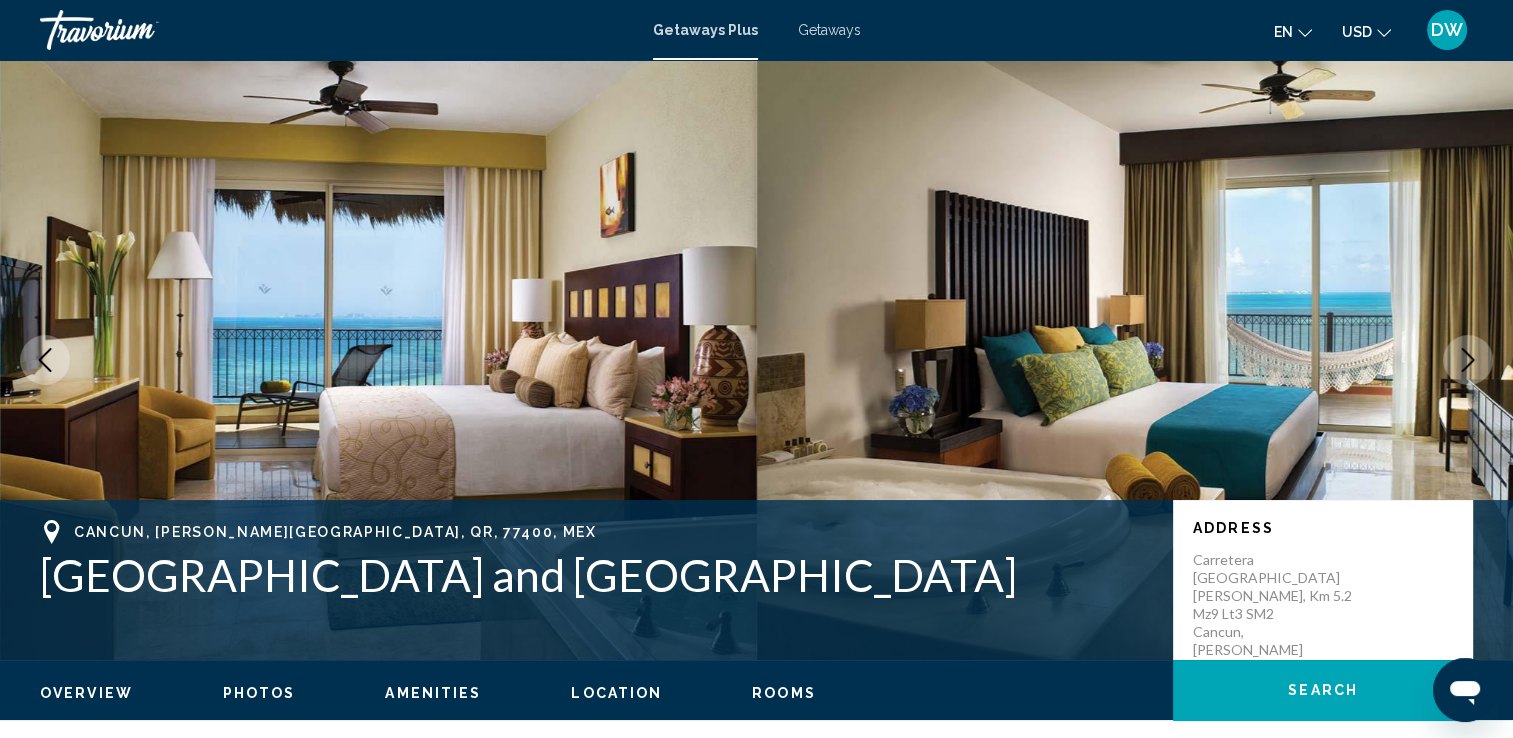 click 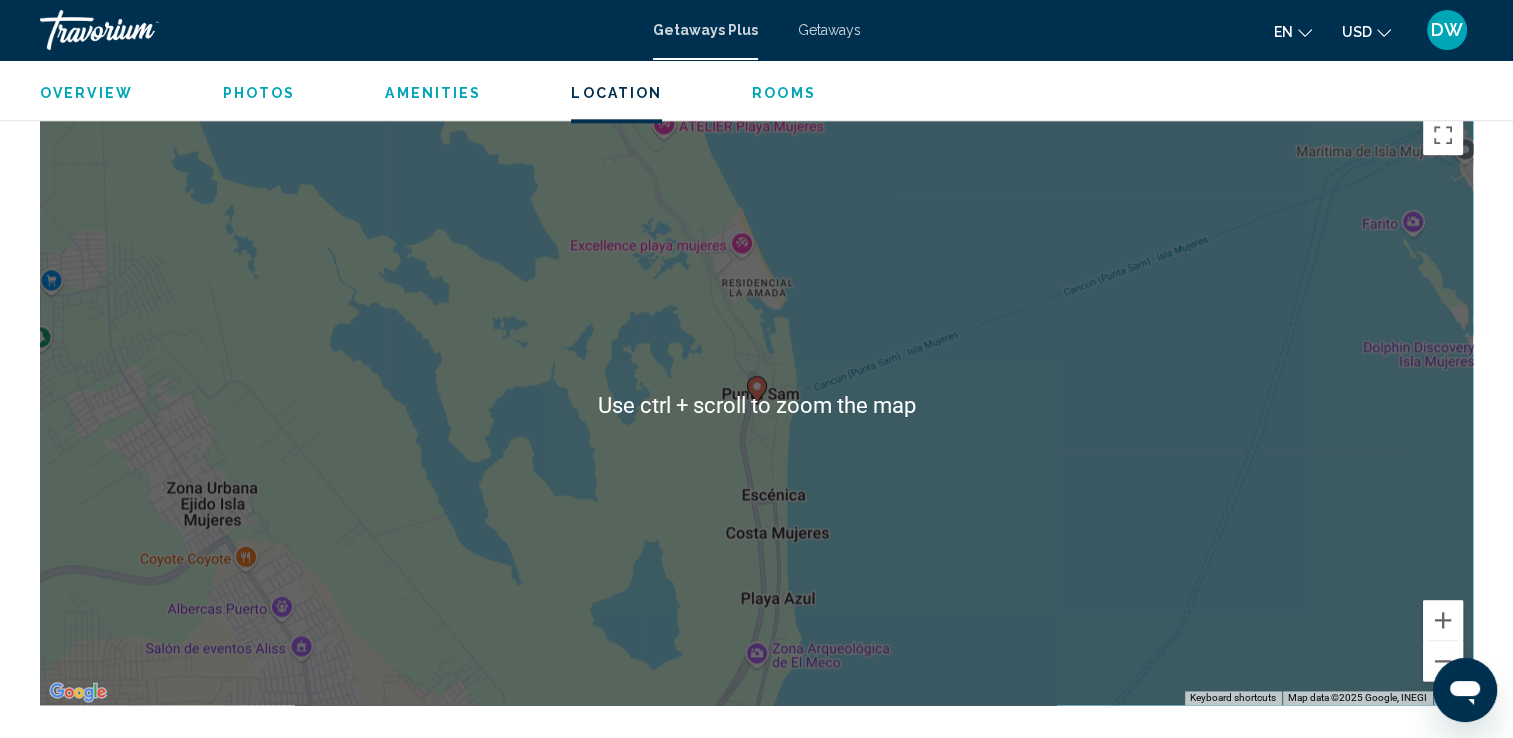 scroll, scrollTop: 2300, scrollLeft: 0, axis: vertical 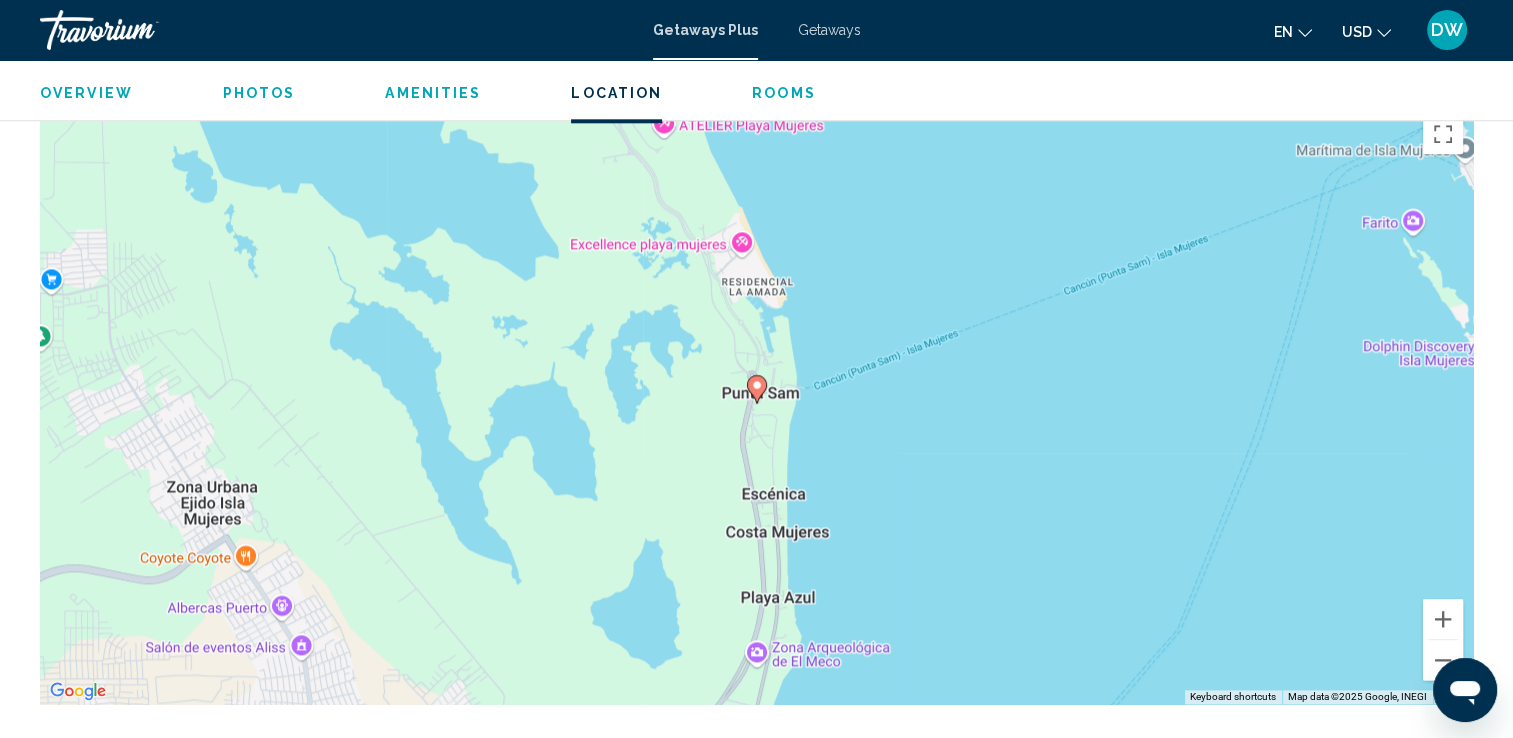 click on "Amenities" at bounding box center (433, 93) 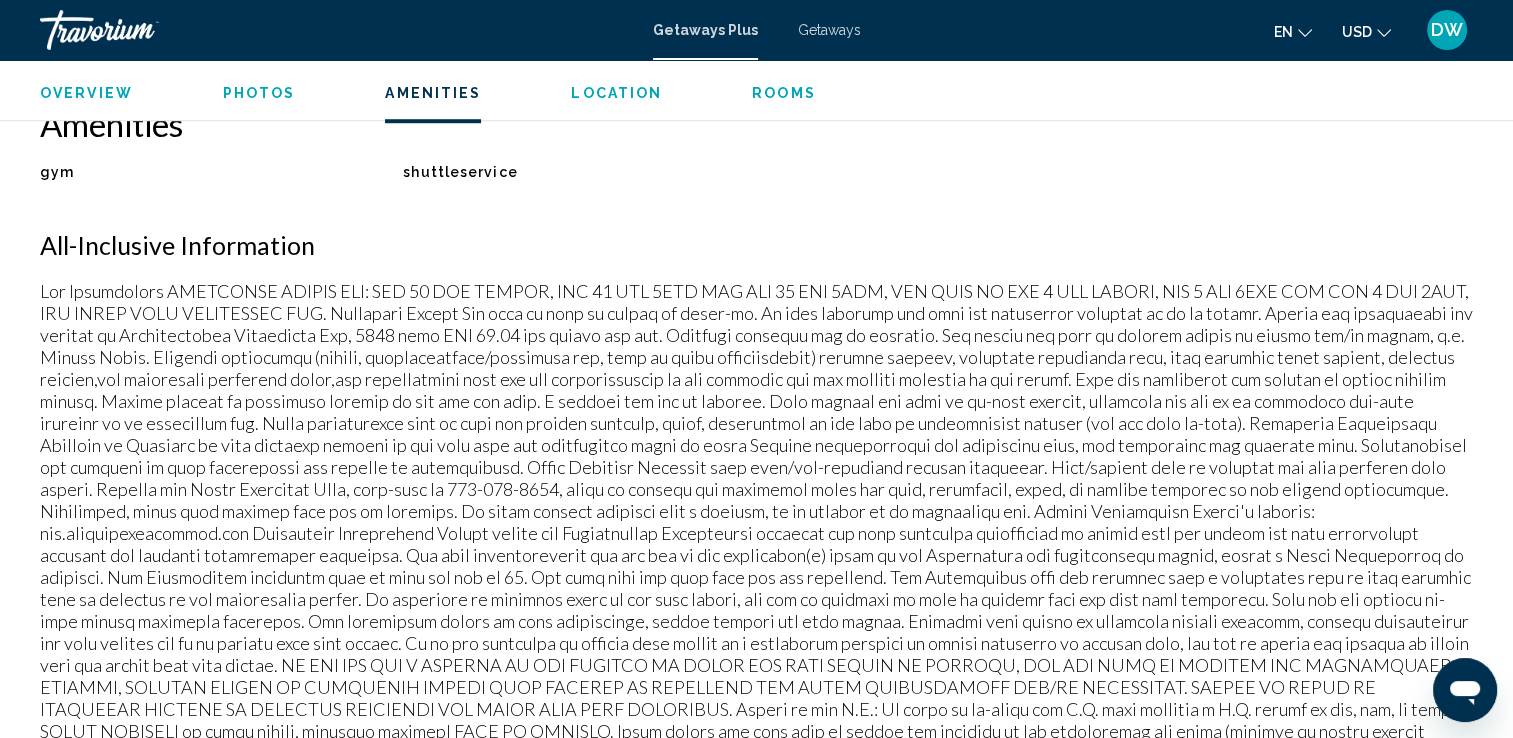 scroll, scrollTop: 1524, scrollLeft: 0, axis: vertical 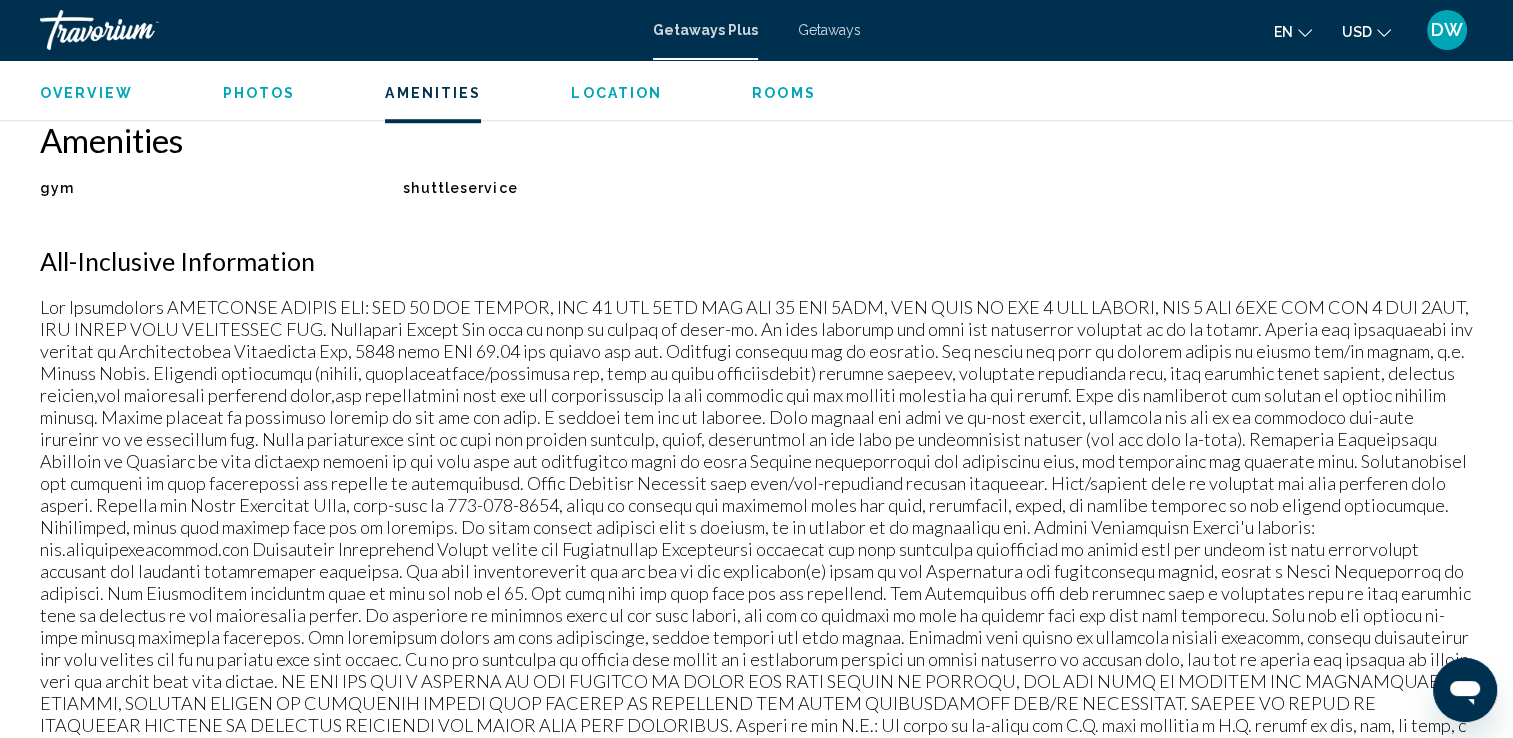 click on "Photos" at bounding box center (259, 93) 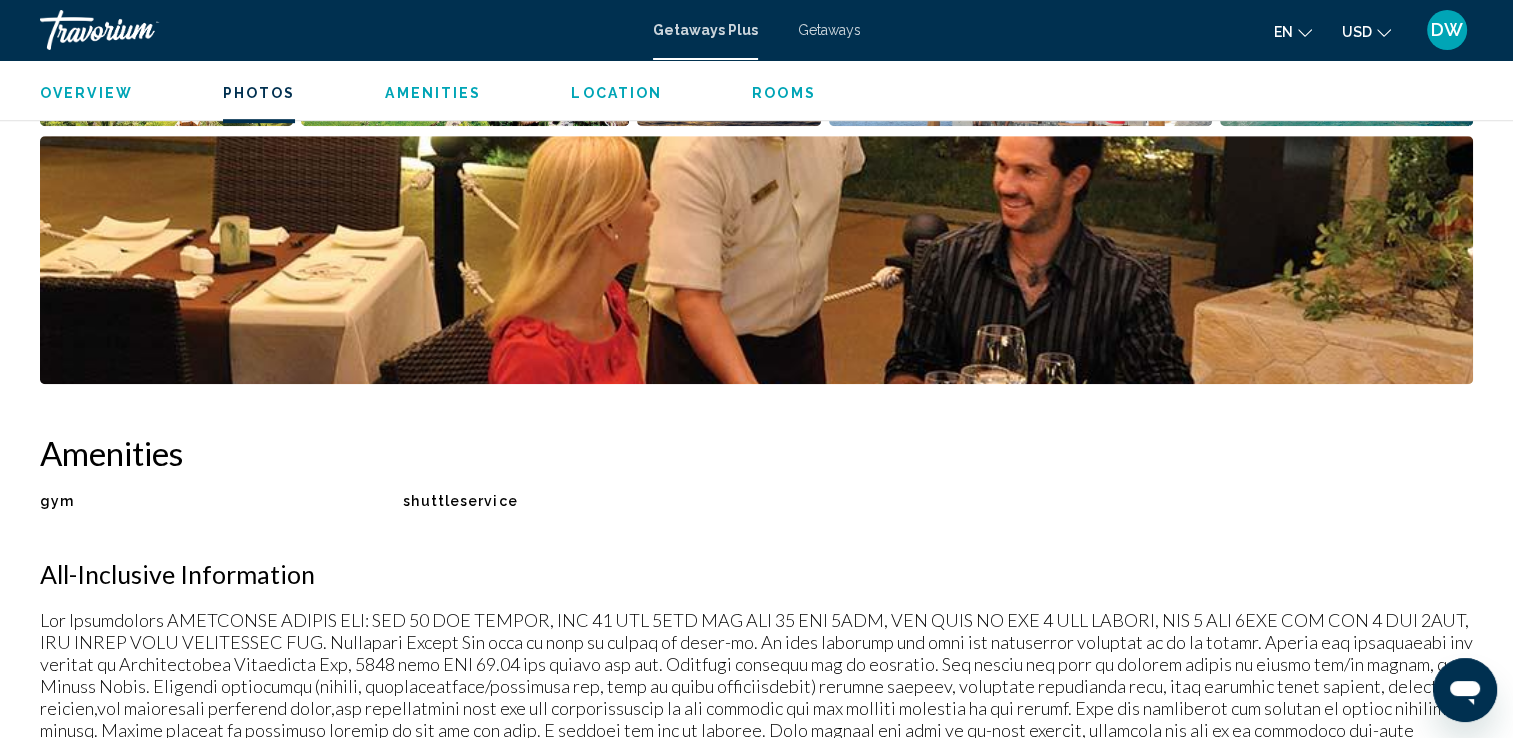 scroll, scrollTop: 908, scrollLeft: 0, axis: vertical 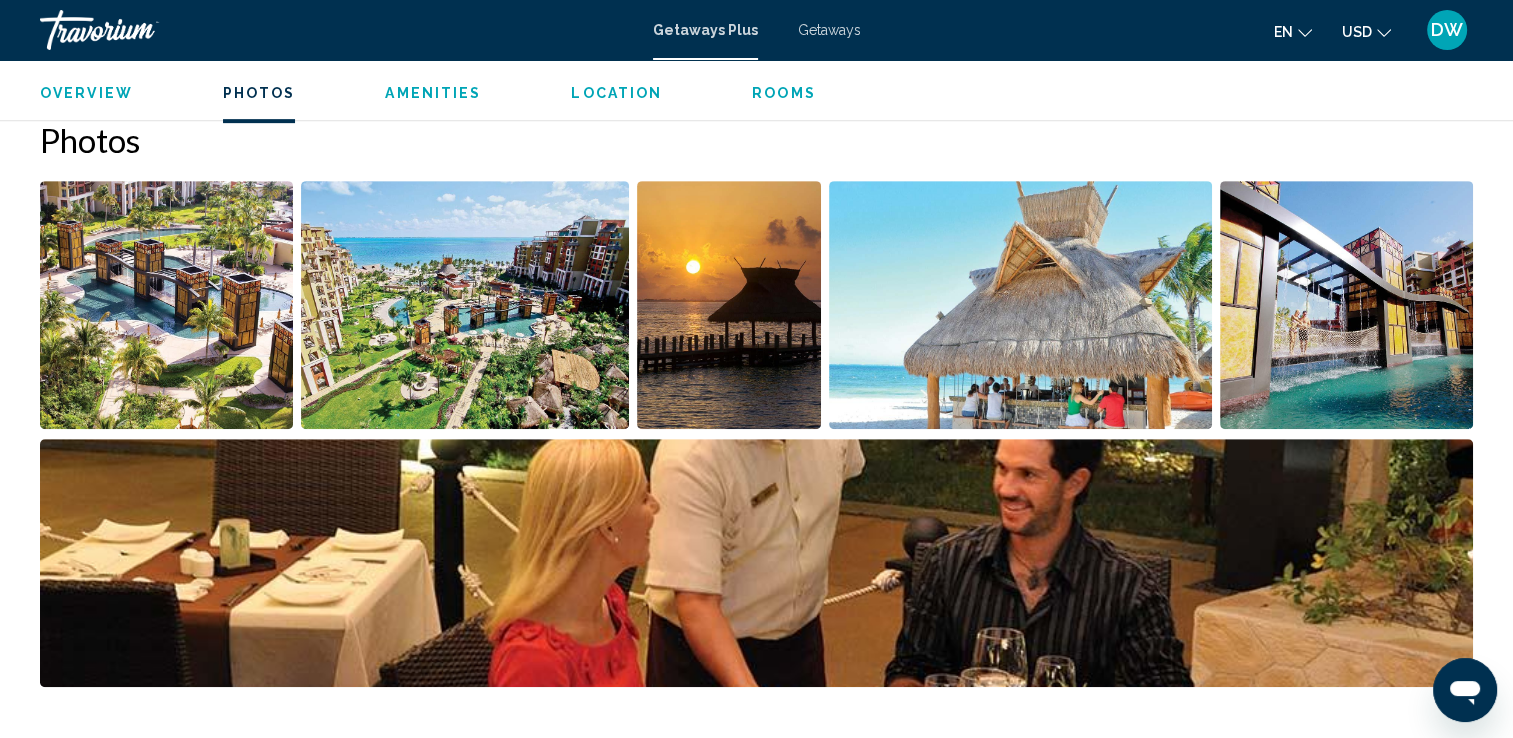 click on "Rooms" at bounding box center (784, 93) 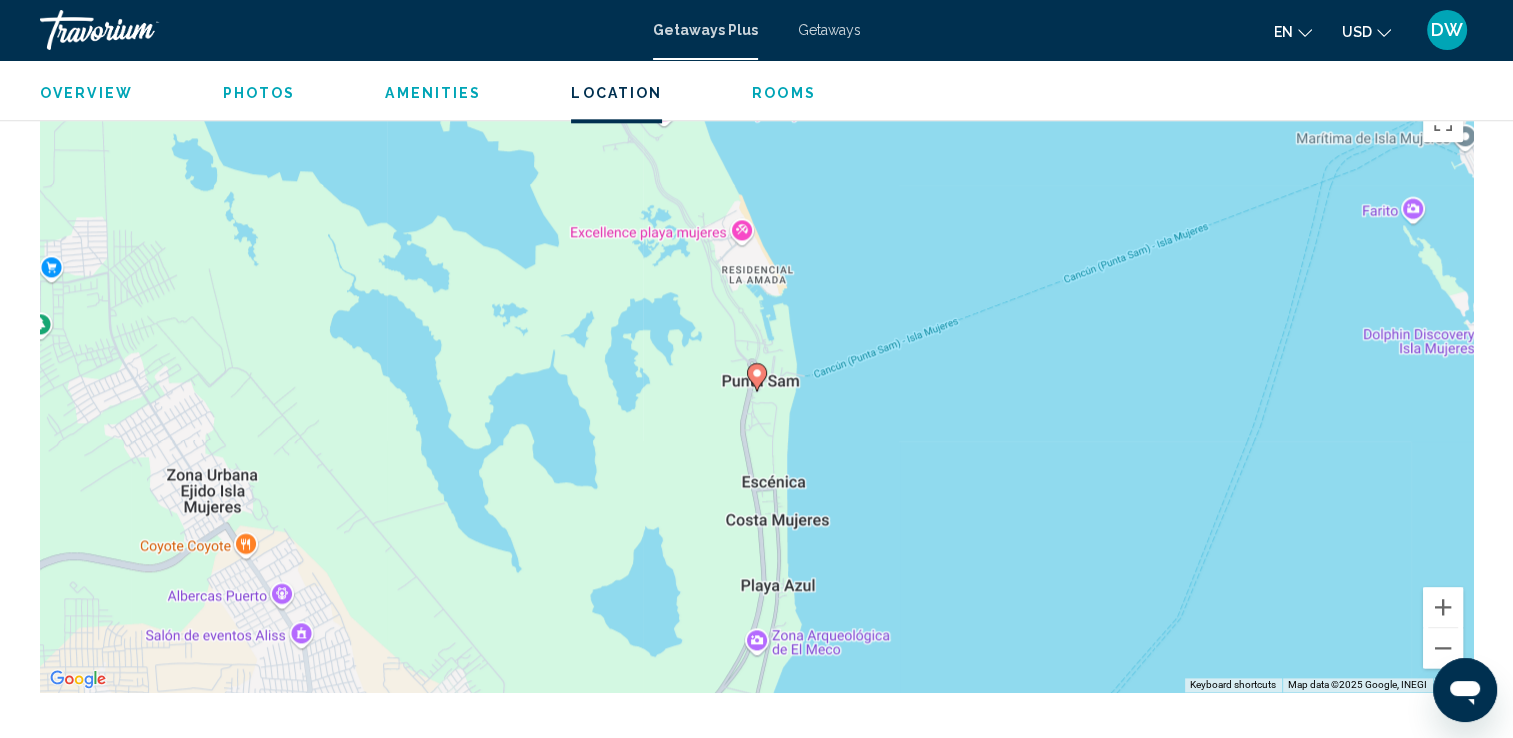 scroll, scrollTop: 2213, scrollLeft: 0, axis: vertical 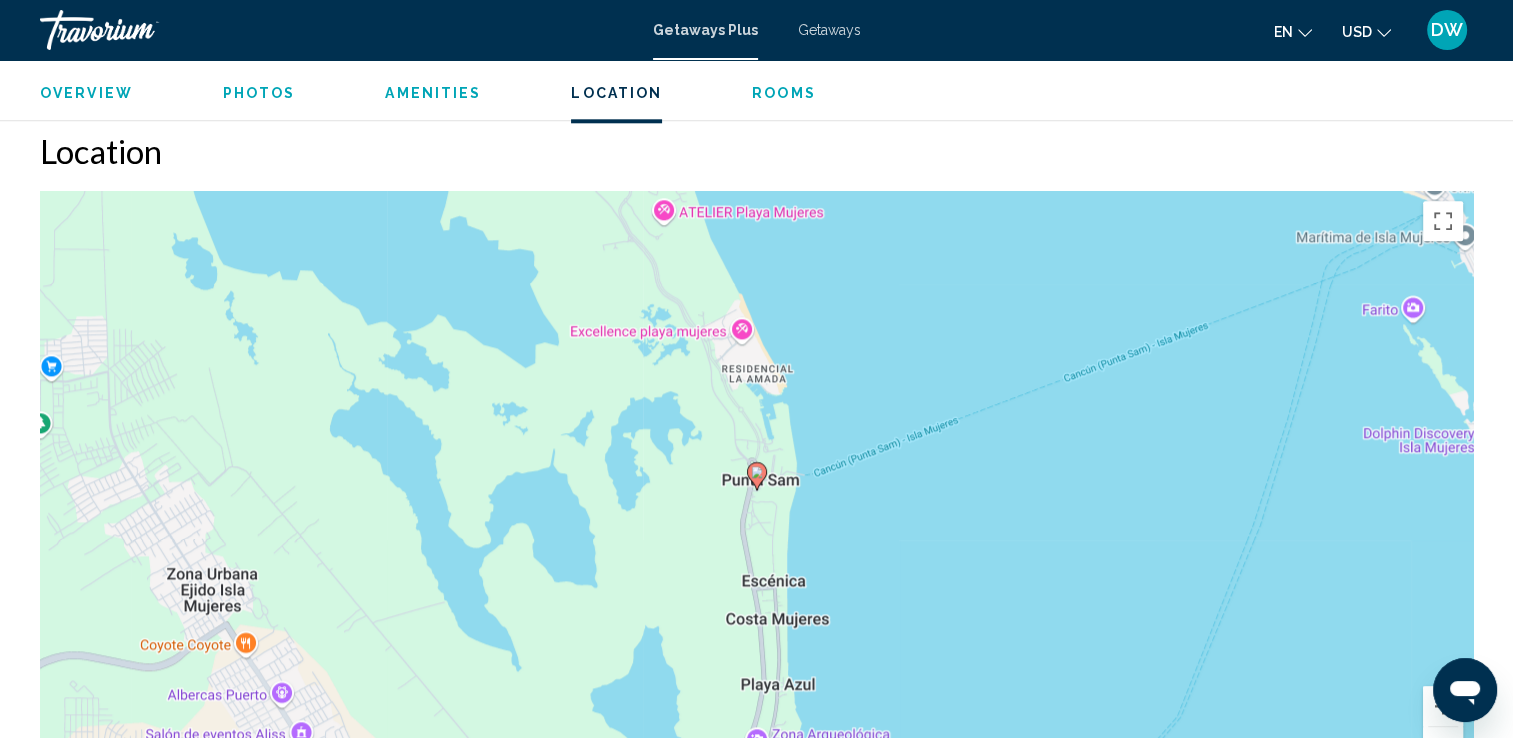 click on "Overview" at bounding box center [86, 93] 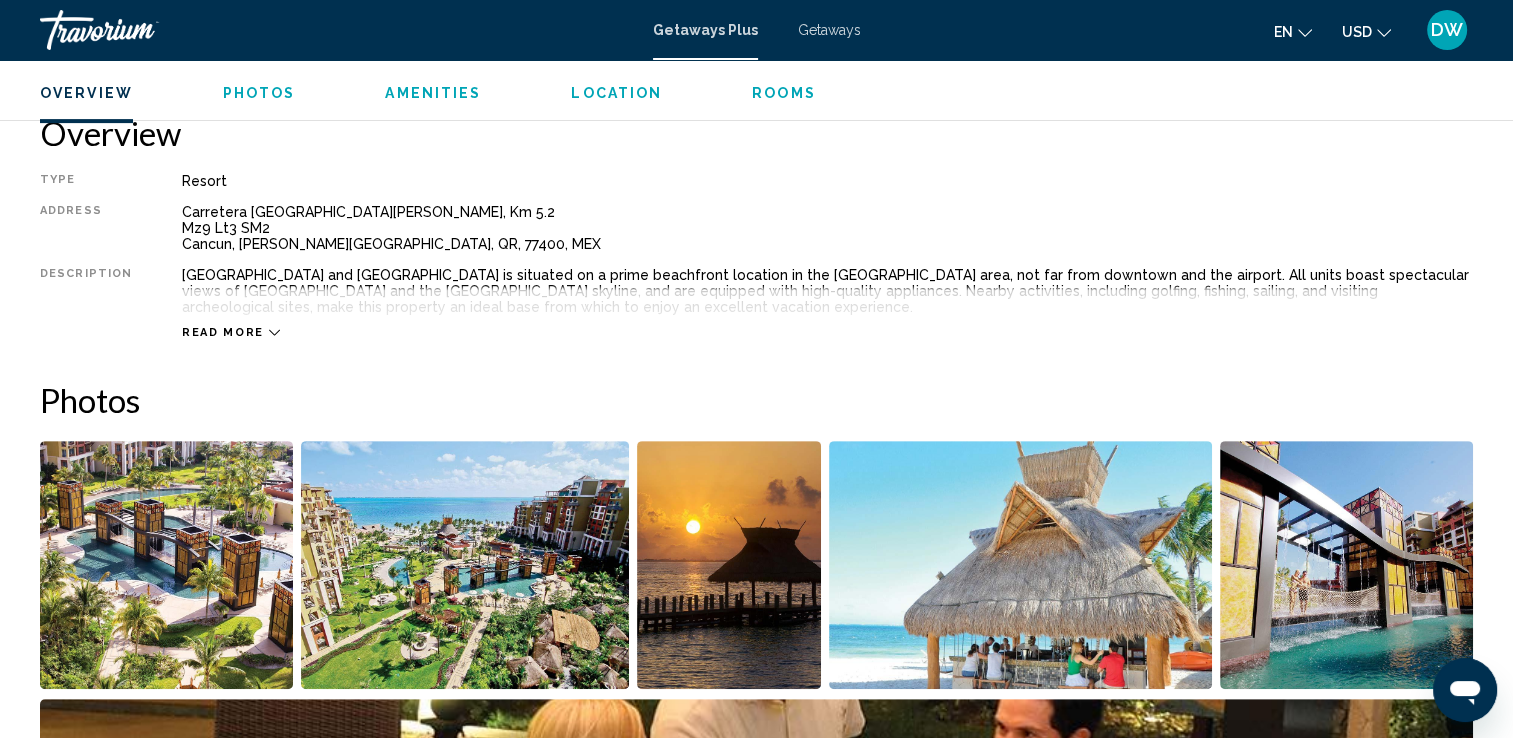 scroll, scrollTop: 640, scrollLeft: 0, axis: vertical 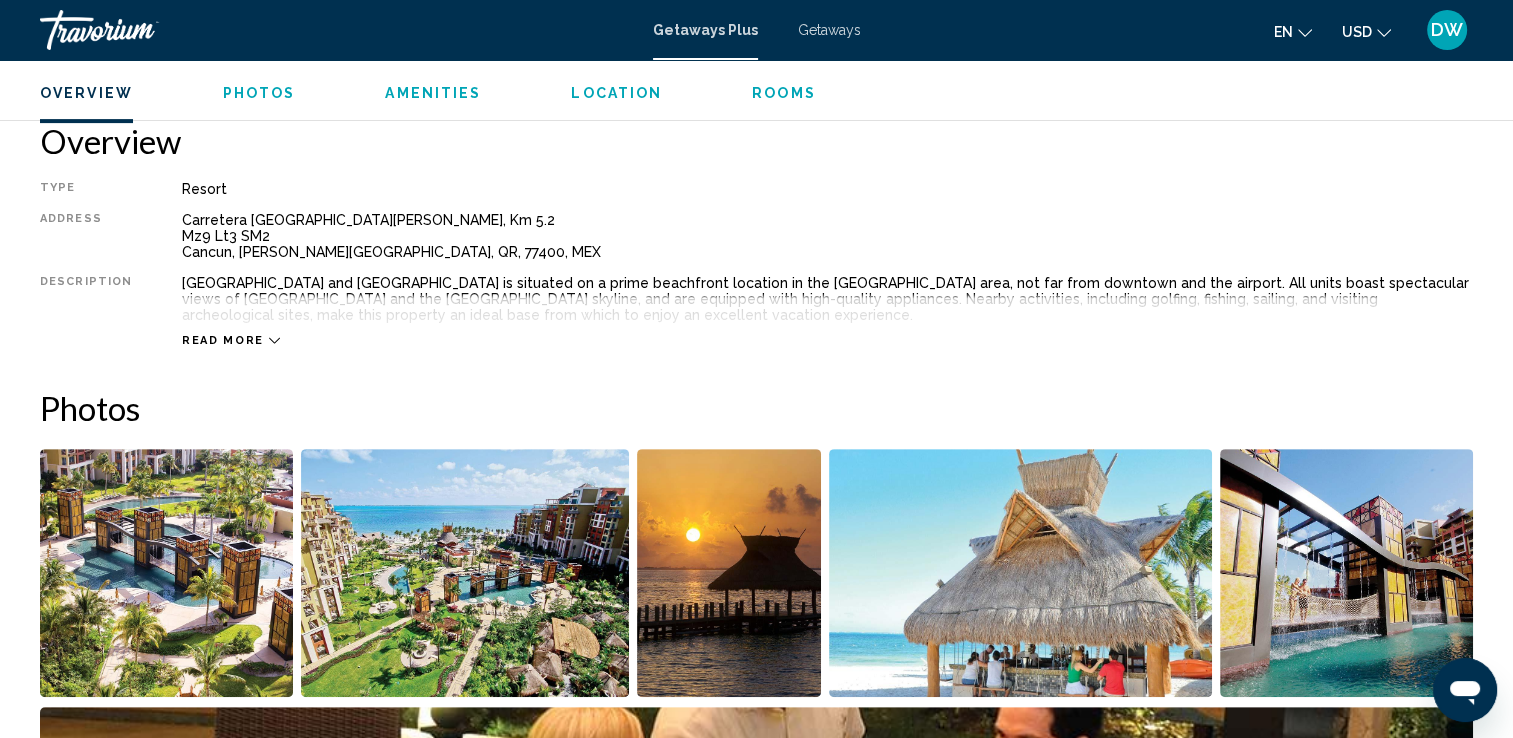 click on "Read more" at bounding box center [223, 340] 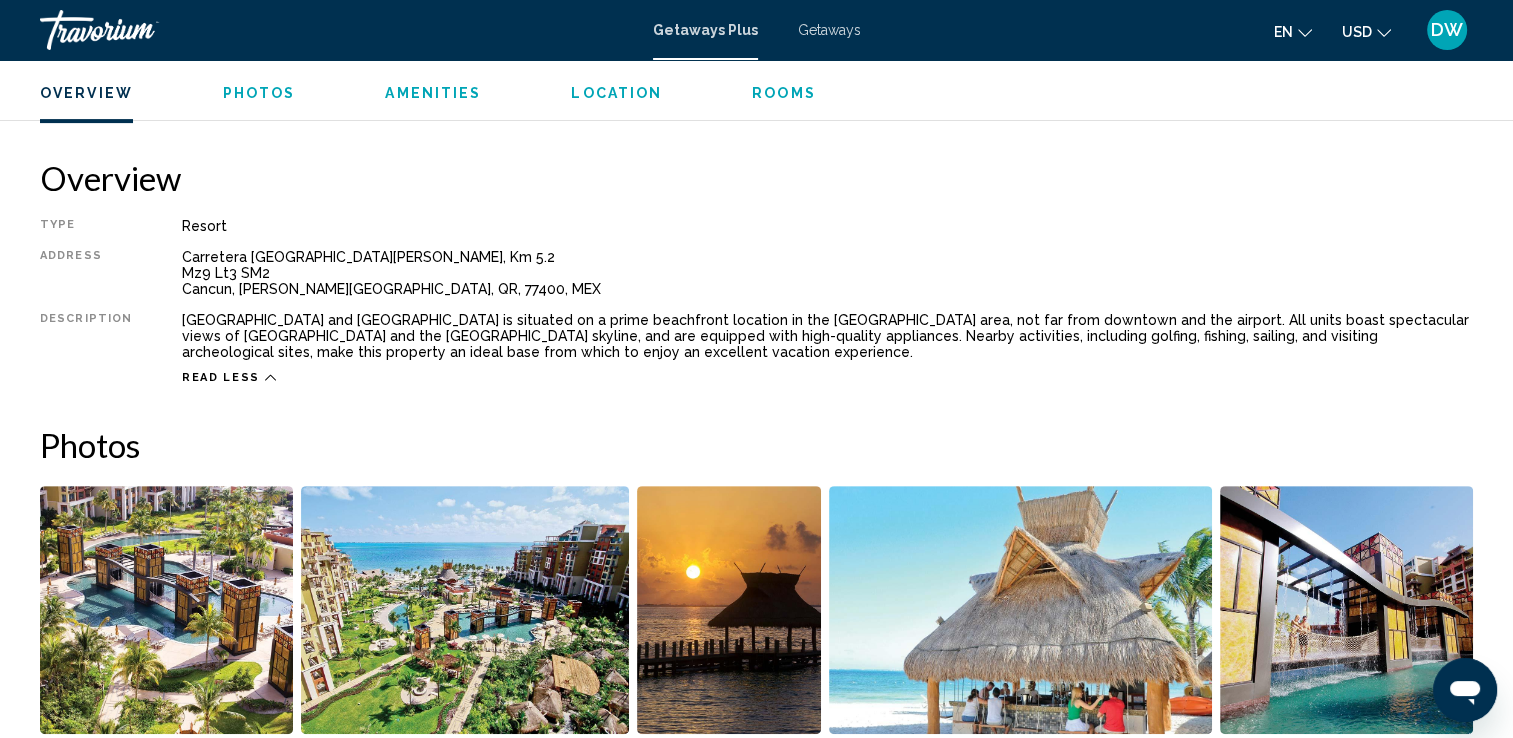 scroll, scrollTop: 540, scrollLeft: 0, axis: vertical 